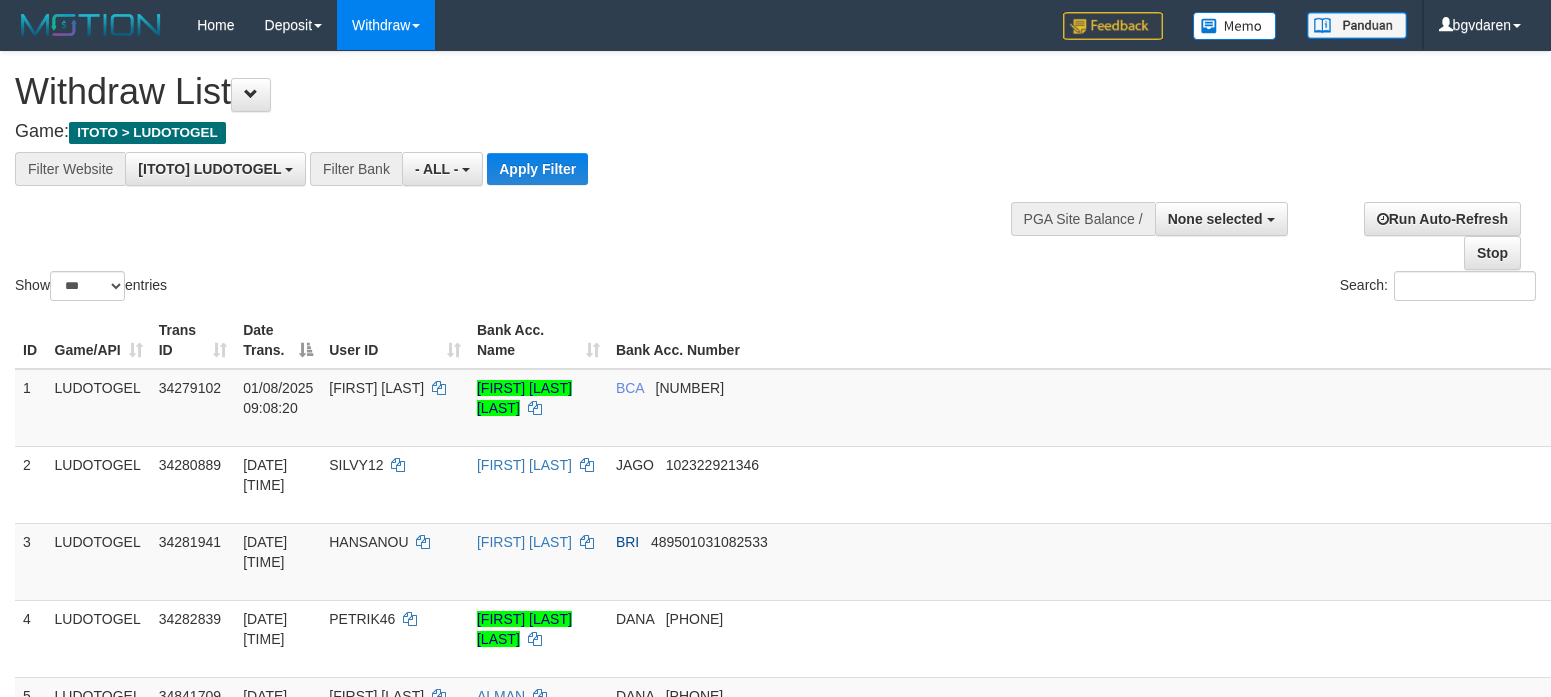 select 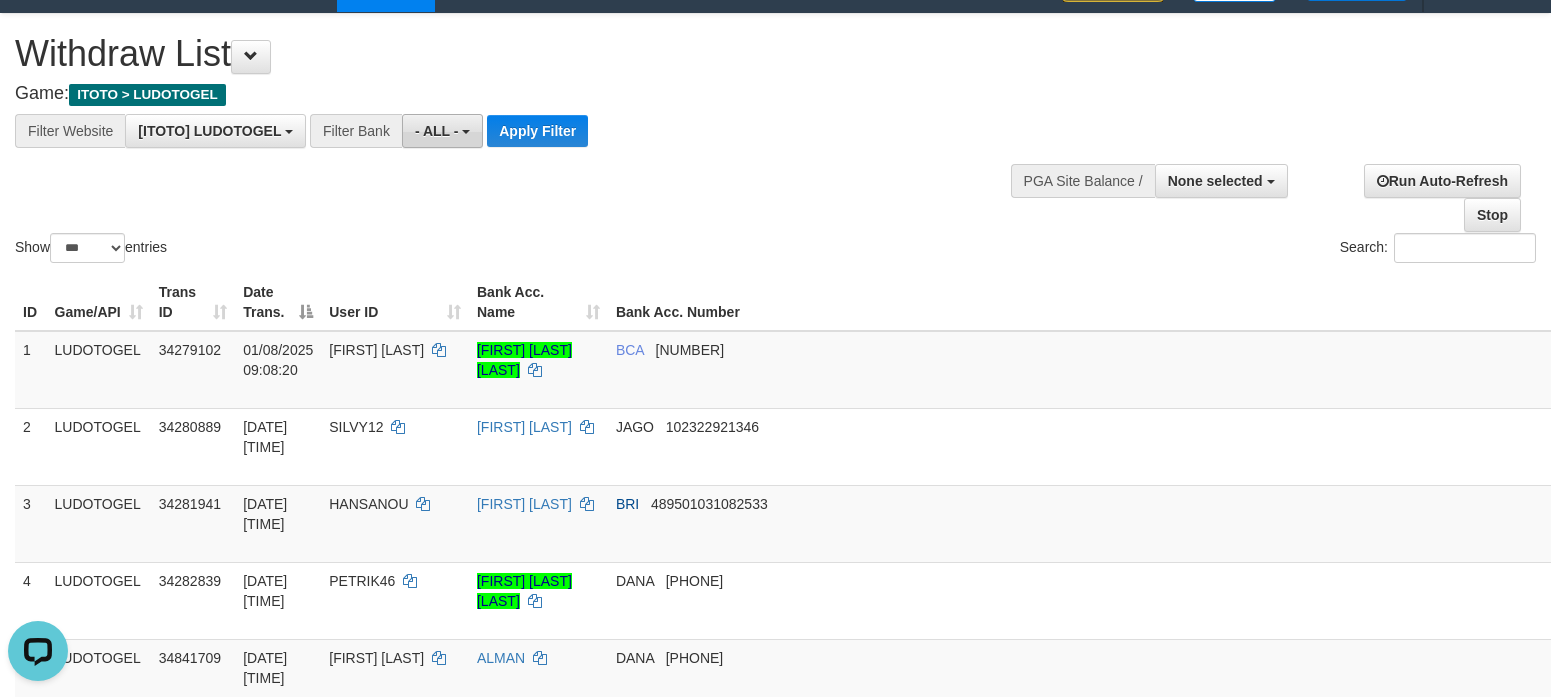 scroll, scrollTop: 0, scrollLeft: 0, axis: both 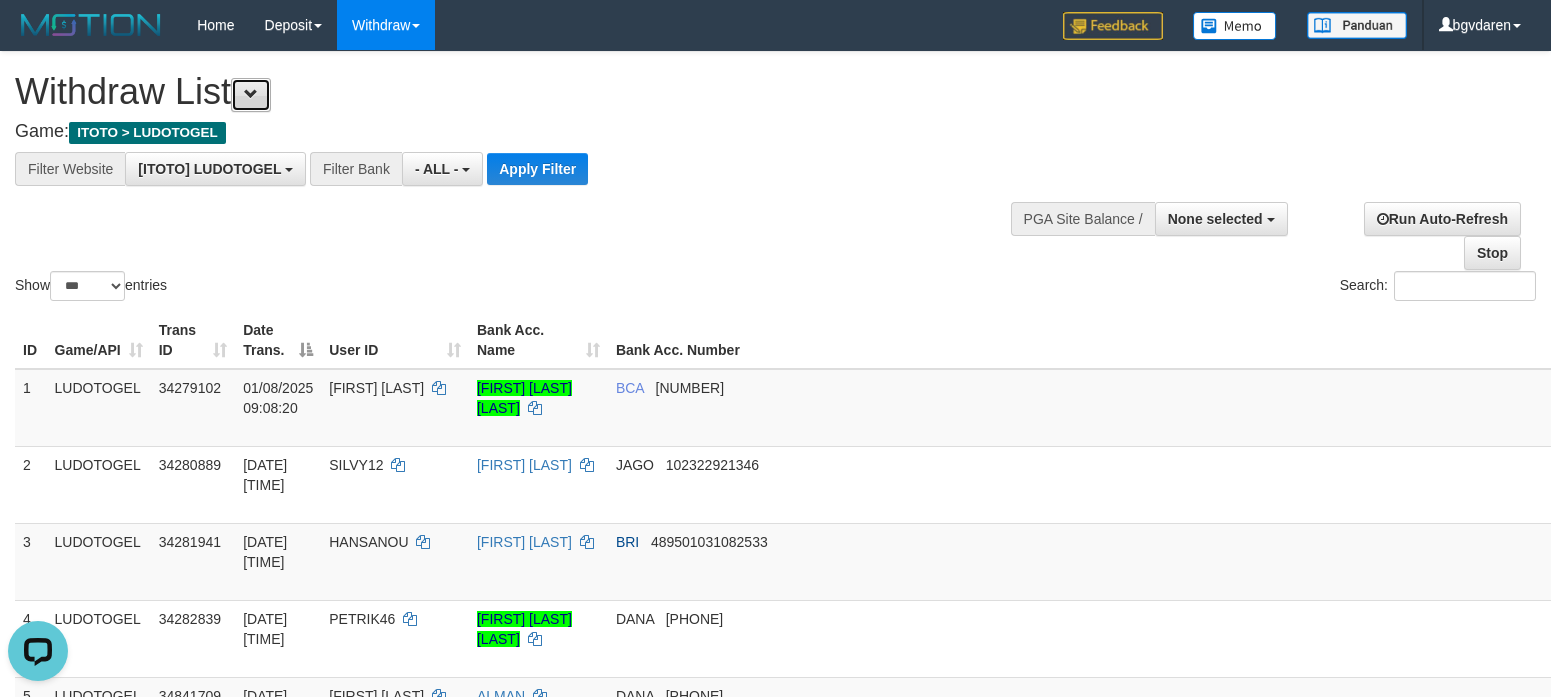 click at bounding box center (251, 95) 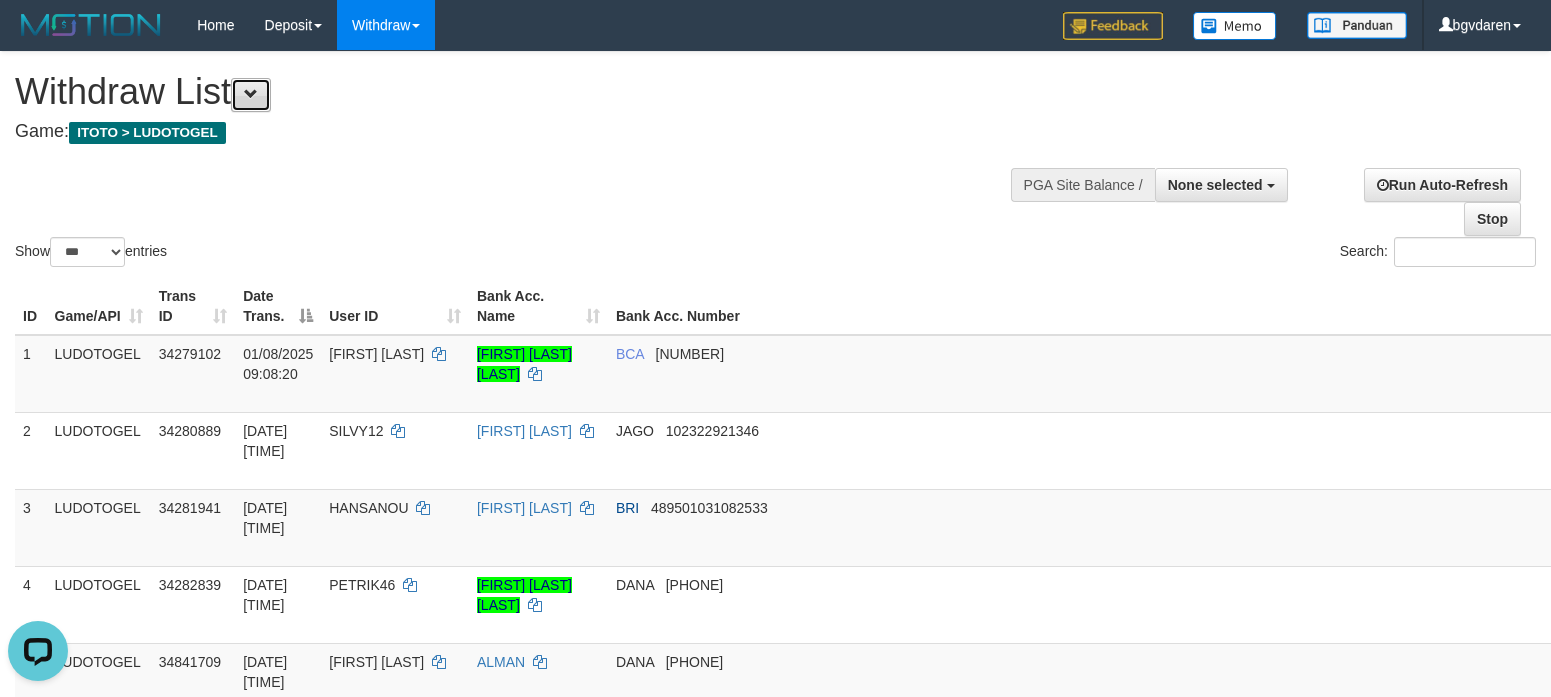 click at bounding box center [251, 95] 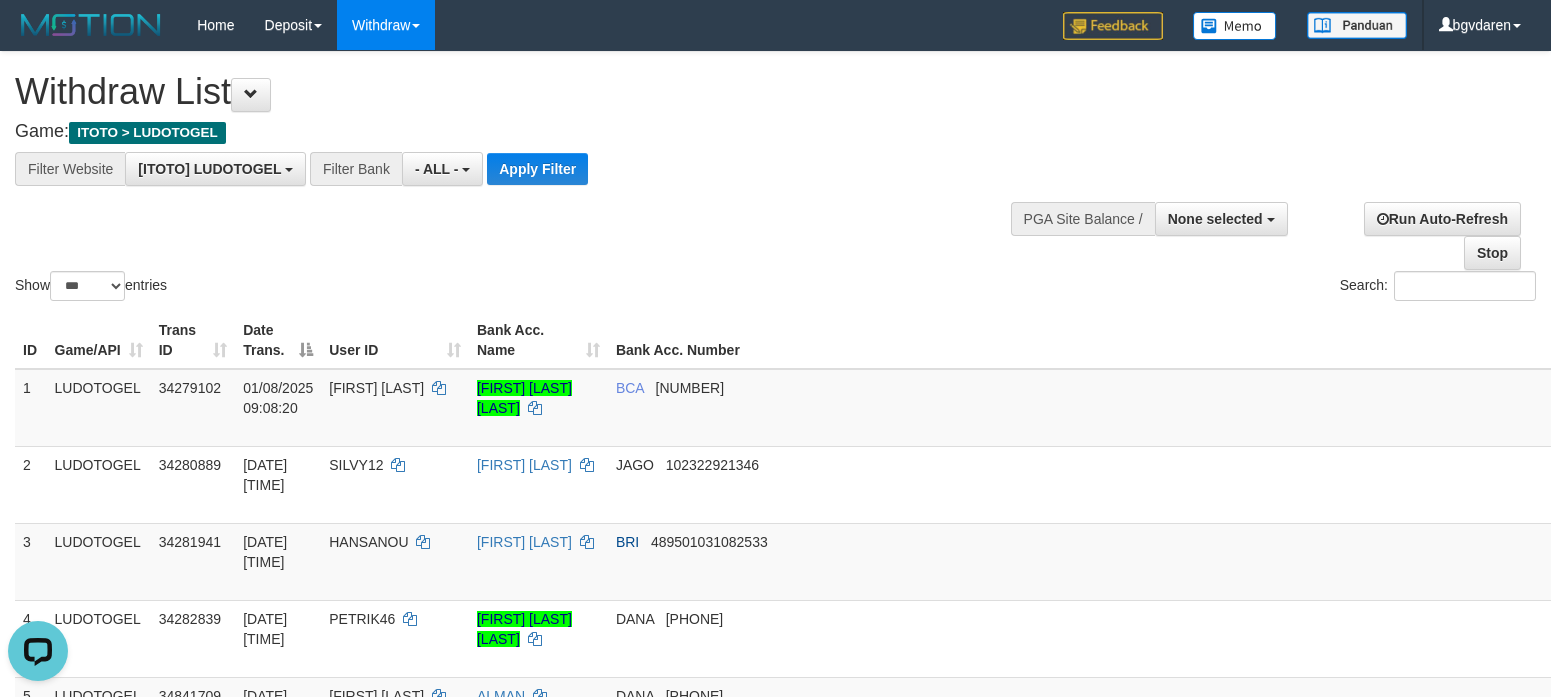 click on "Show  ** ** ** ***  entries Search:" at bounding box center [775, 178] 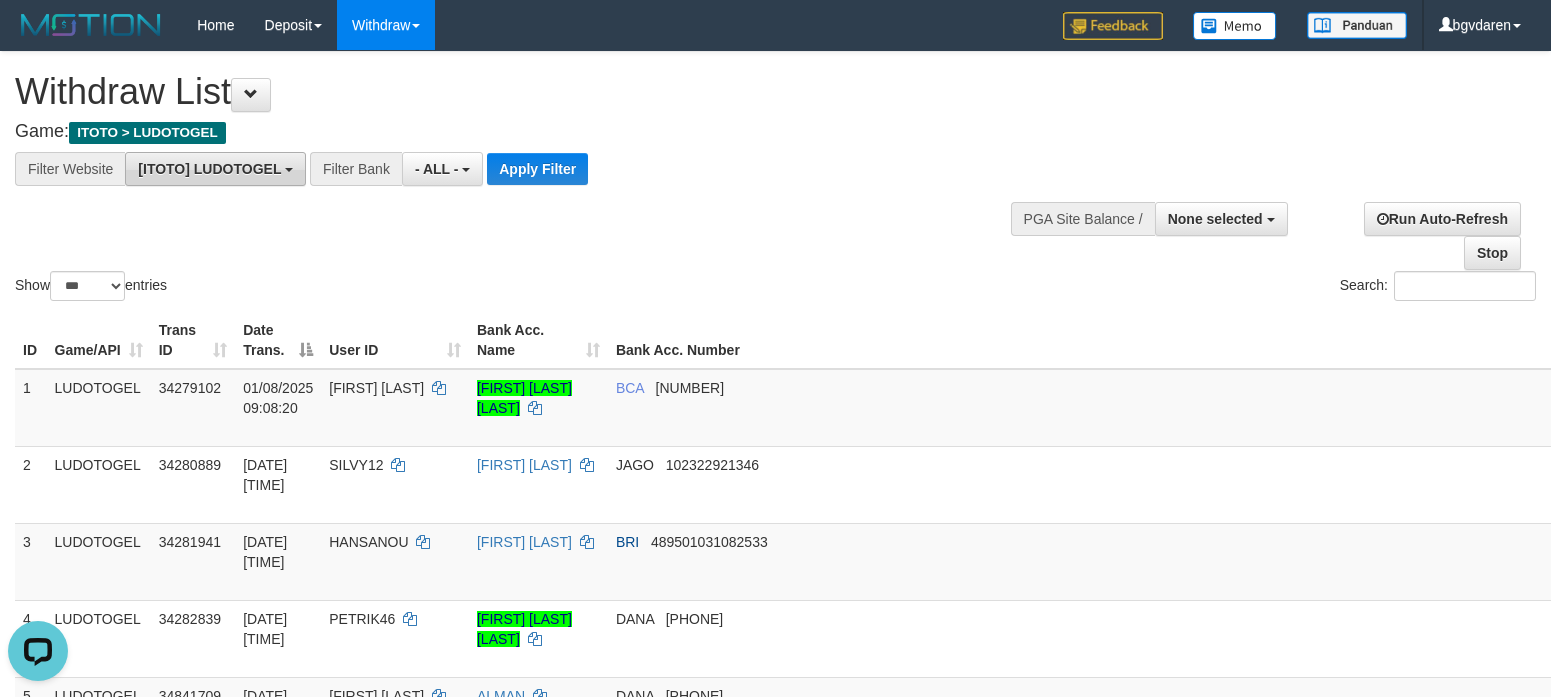 click on "[ITOTO] LUDOTOGEL" at bounding box center (215, 169) 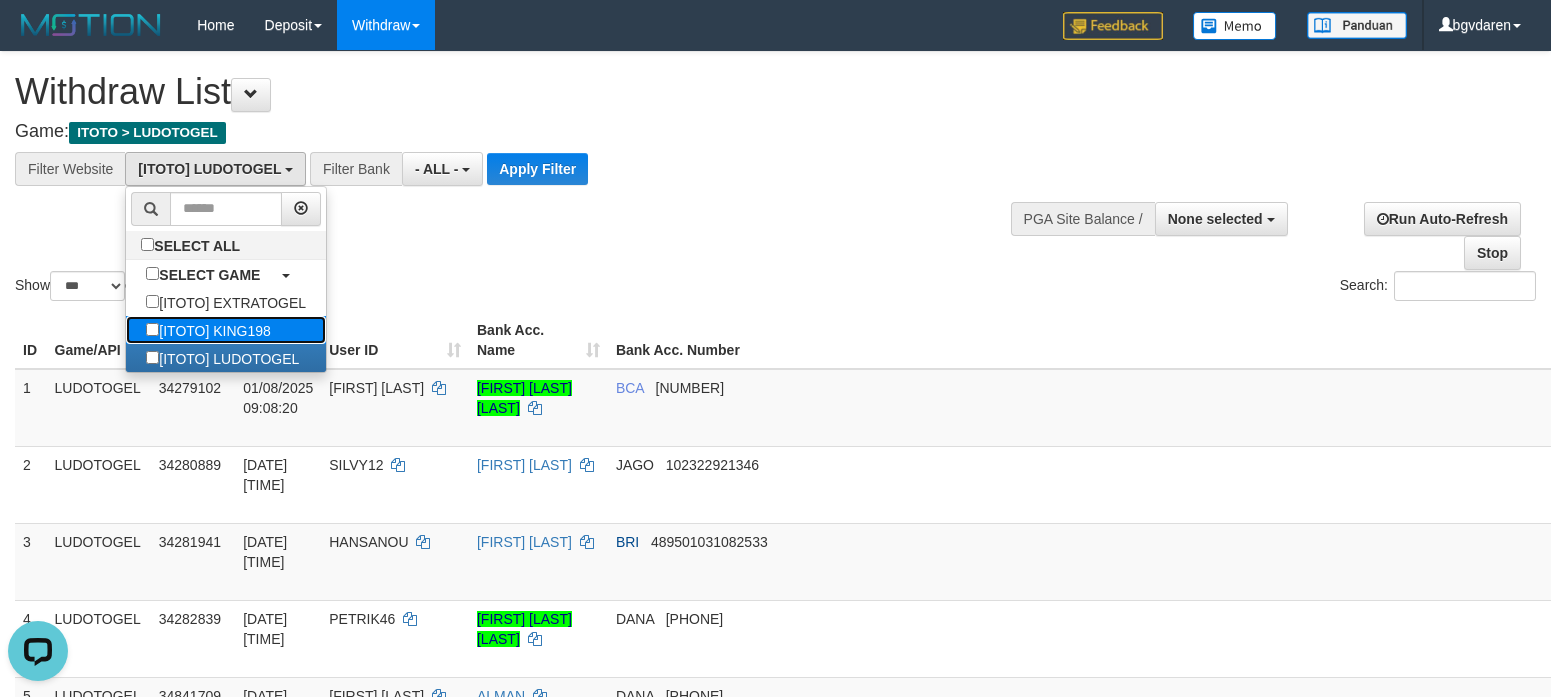 click on "[ITOTO] KING198" at bounding box center (208, 330) 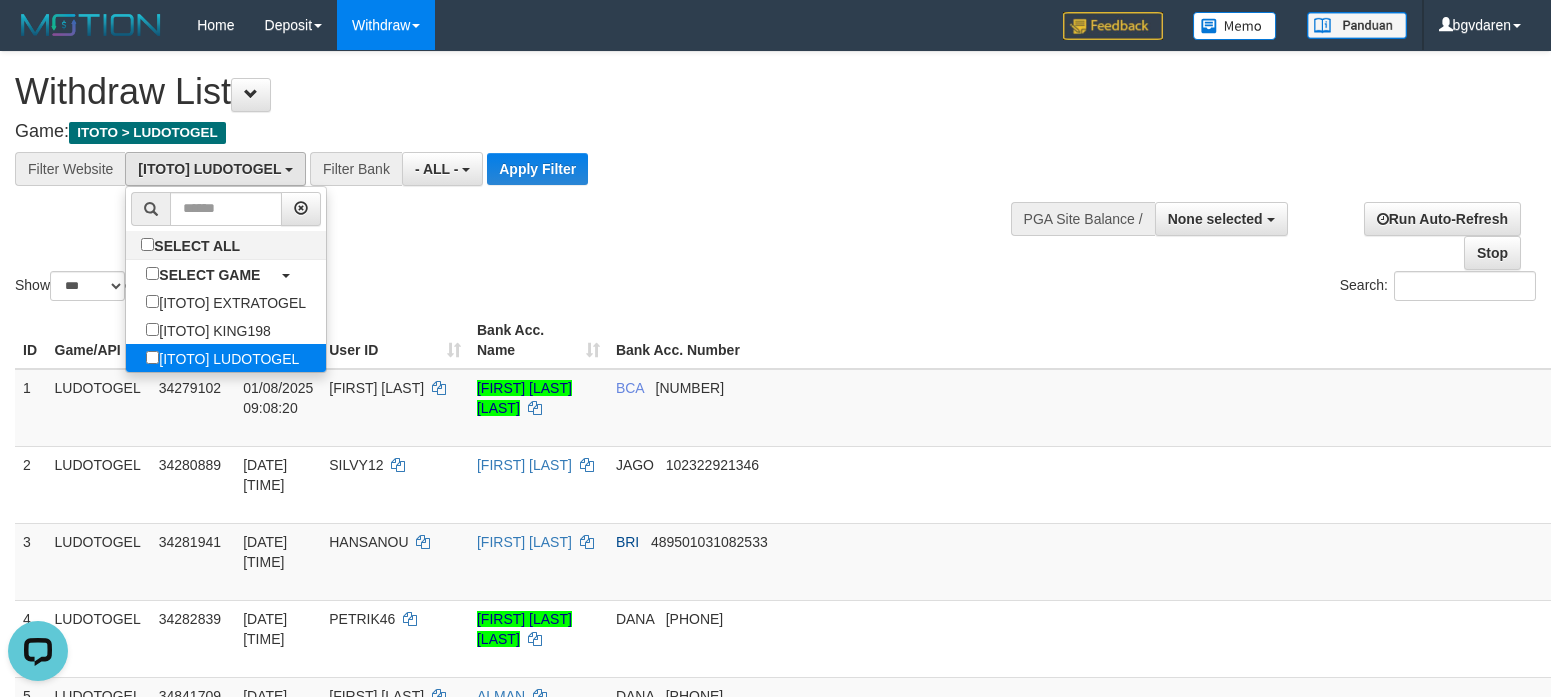 select on "****" 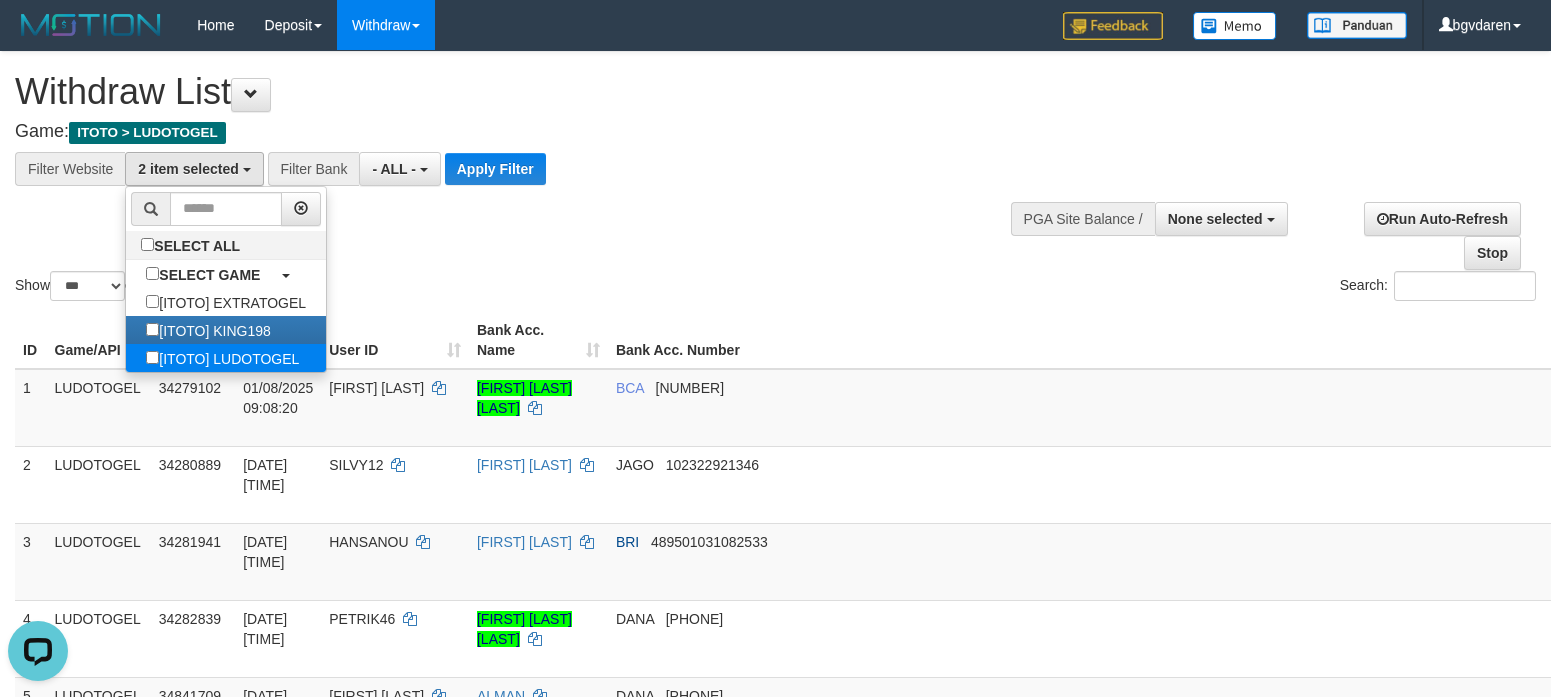 click on "[ITOTO] LUDOTOGEL" at bounding box center (222, 358) 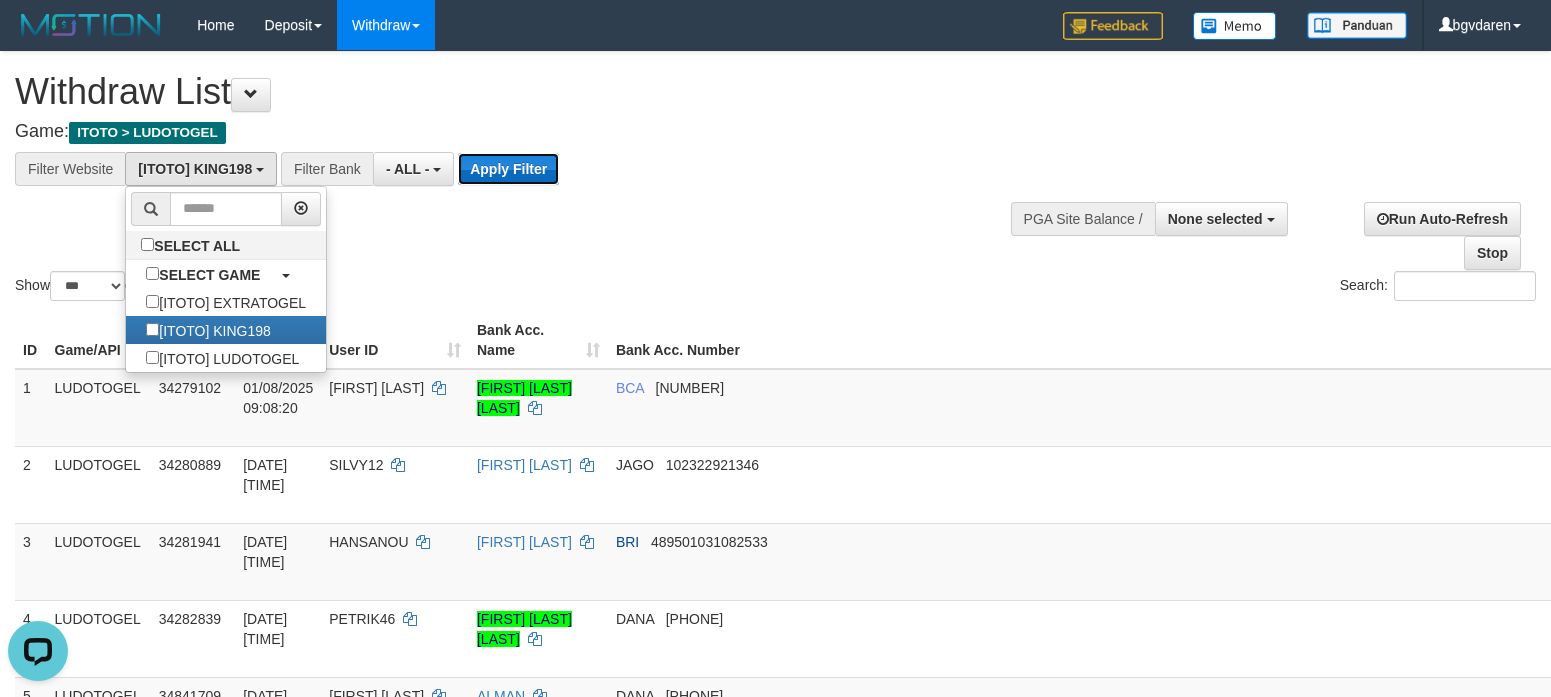 click on "Apply Filter" at bounding box center (508, 169) 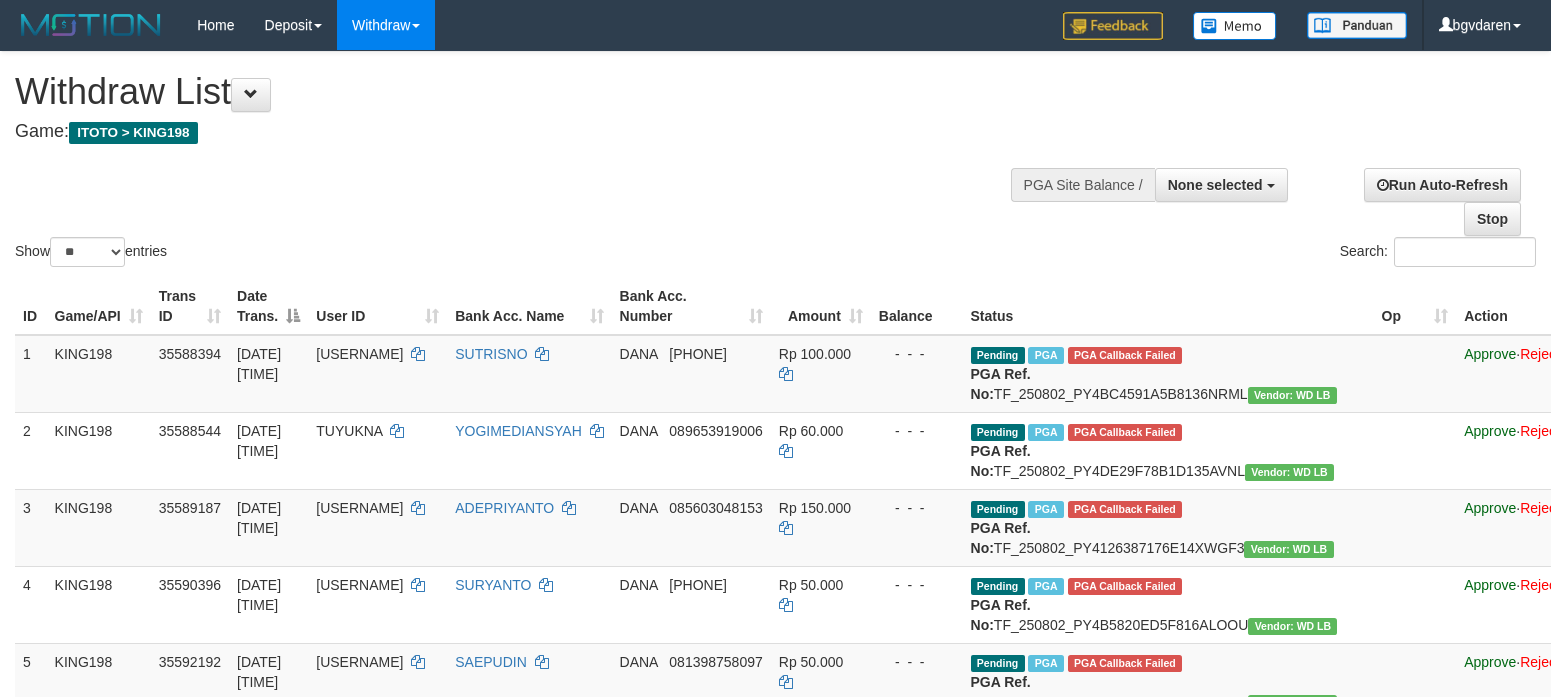 select 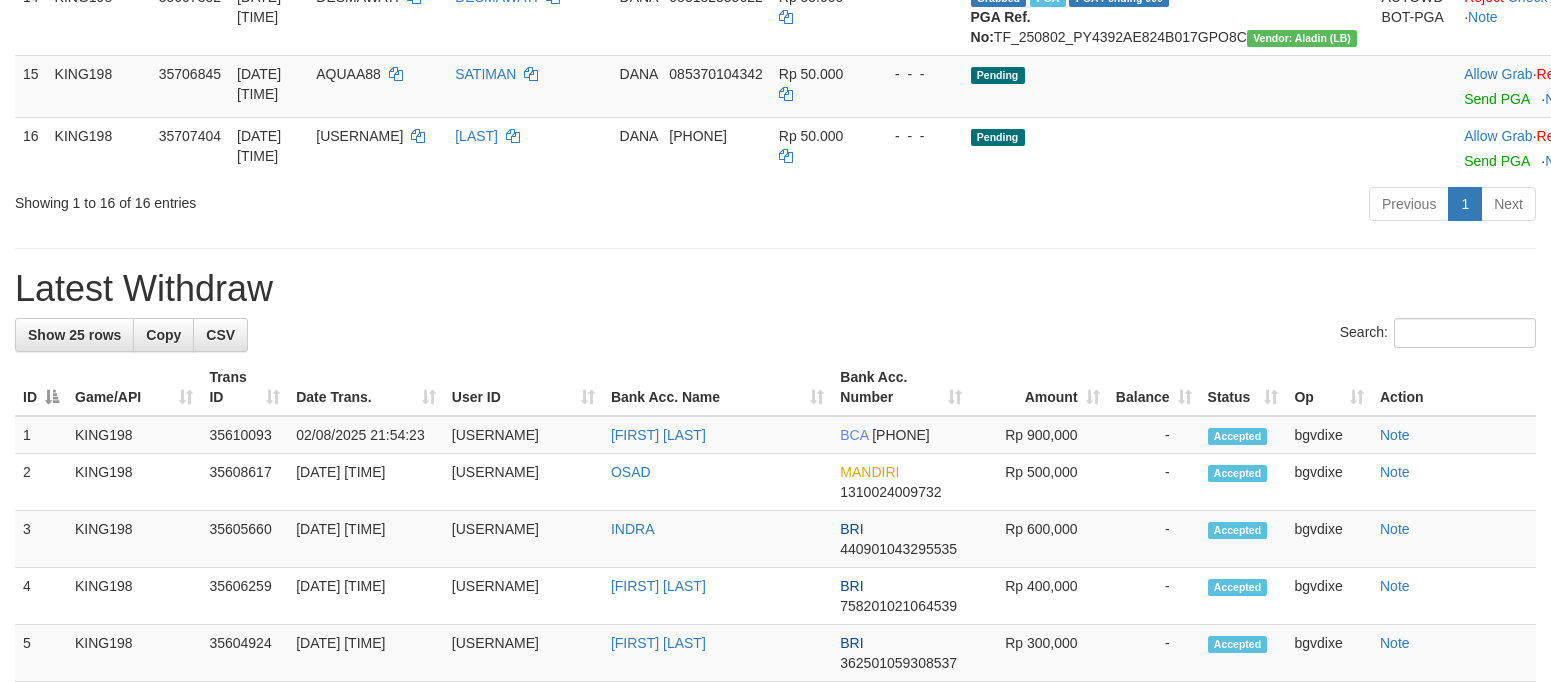scroll, scrollTop: 1462, scrollLeft: 0, axis: vertical 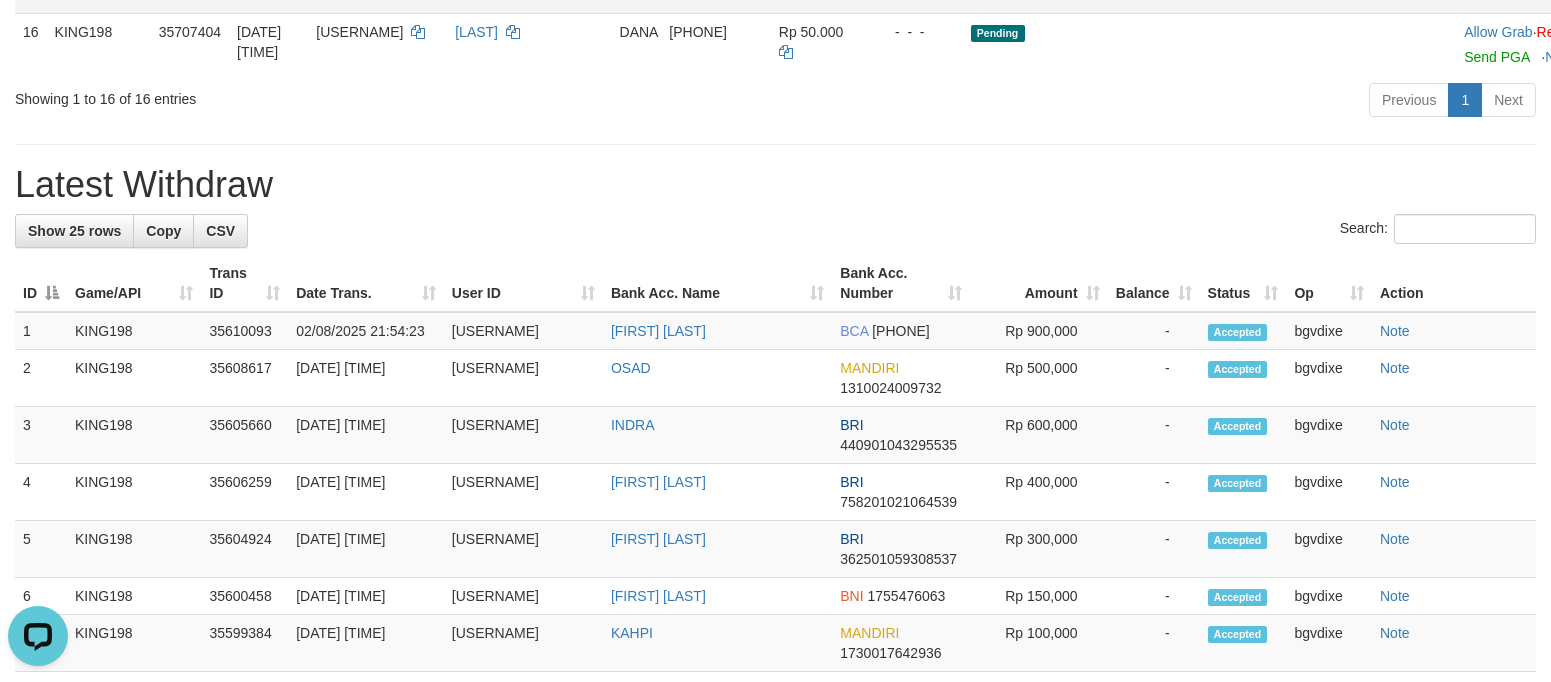 drag, startPoint x: 1252, startPoint y: 227, endPoint x: 1264, endPoint y: 233, distance: 13.416408 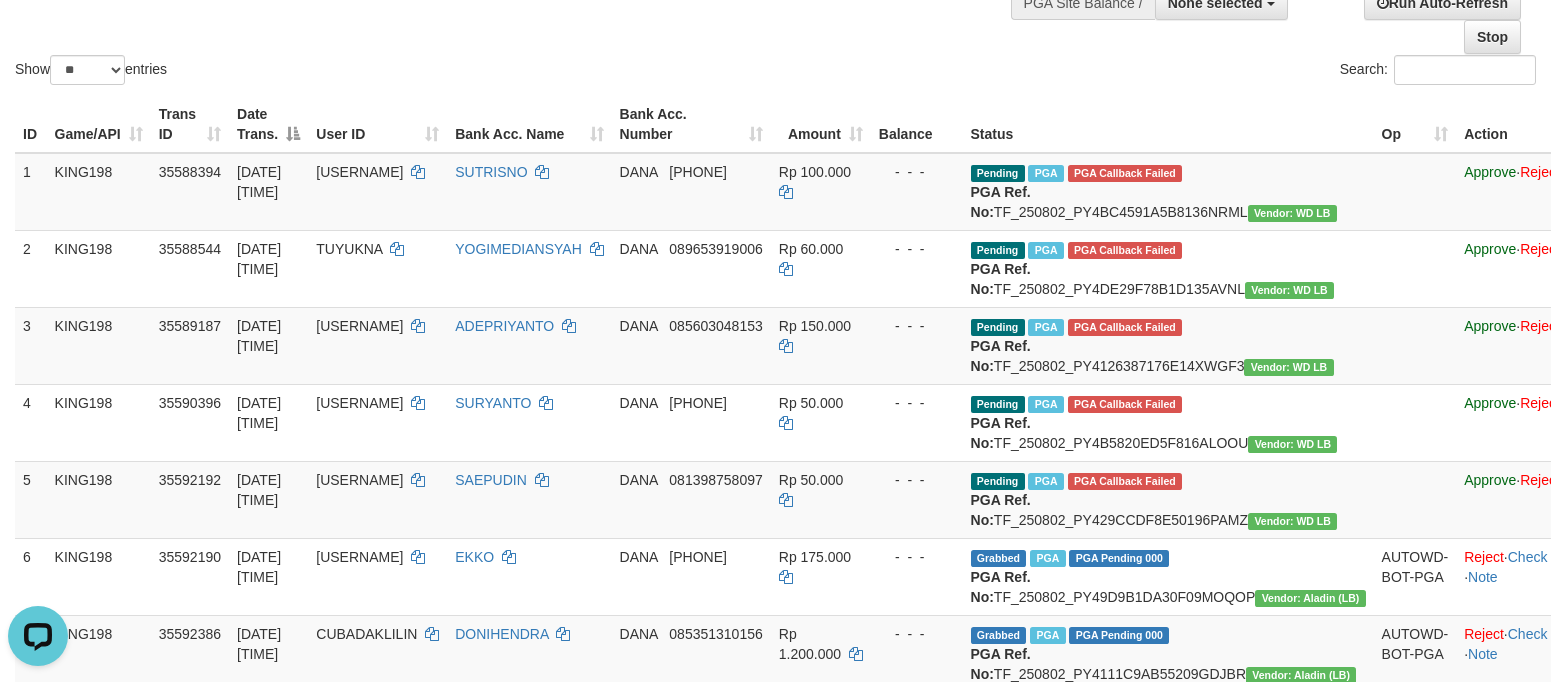 scroll, scrollTop: 0, scrollLeft: 0, axis: both 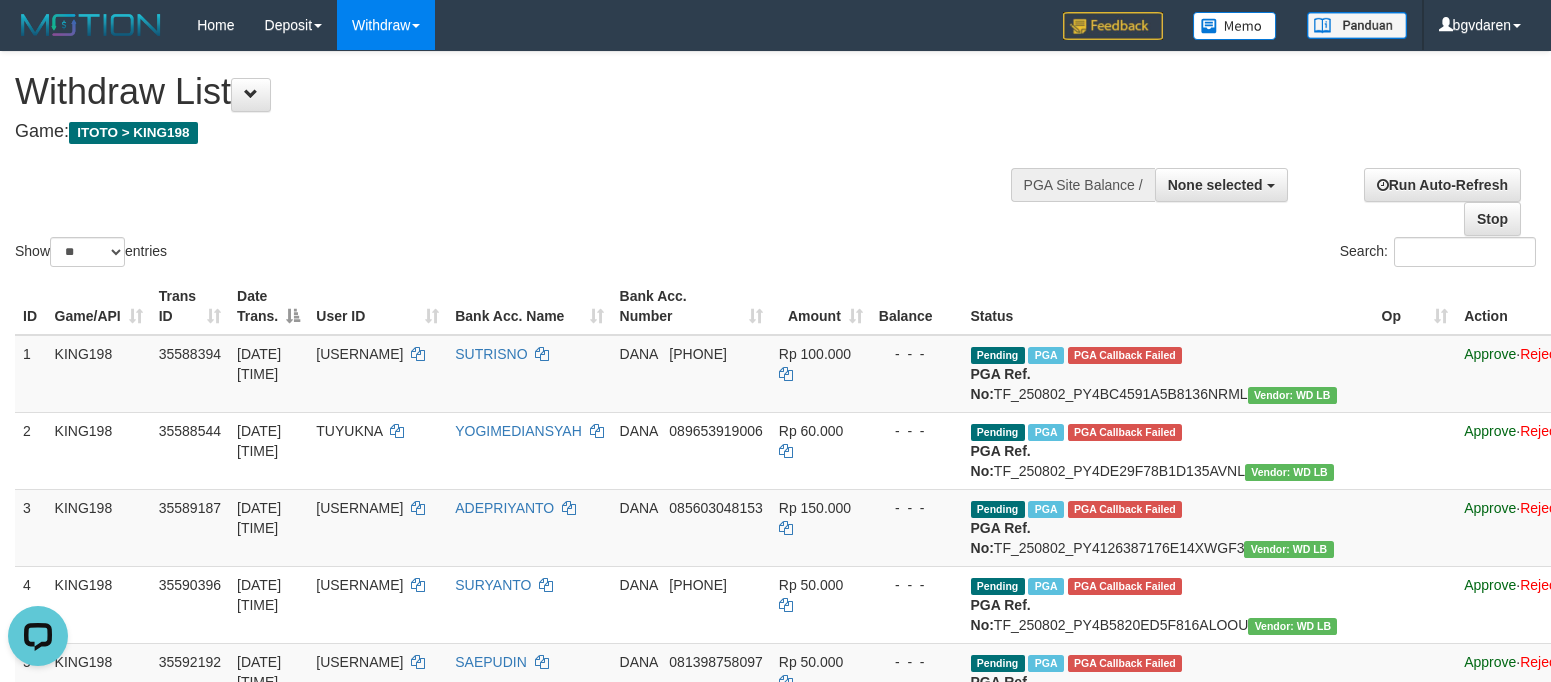 click on "Withdraw List" at bounding box center [514, 92] 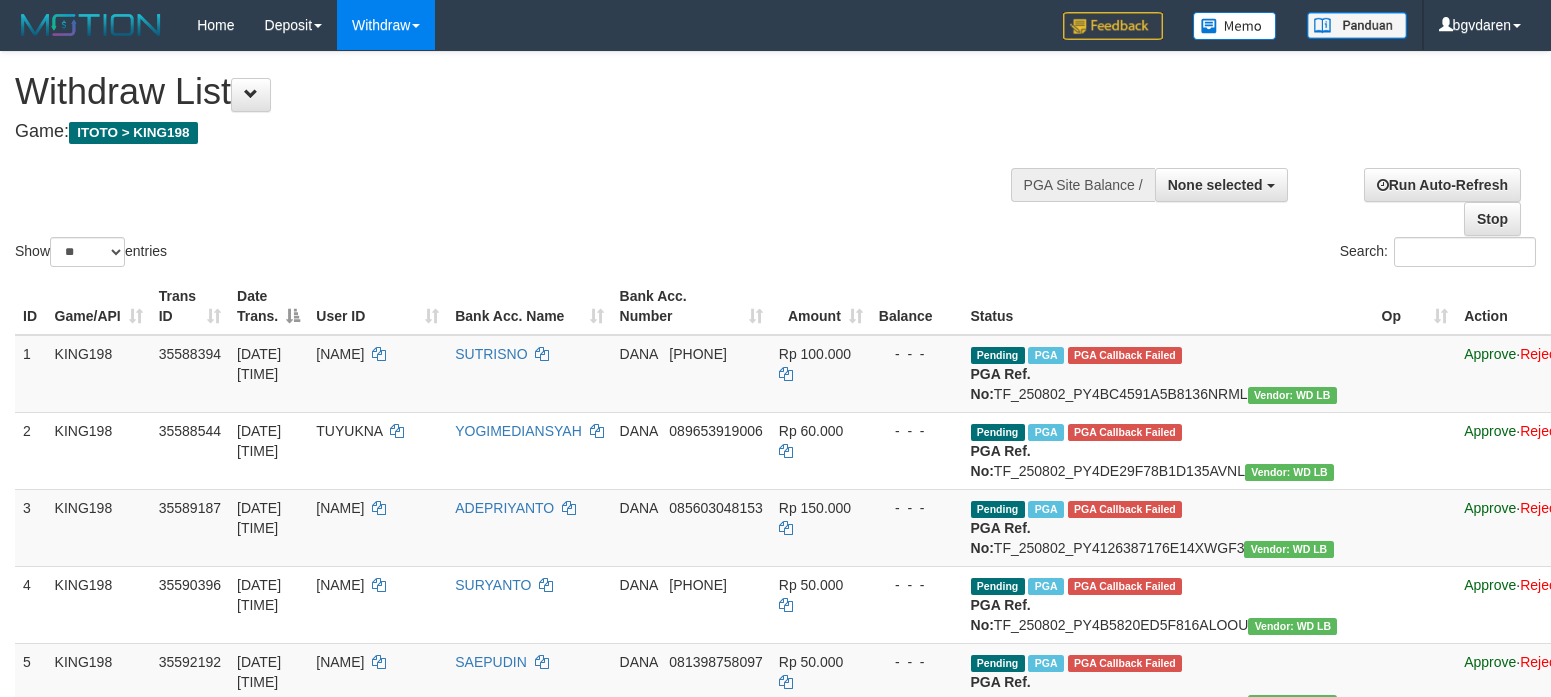 select 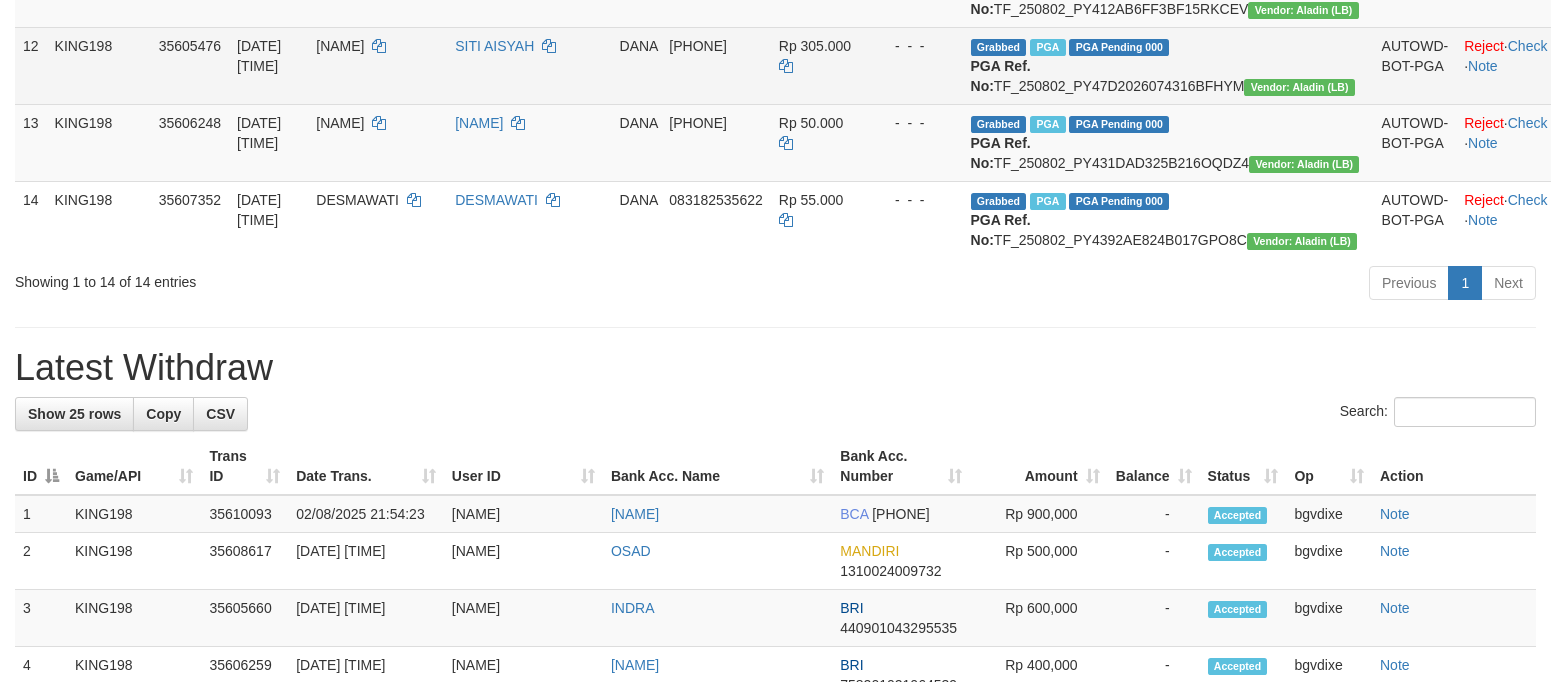 scroll, scrollTop: 1000, scrollLeft: 0, axis: vertical 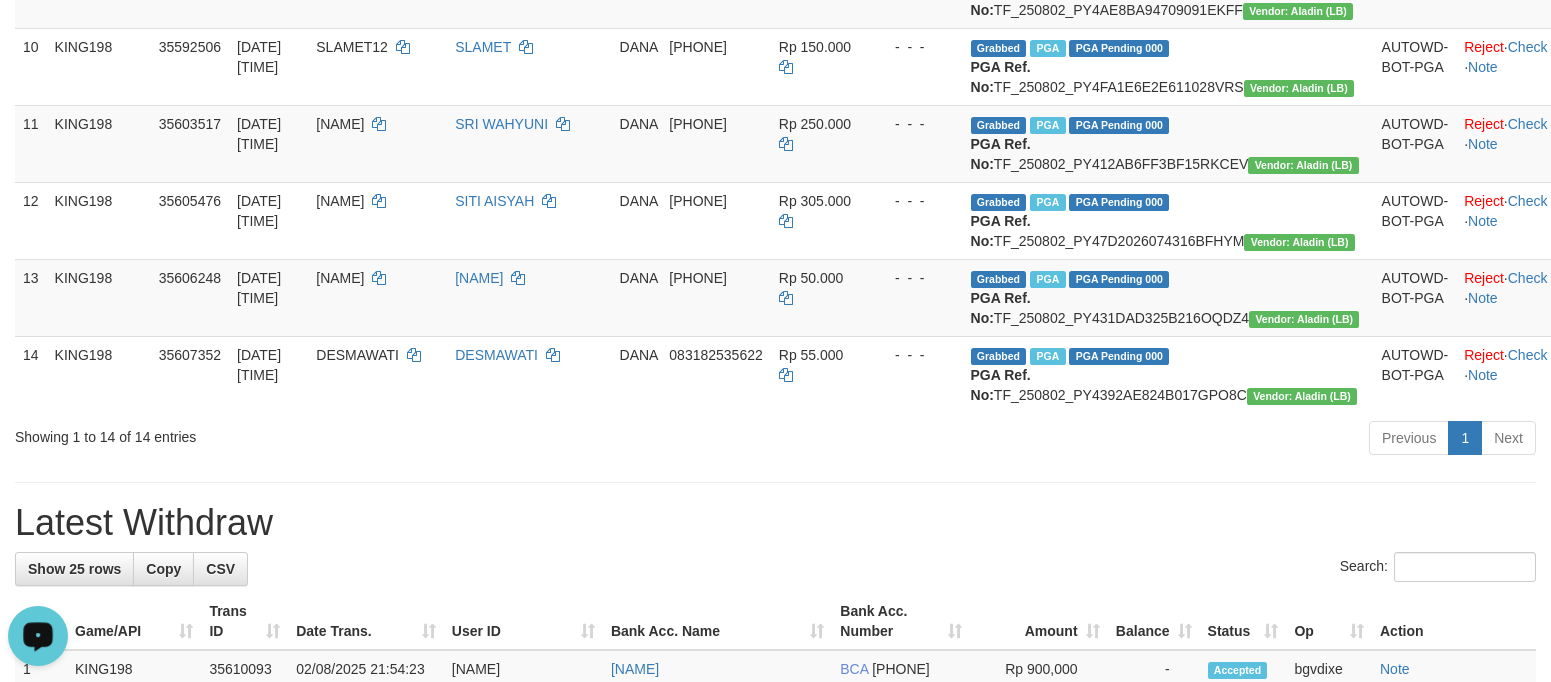 click at bounding box center (38, 635) 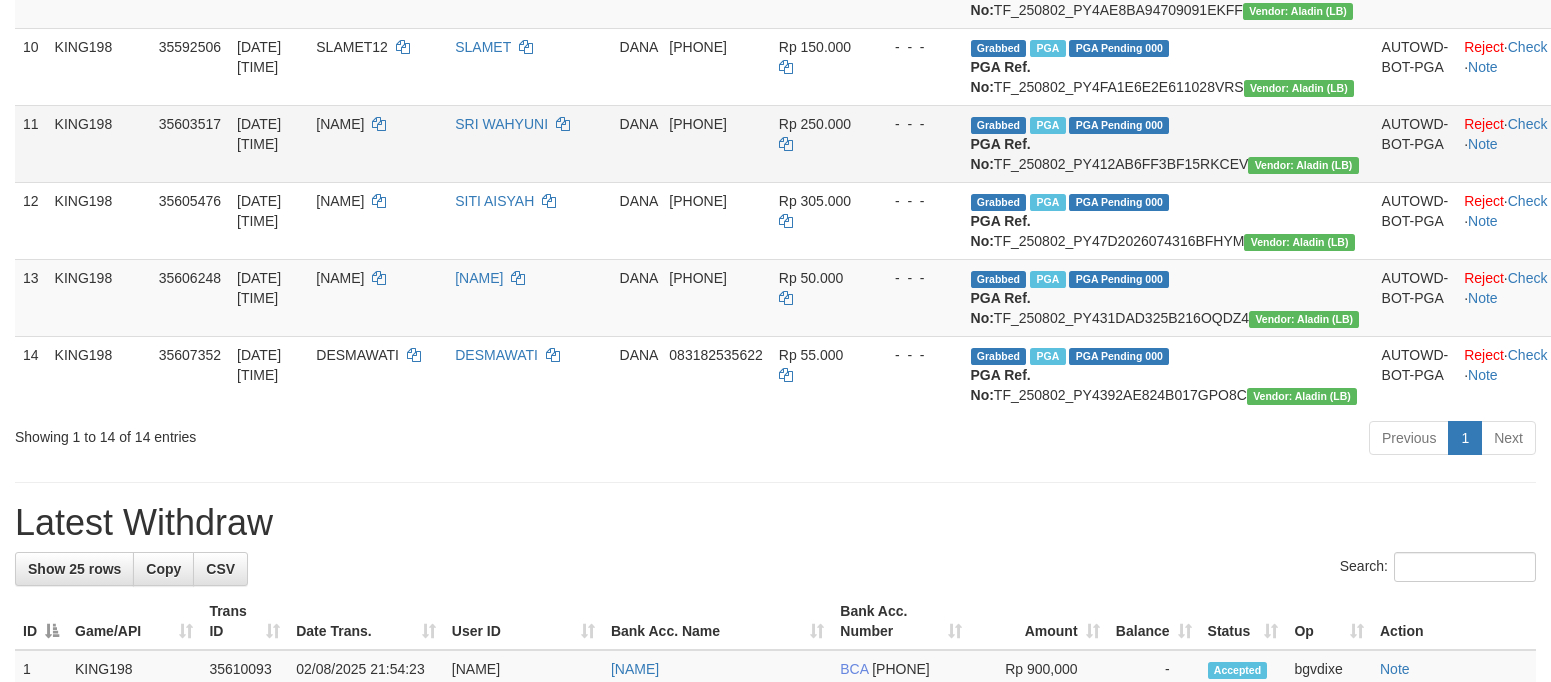 click on "SRI WAHYUNI" at bounding box center [529, 143] 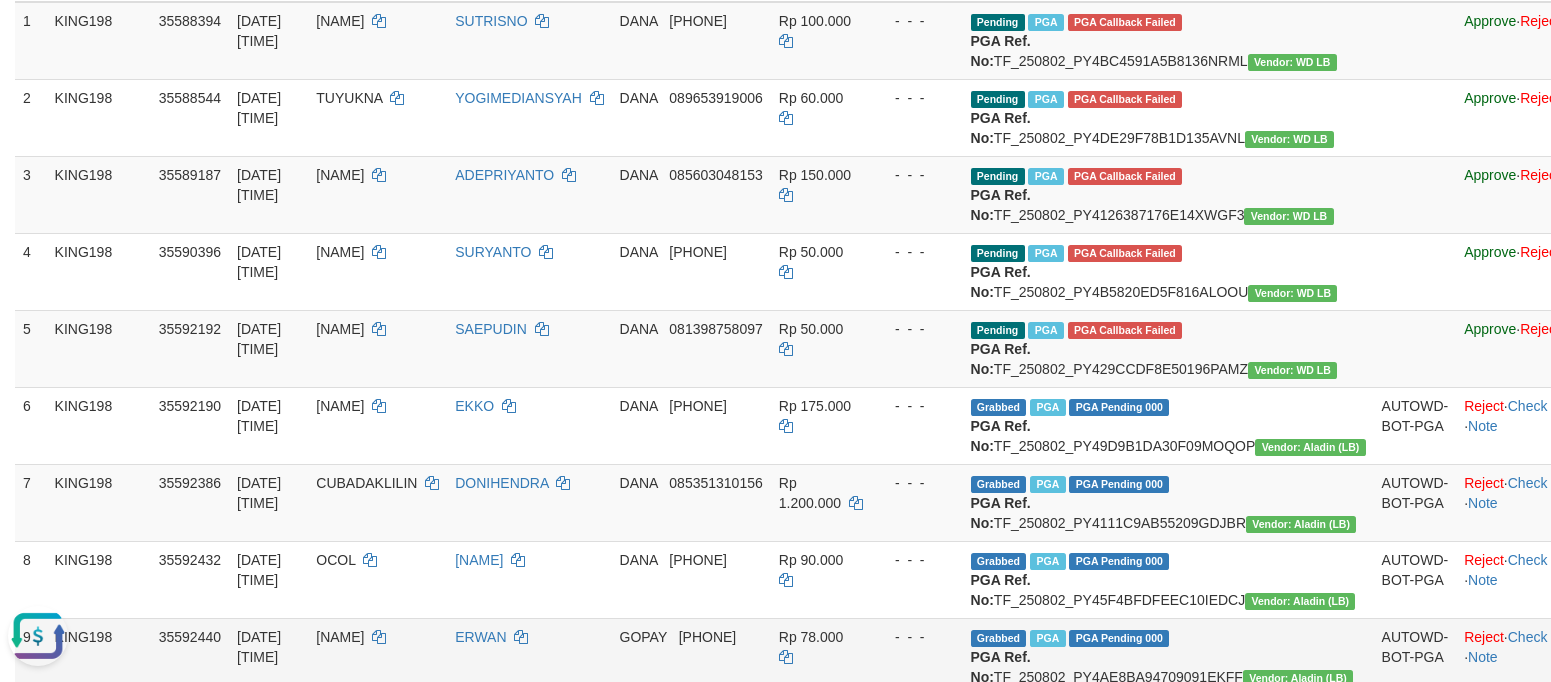 scroll, scrollTop: 167, scrollLeft: 0, axis: vertical 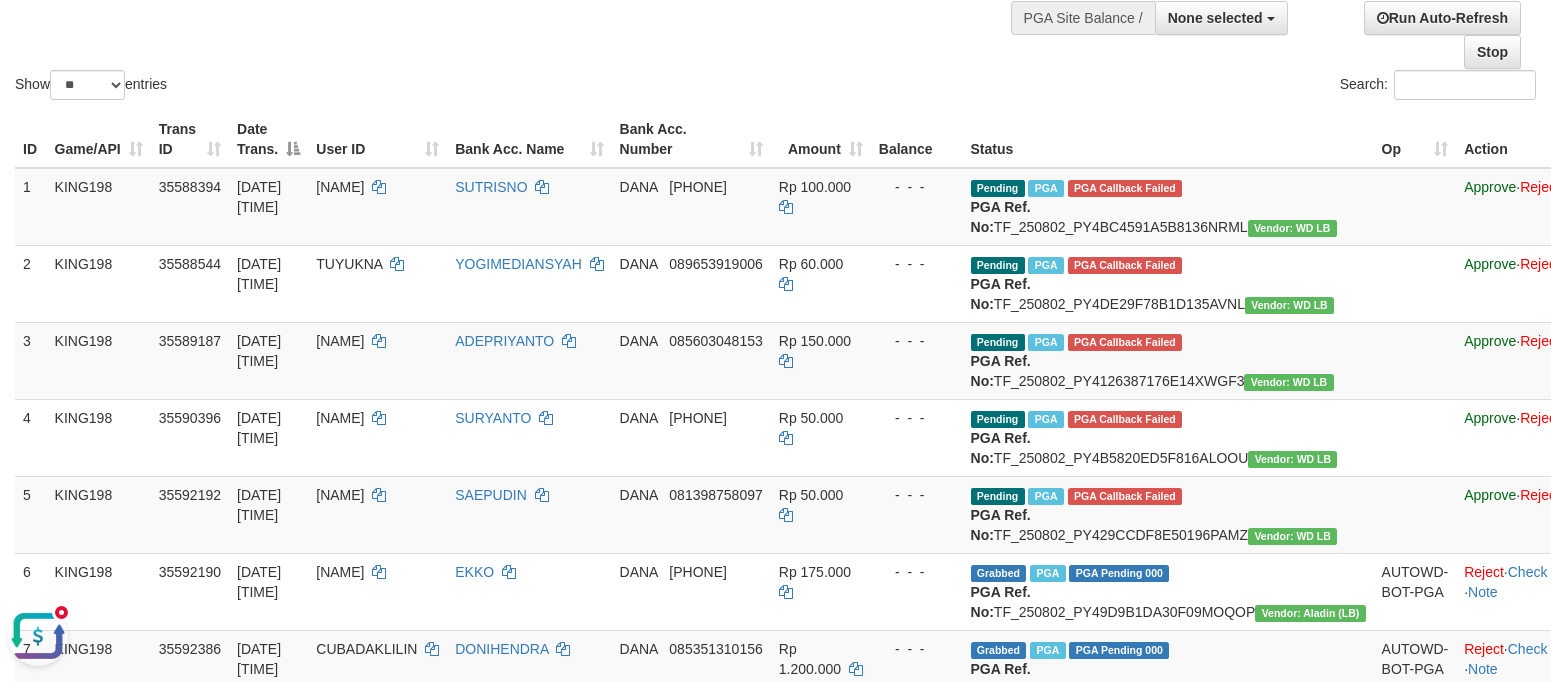 click at bounding box center (38, 636) 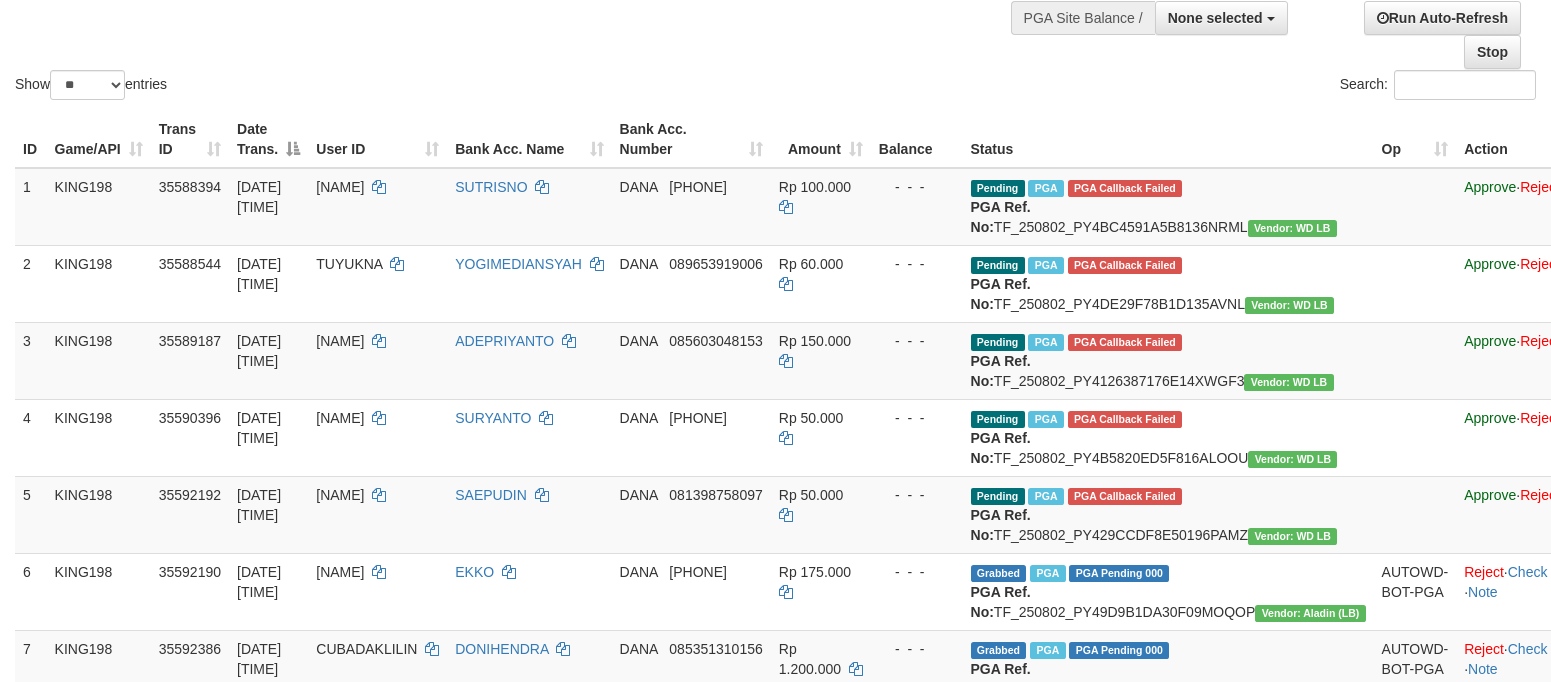 click on "Show  ** ** ** ***  entries Search:" at bounding box center [775, -6] 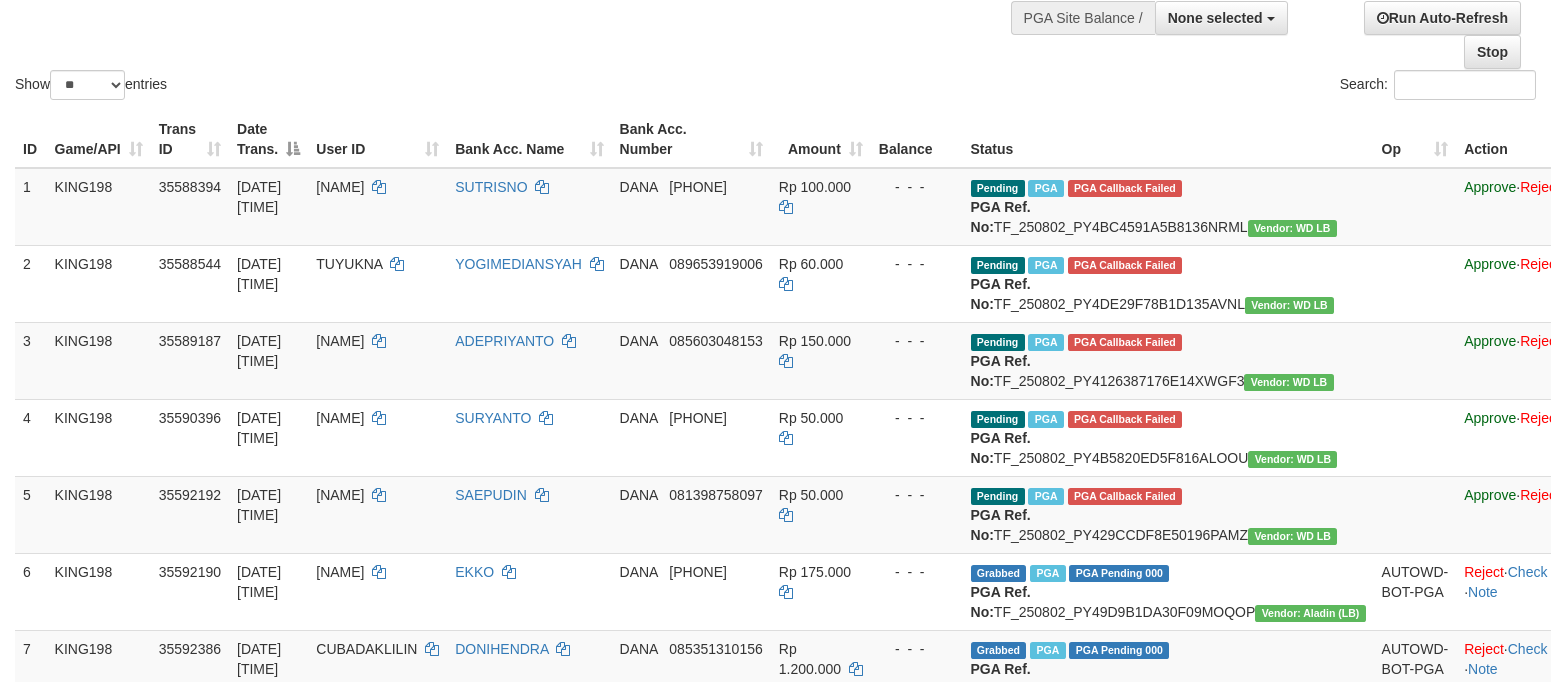 click on "Show  ** ** ** ***  entries Search:" at bounding box center (775, -6) 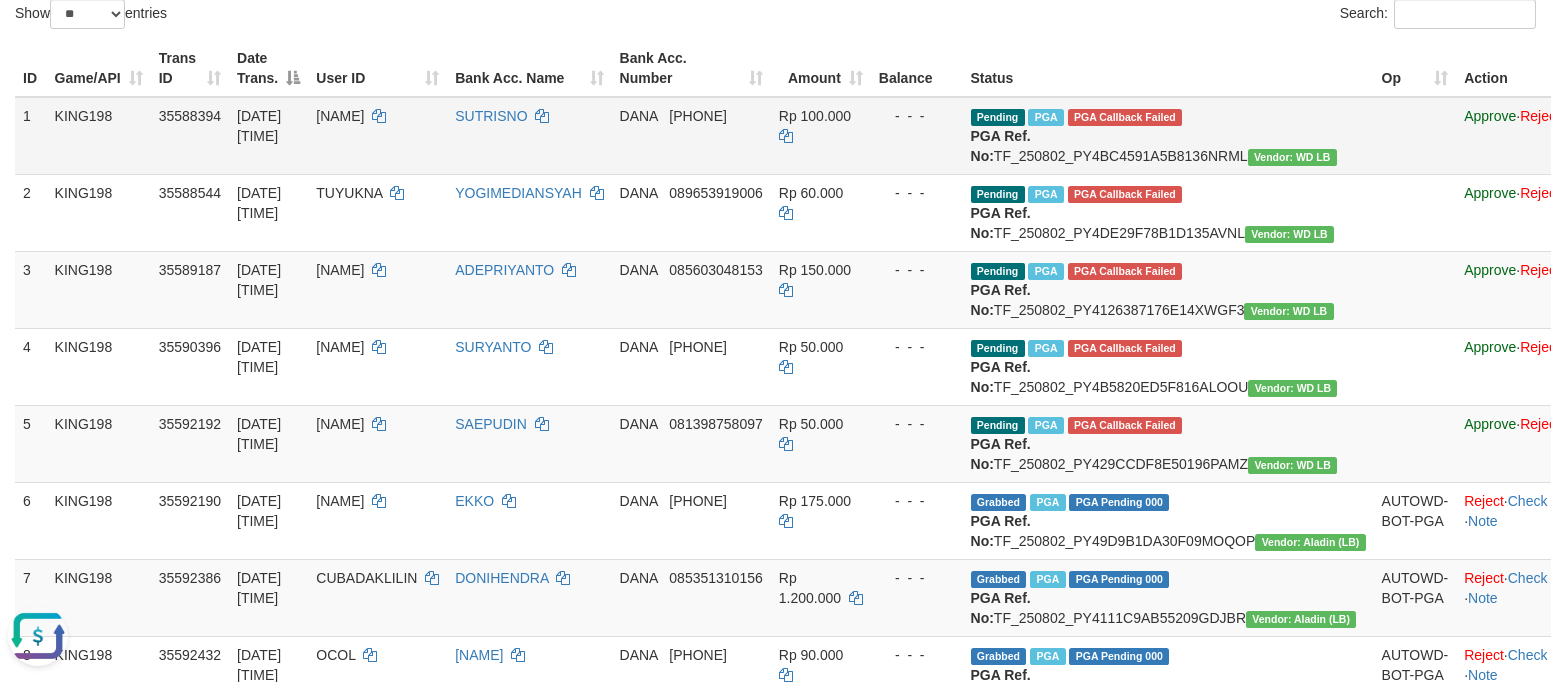 scroll, scrollTop: 167, scrollLeft: 0, axis: vertical 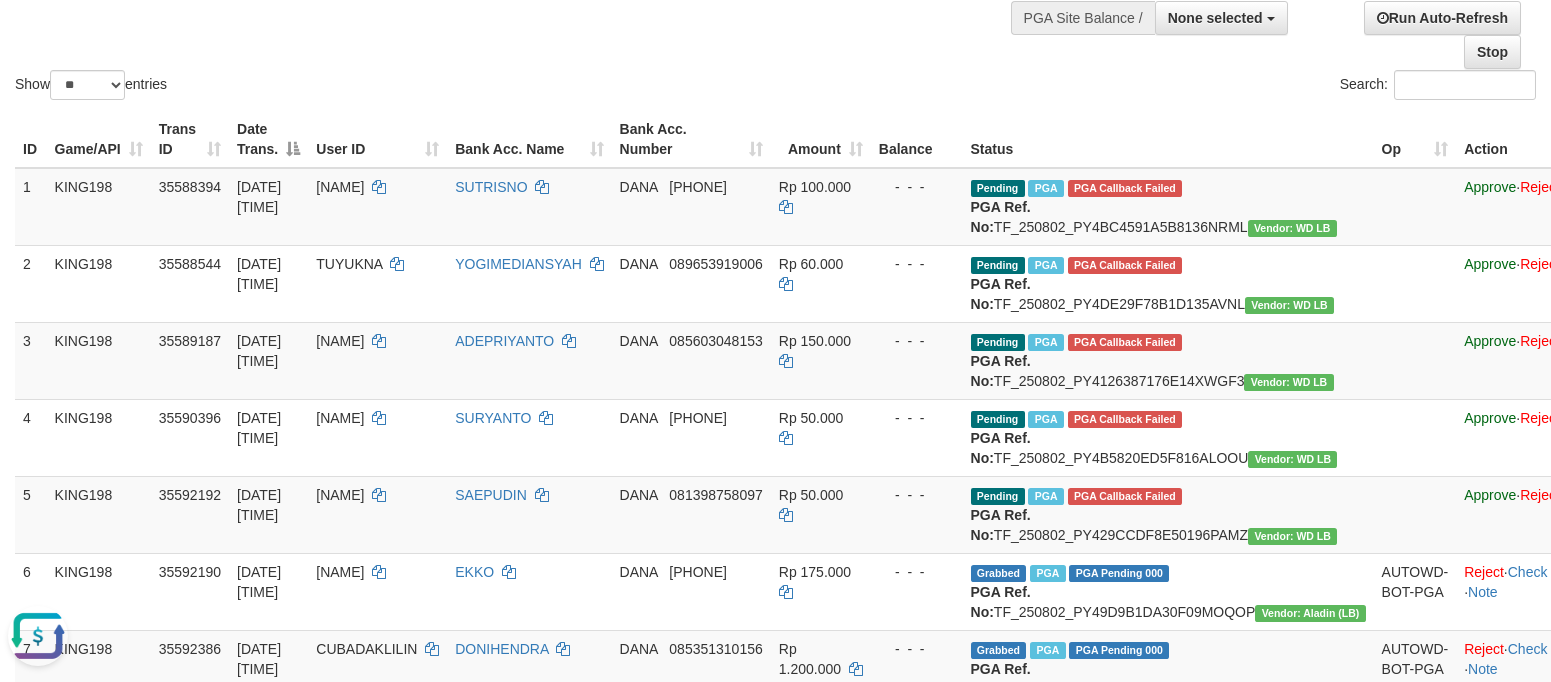 click on "Show  ** ** ** ***  entries" at bounding box center [388, 87] 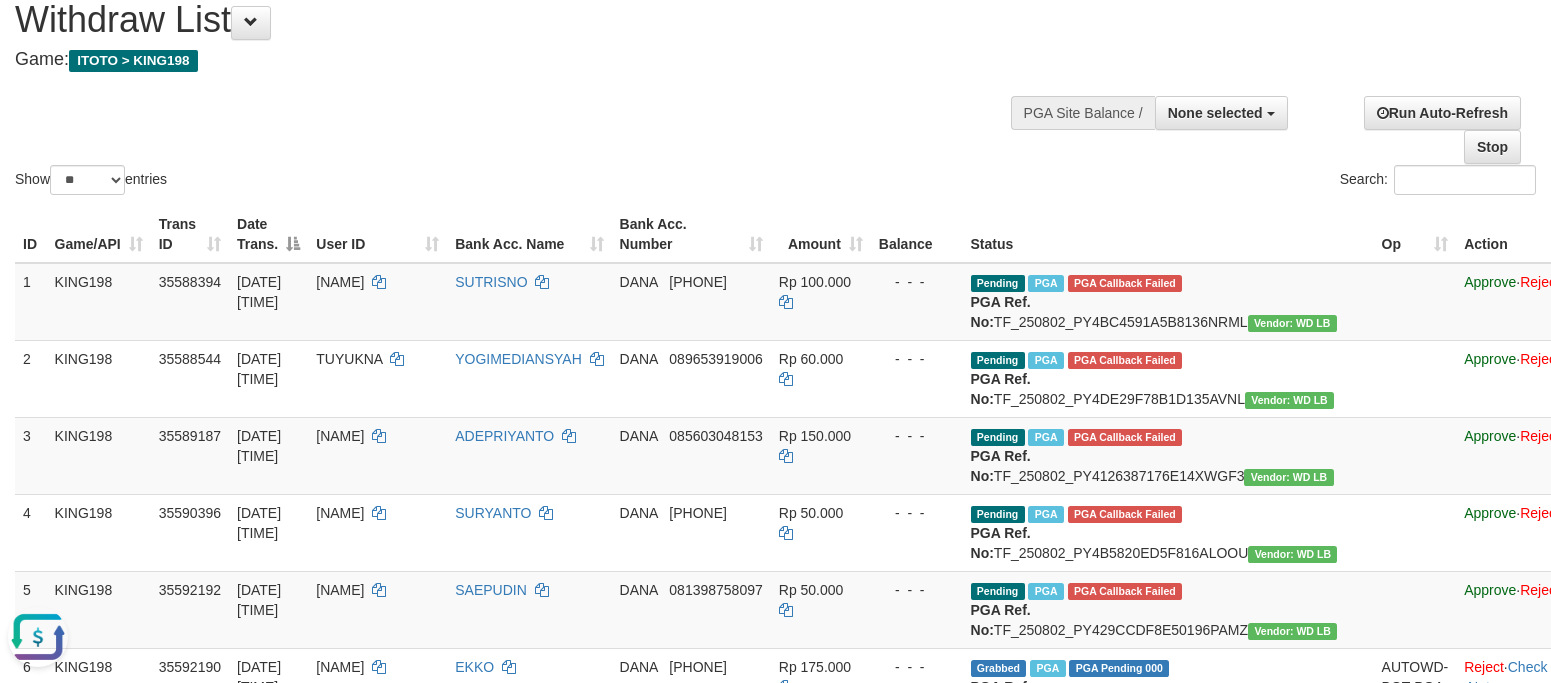 scroll, scrollTop: 0, scrollLeft: 0, axis: both 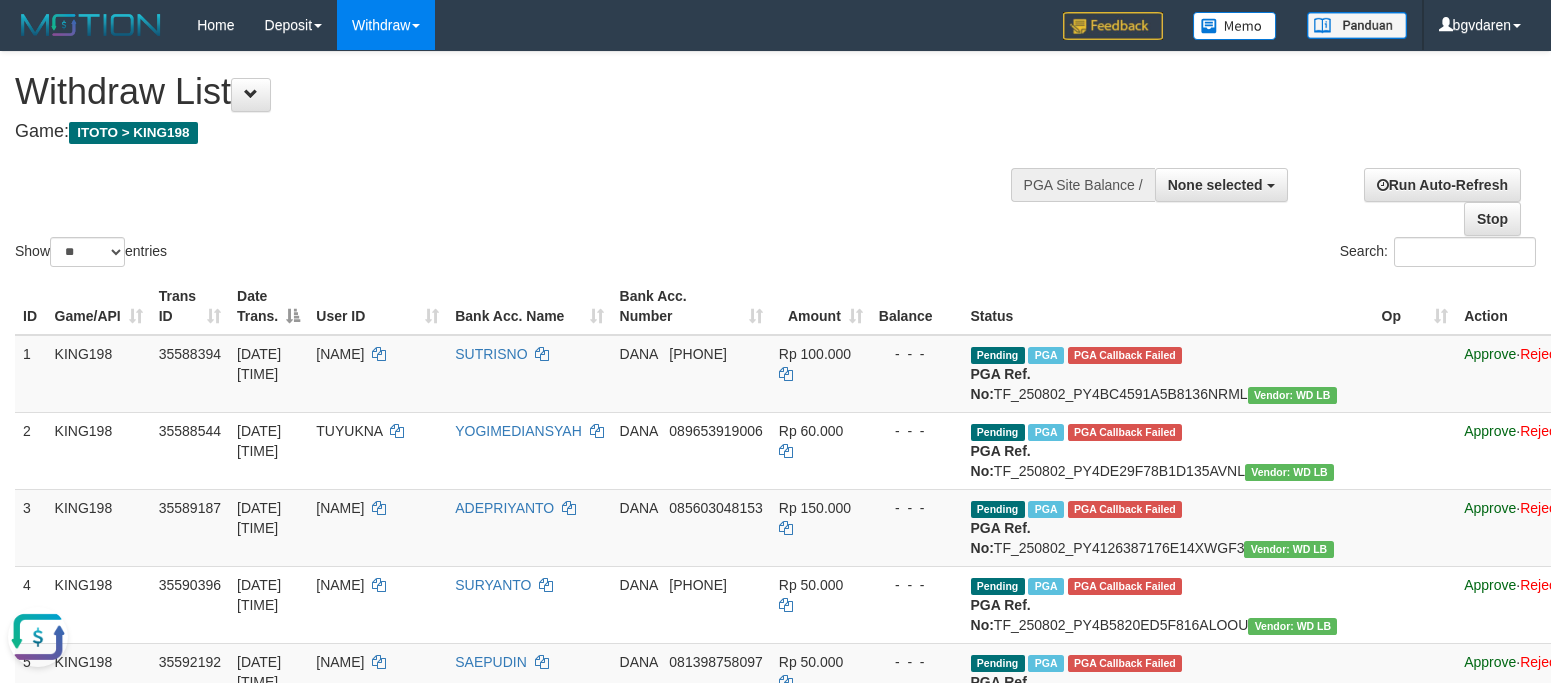 click on "**********" at bounding box center (522, 101) 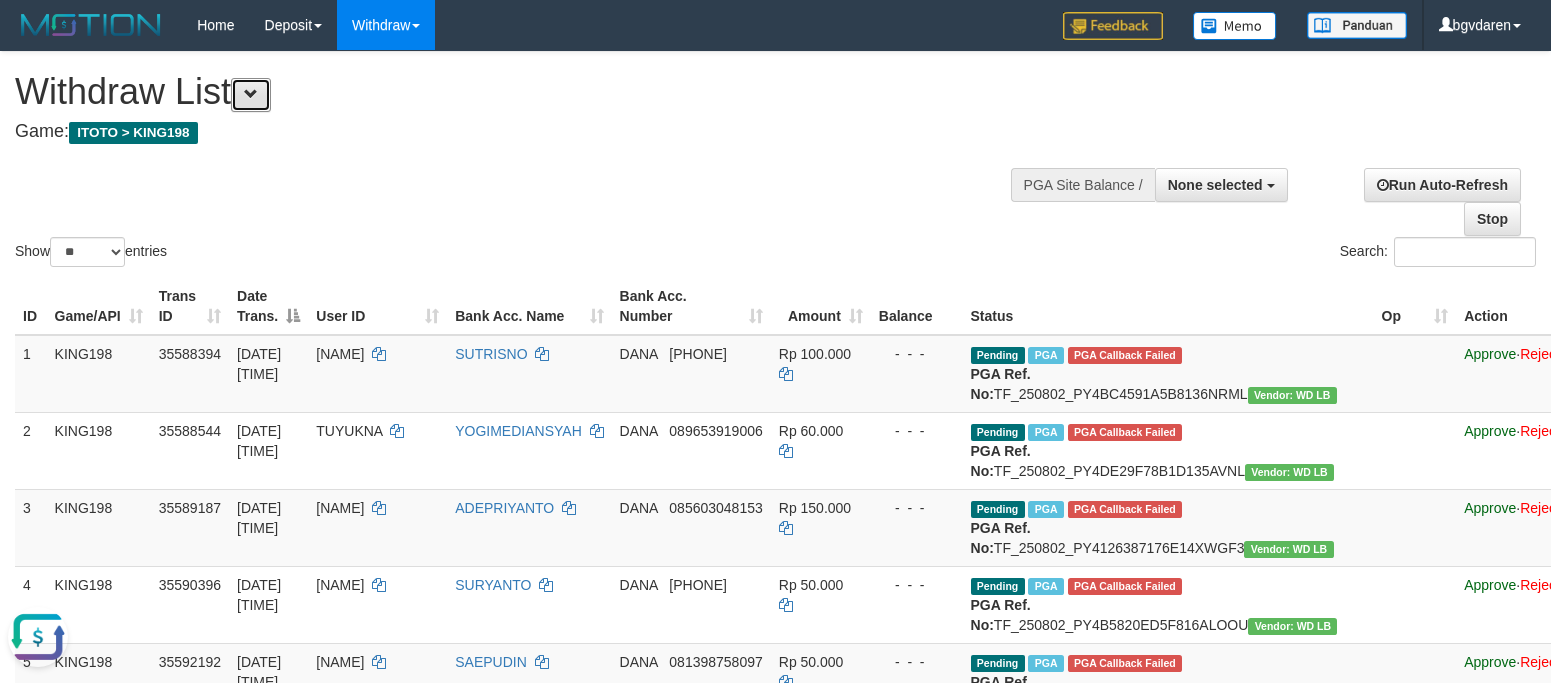 drag, startPoint x: 258, startPoint y: 98, endPoint x: 271, endPoint y: 202, distance: 104.80935 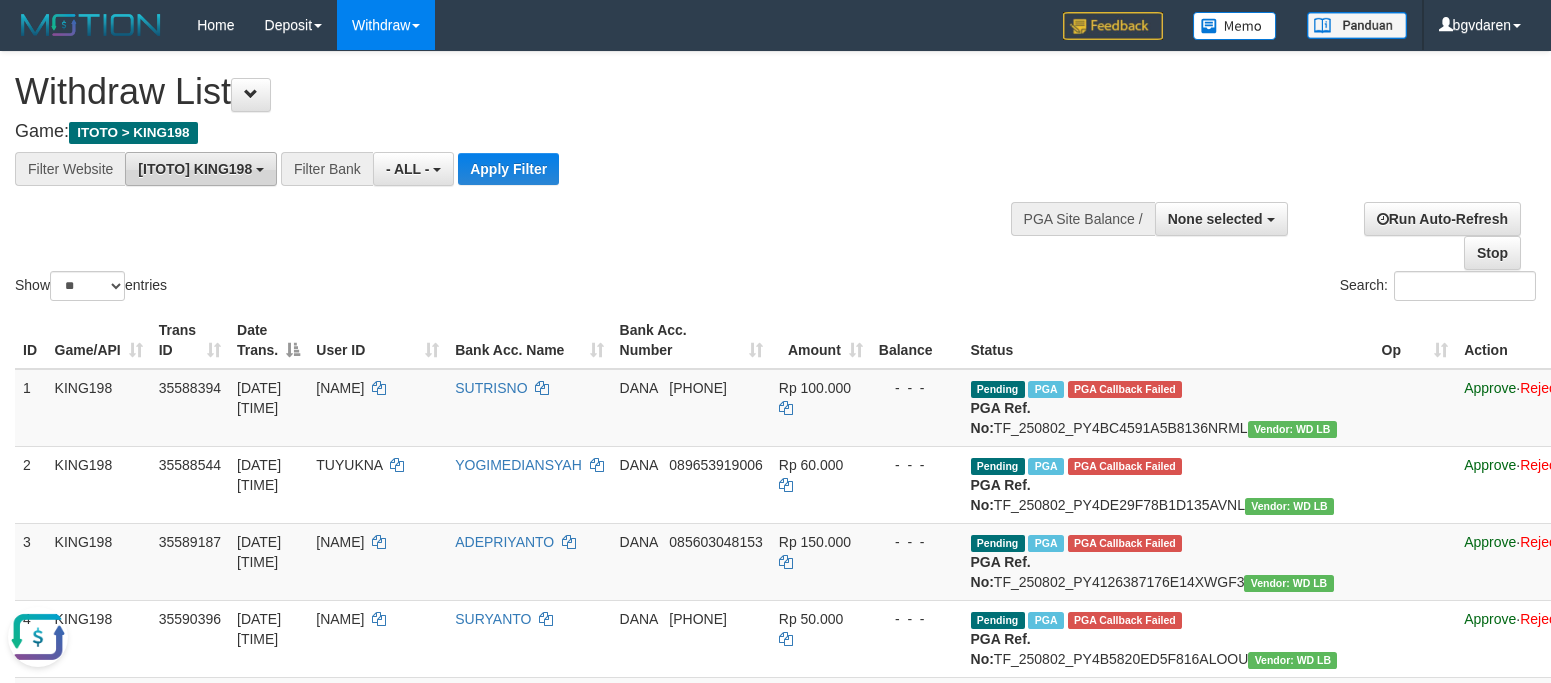 click on "[ITOTO] KING198" at bounding box center (201, 169) 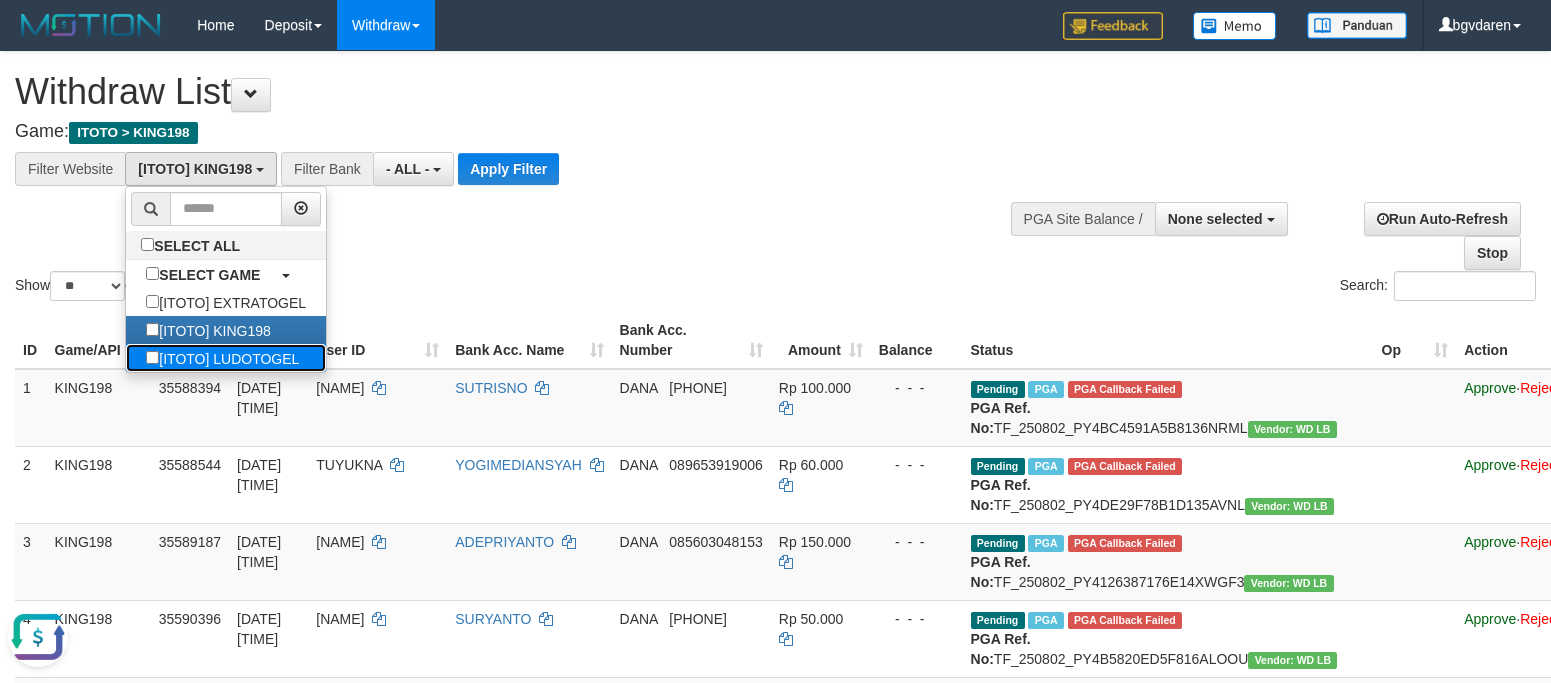 drag, startPoint x: 251, startPoint y: 369, endPoint x: 252, endPoint y: 351, distance: 18.027756 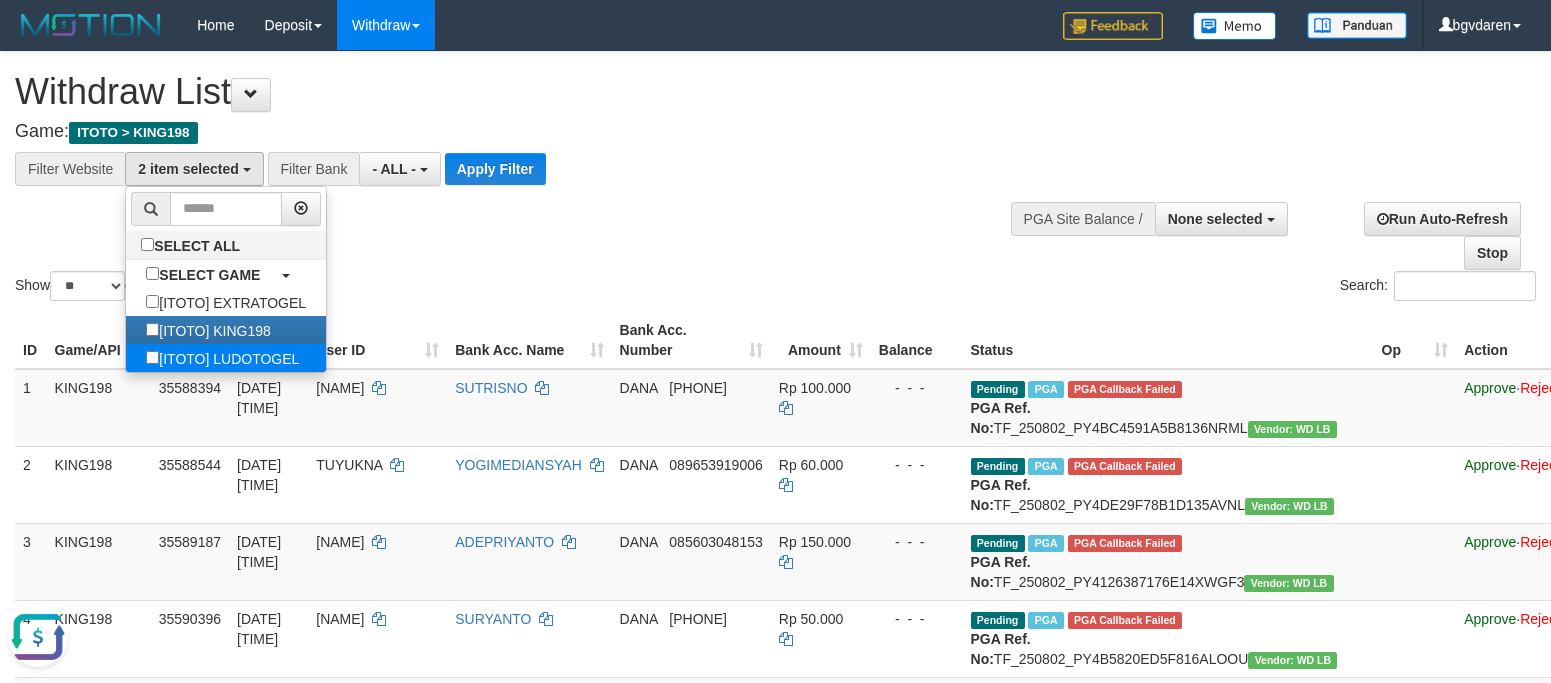 scroll, scrollTop: 35, scrollLeft: 0, axis: vertical 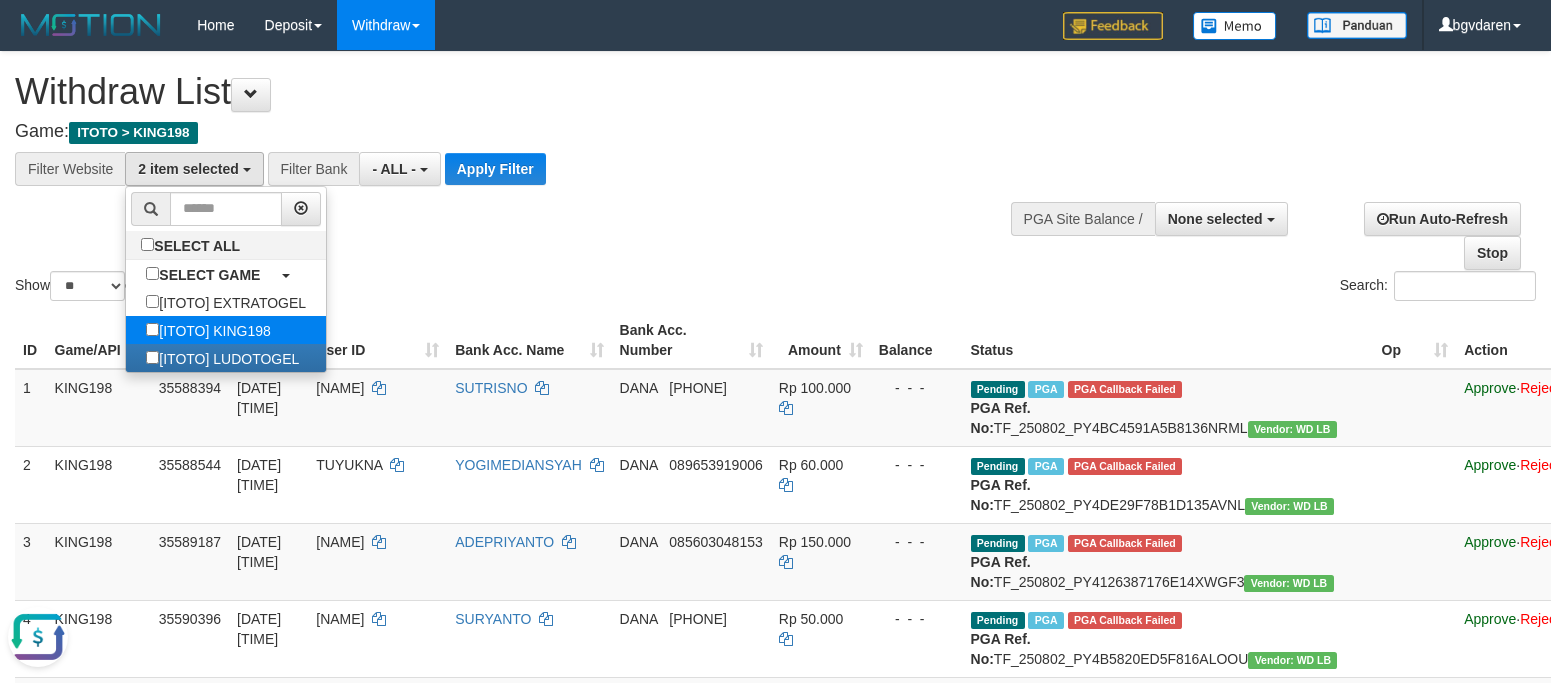 click on "[ITOTO] KING198" at bounding box center (208, 330) 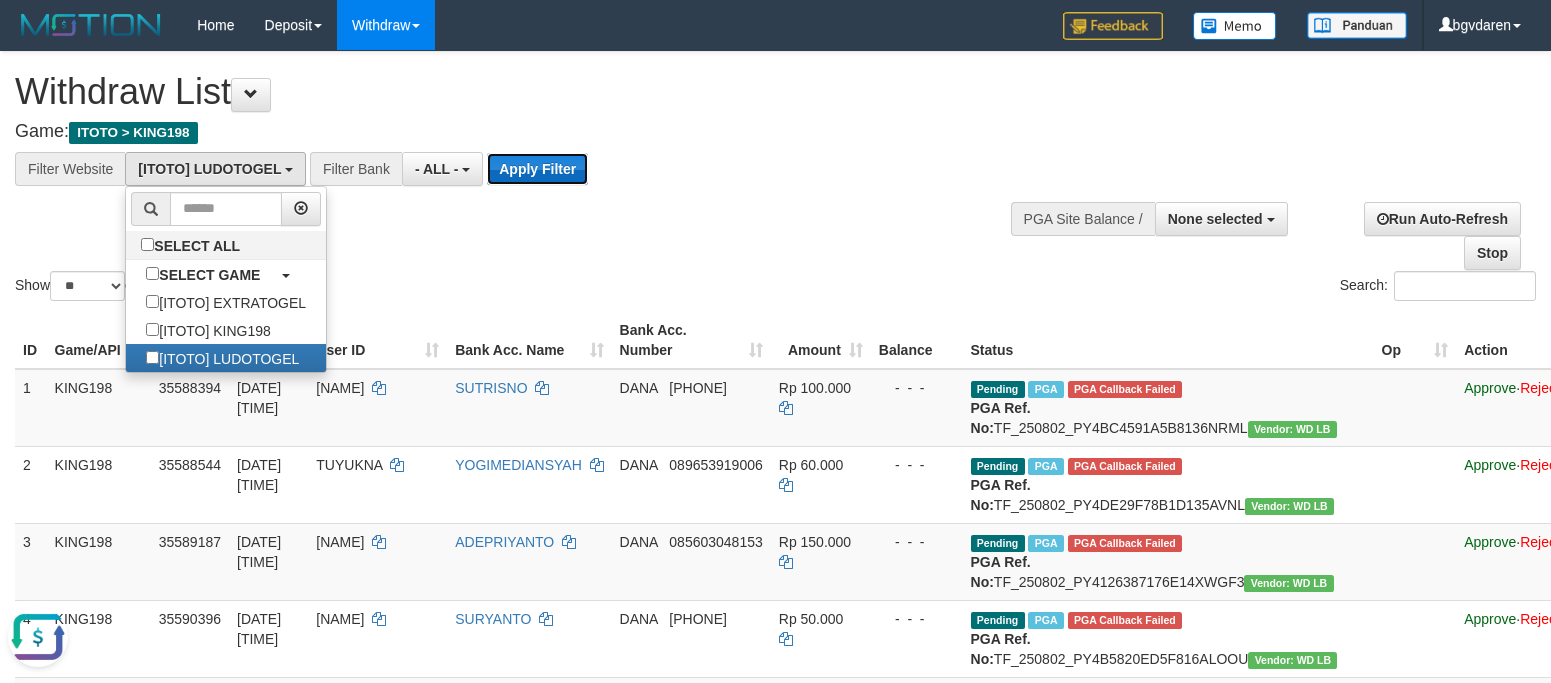 click on "Apply Filter" at bounding box center [537, 169] 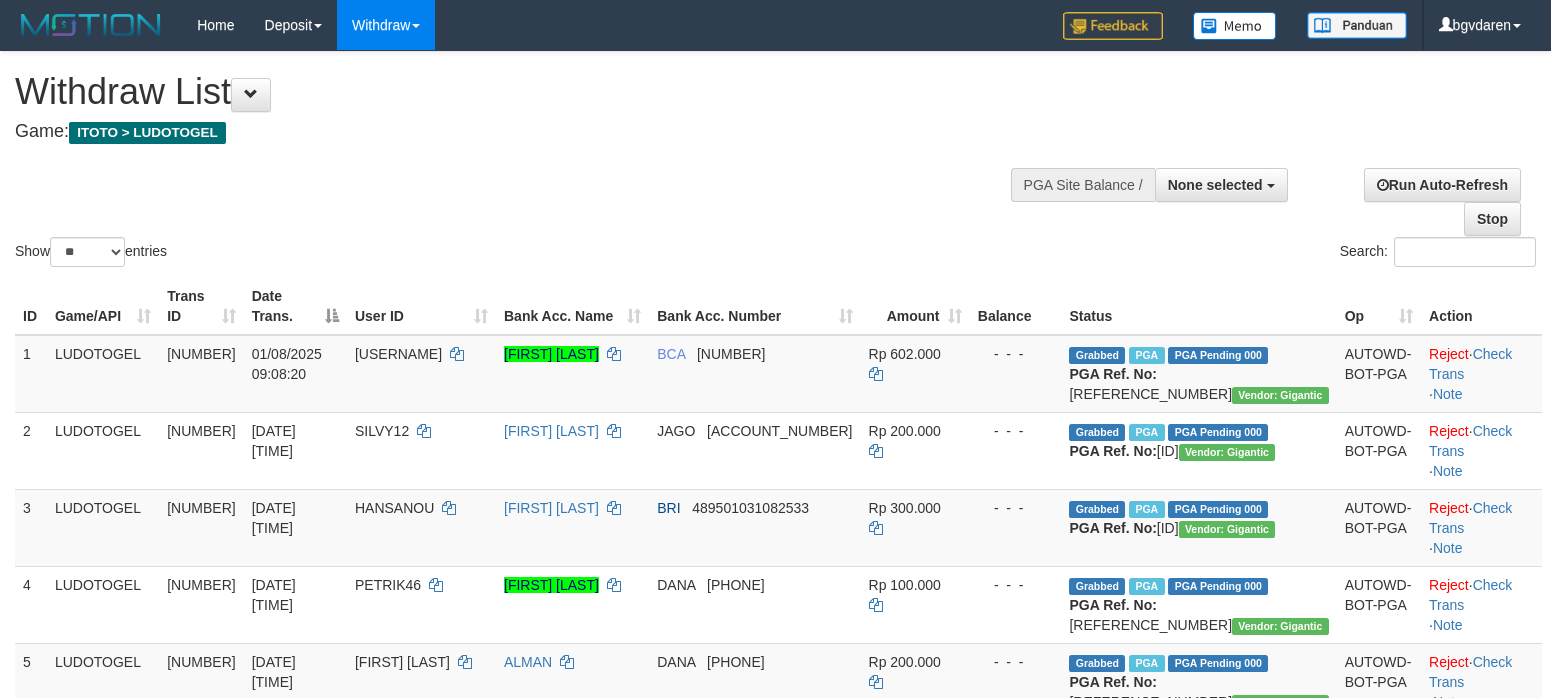 select 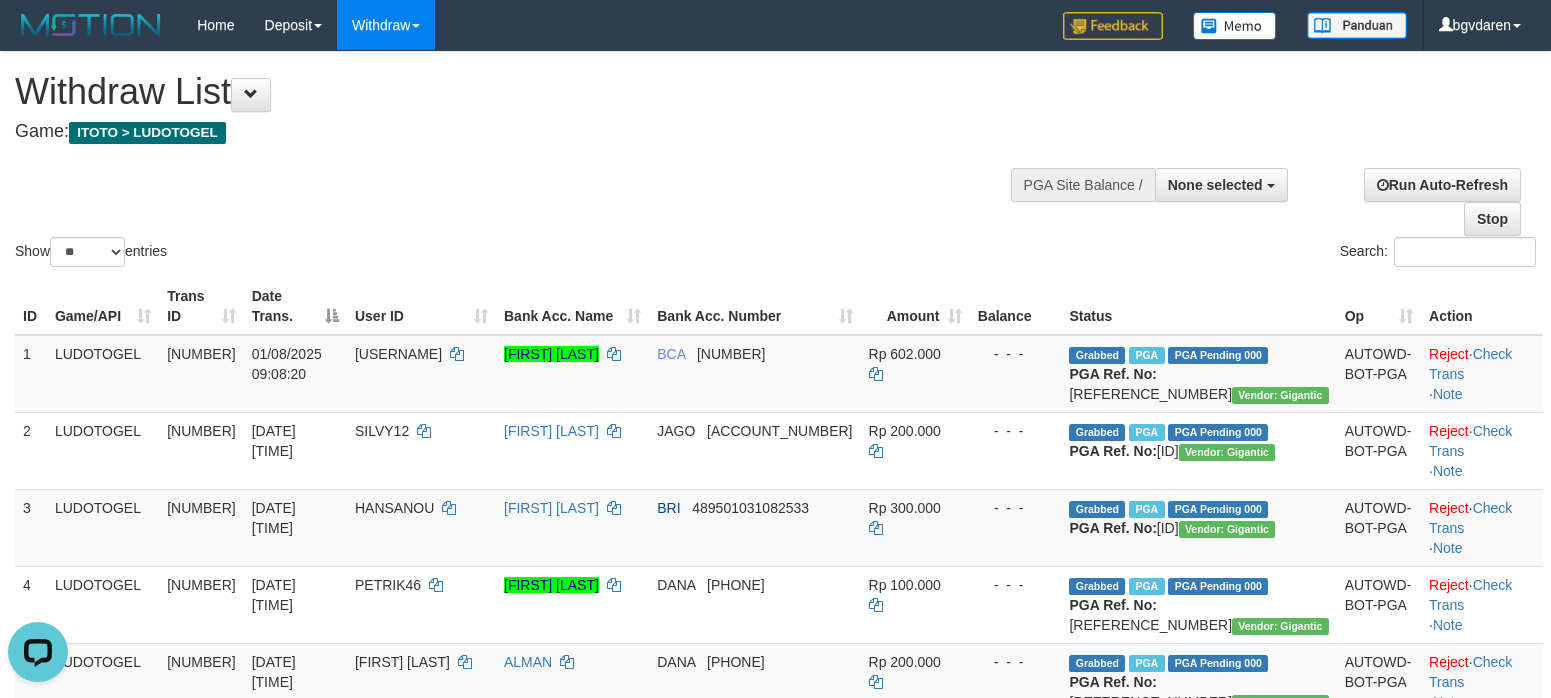 scroll, scrollTop: 0, scrollLeft: 0, axis: both 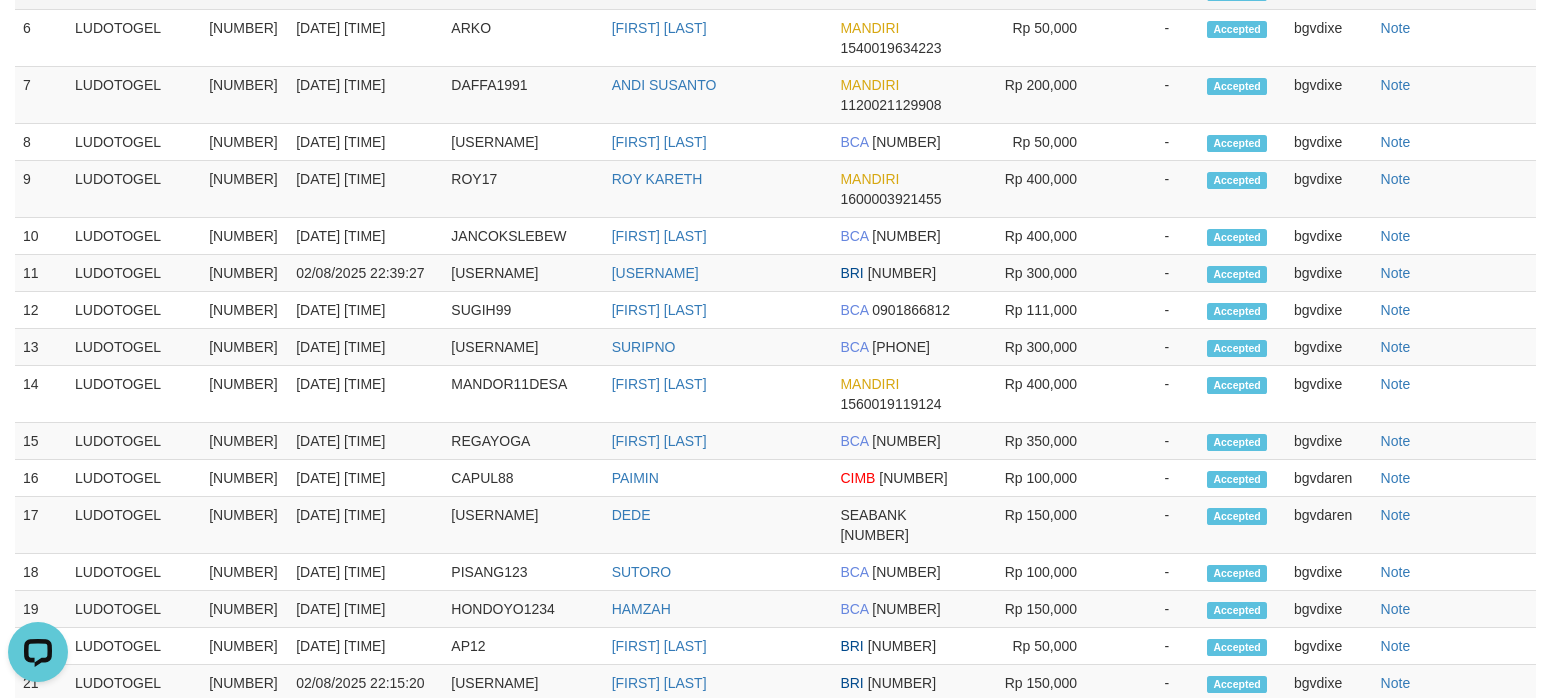 click on "ROYEN123" at bounding box center (523, -9) 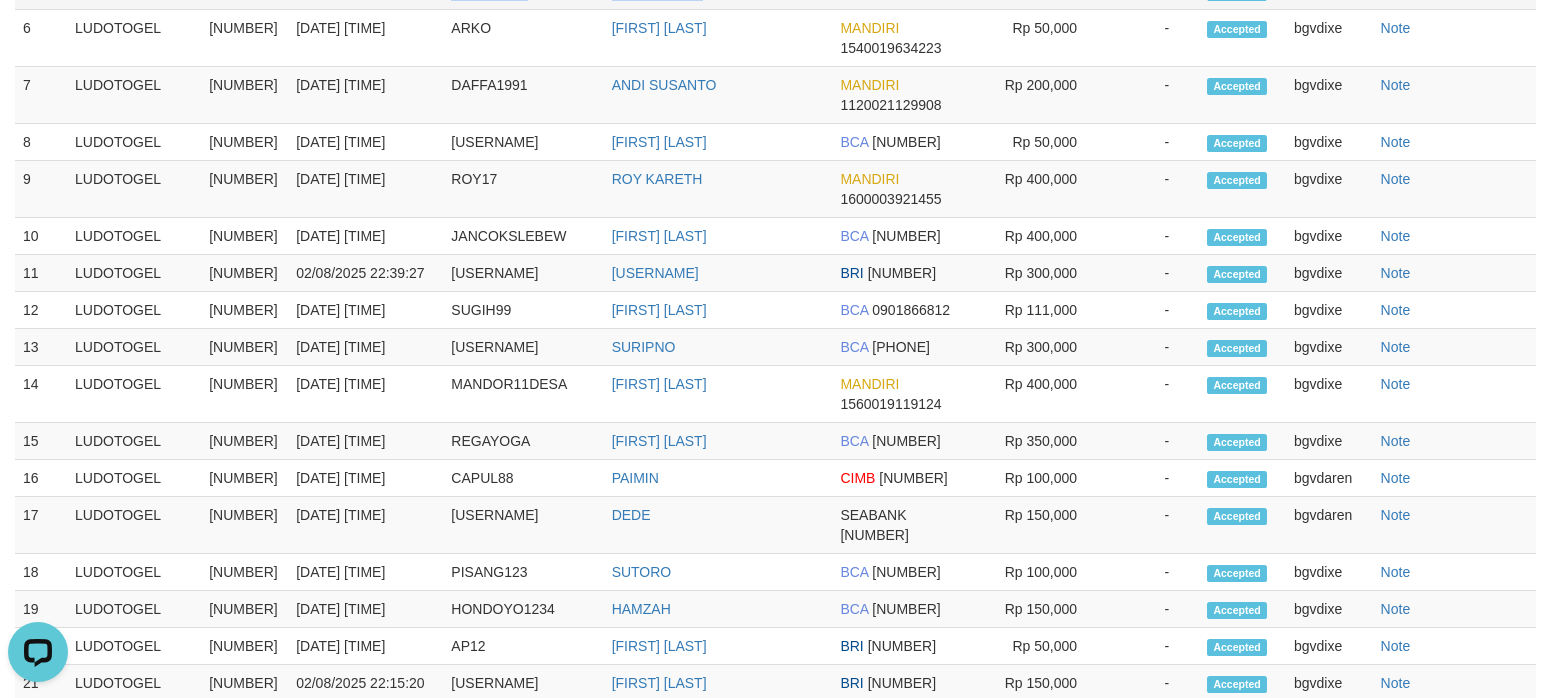drag, startPoint x: 488, startPoint y: 314, endPoint x: 727, endPoint y: 315, distance: 239.00209 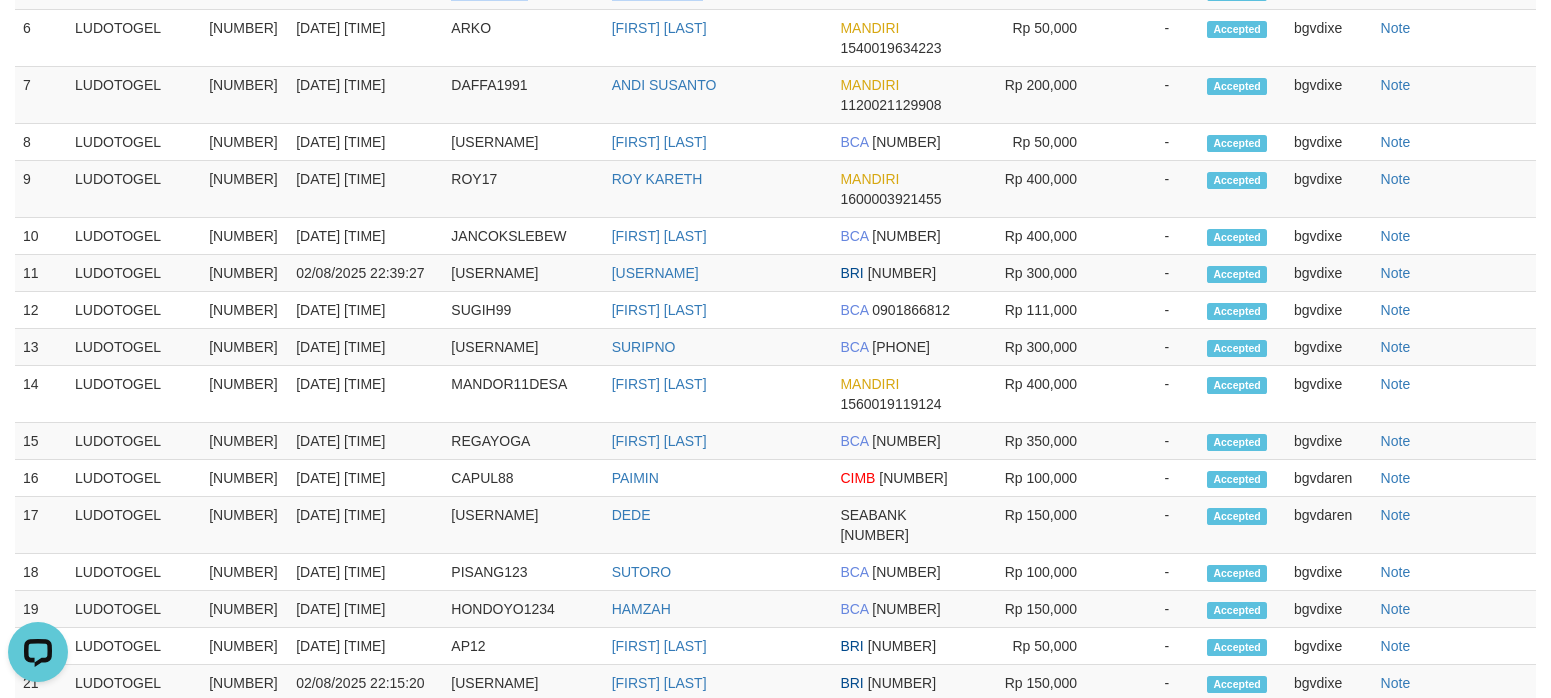 click on "Bank Acc. Name" at bounding box center (718, -225) 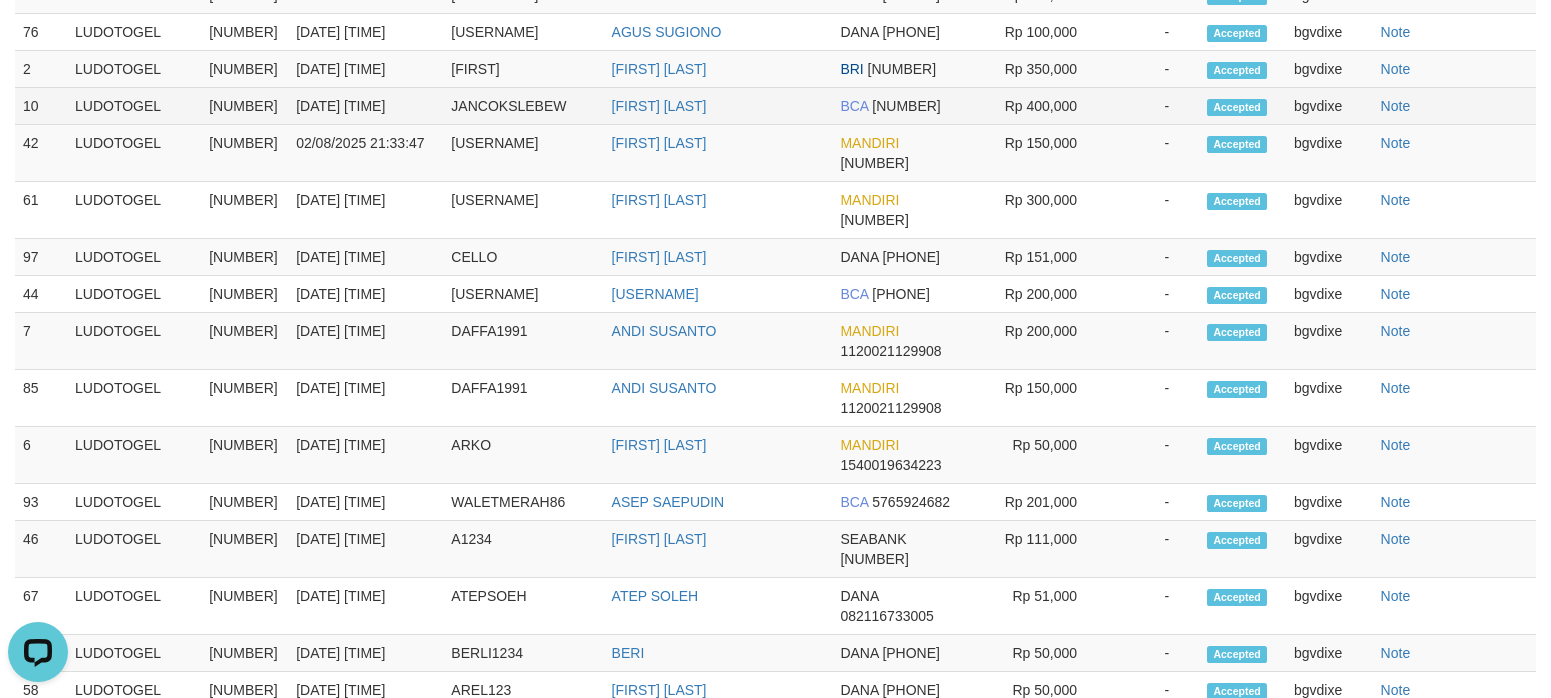 scroll, scrollTop: 2968, scrollLeft: 0, axis: vertical 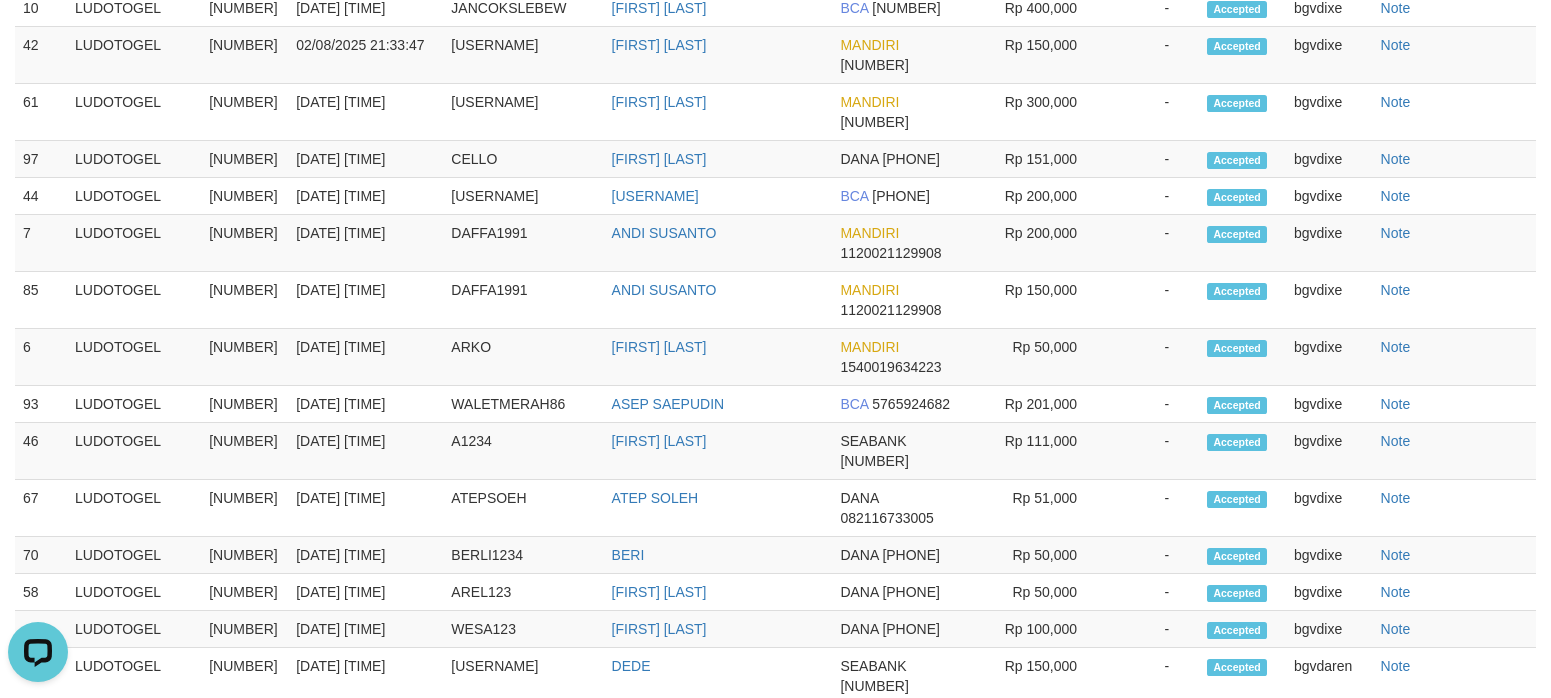 click on "Bank Acc. Name" at bounding box center (718, -225) 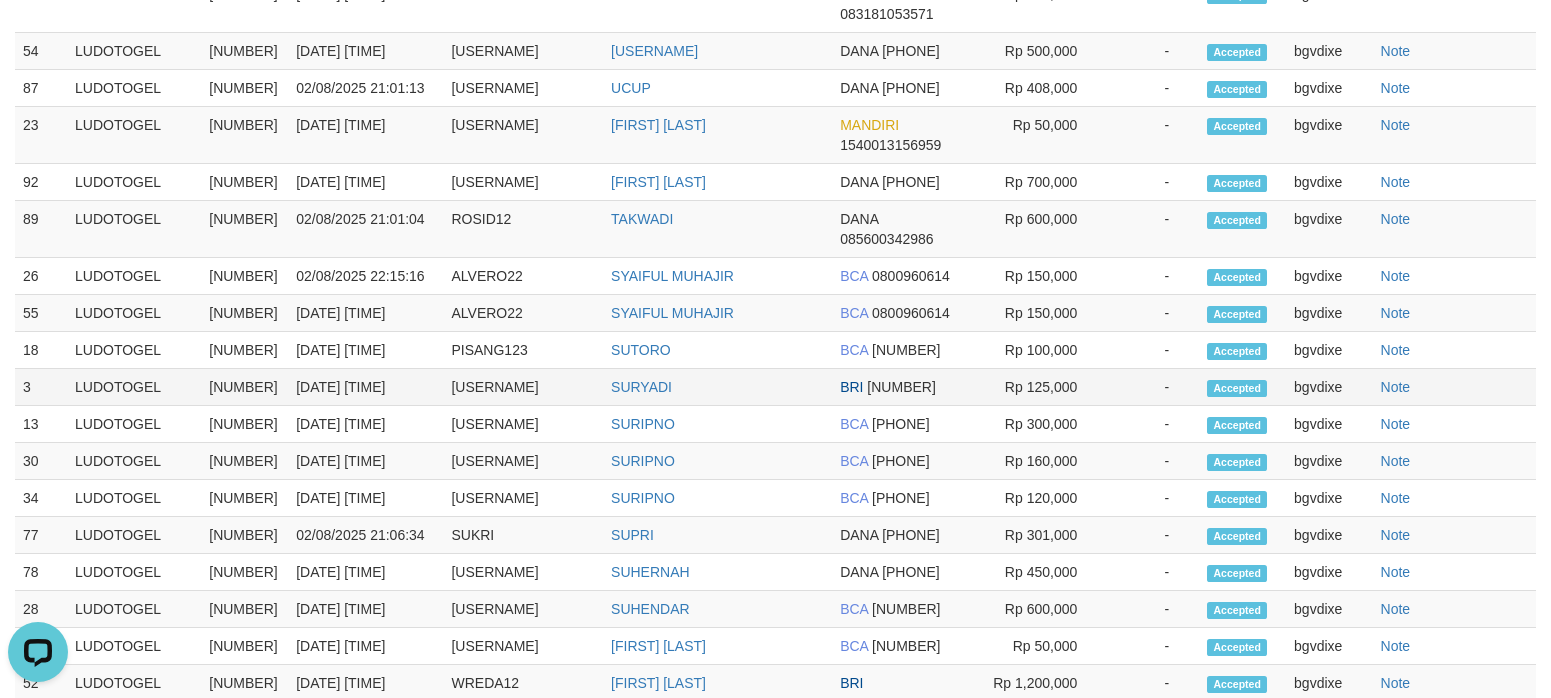 scroll, scrollTop: 3666, scrollLeft: 0, axis: vertical 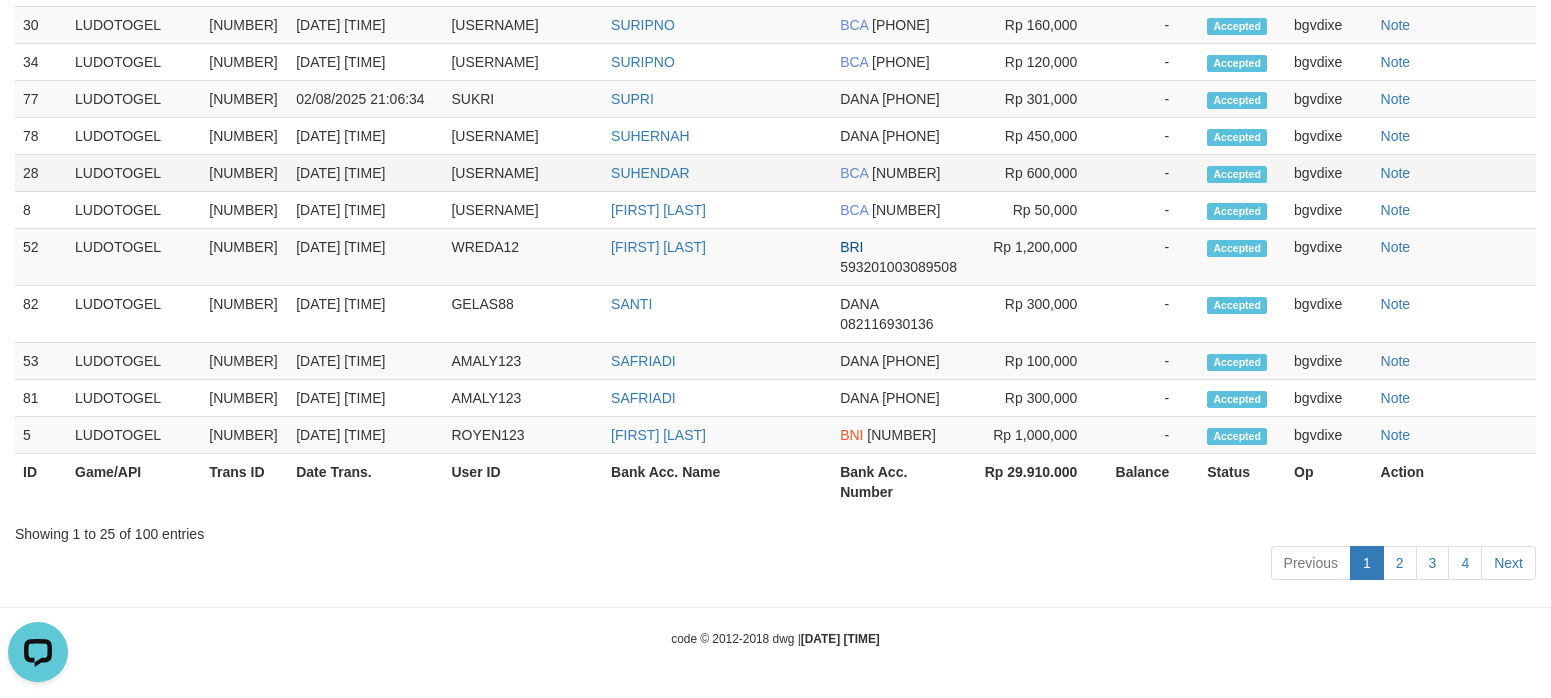 click on "[FIRST]" at bounding box center [523, 173] 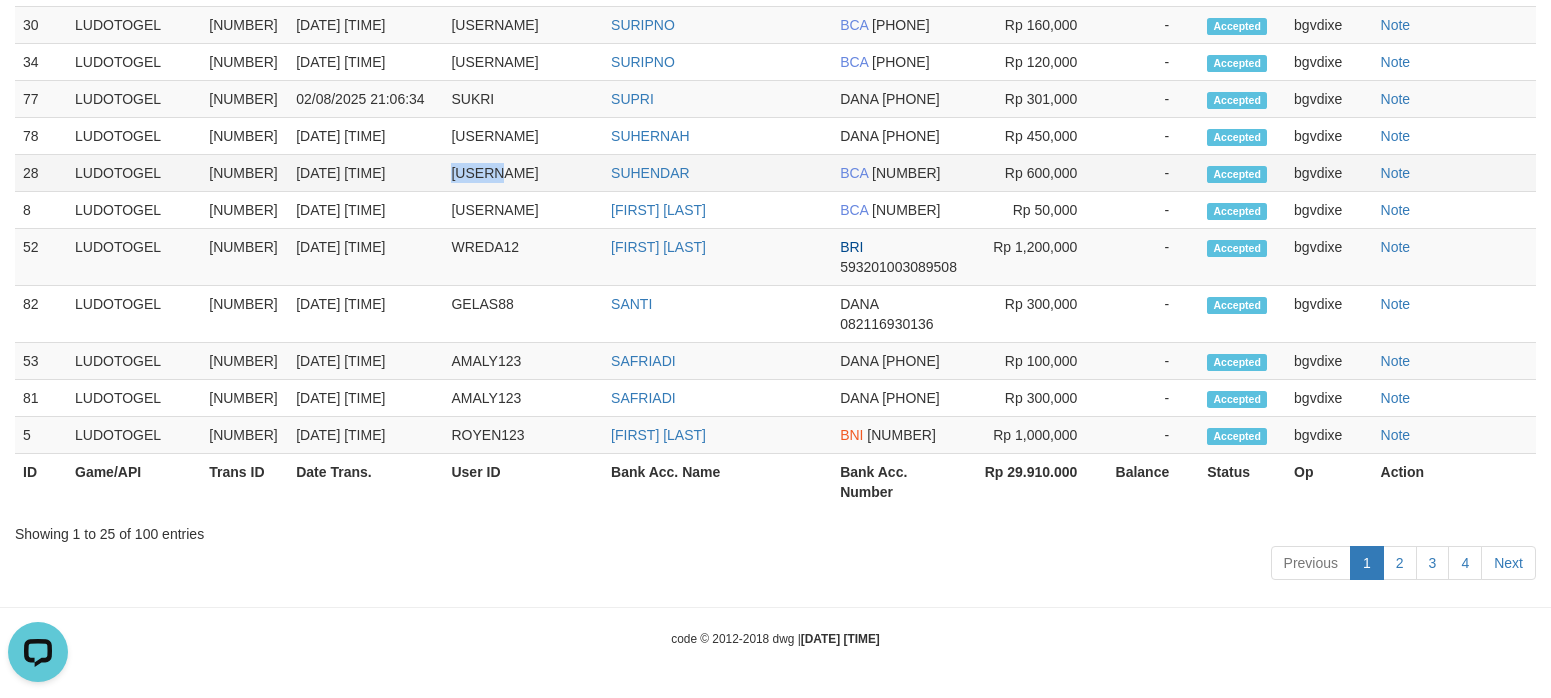 click on "[FIRST]" at bounding box center (523, 173) 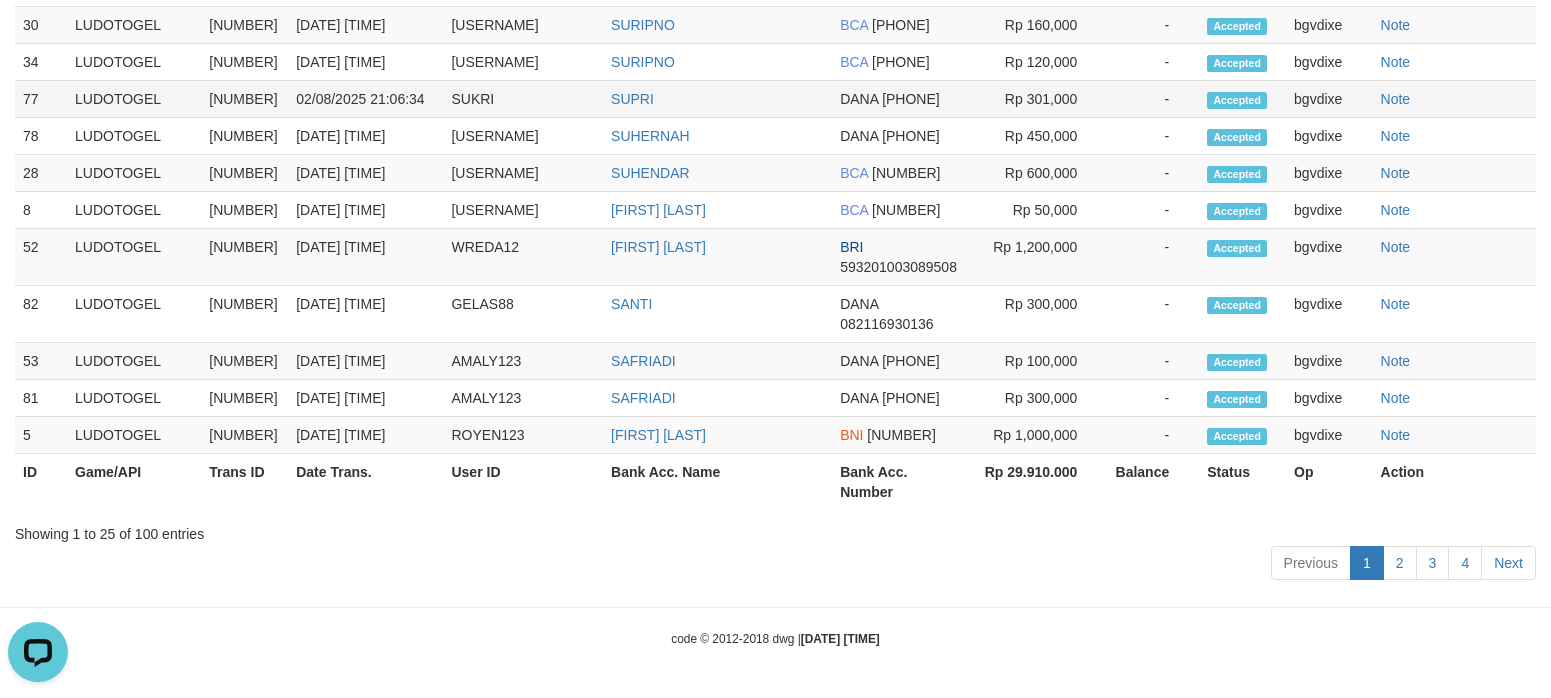 click on "SUKRI" at bounding box center (523, 99) 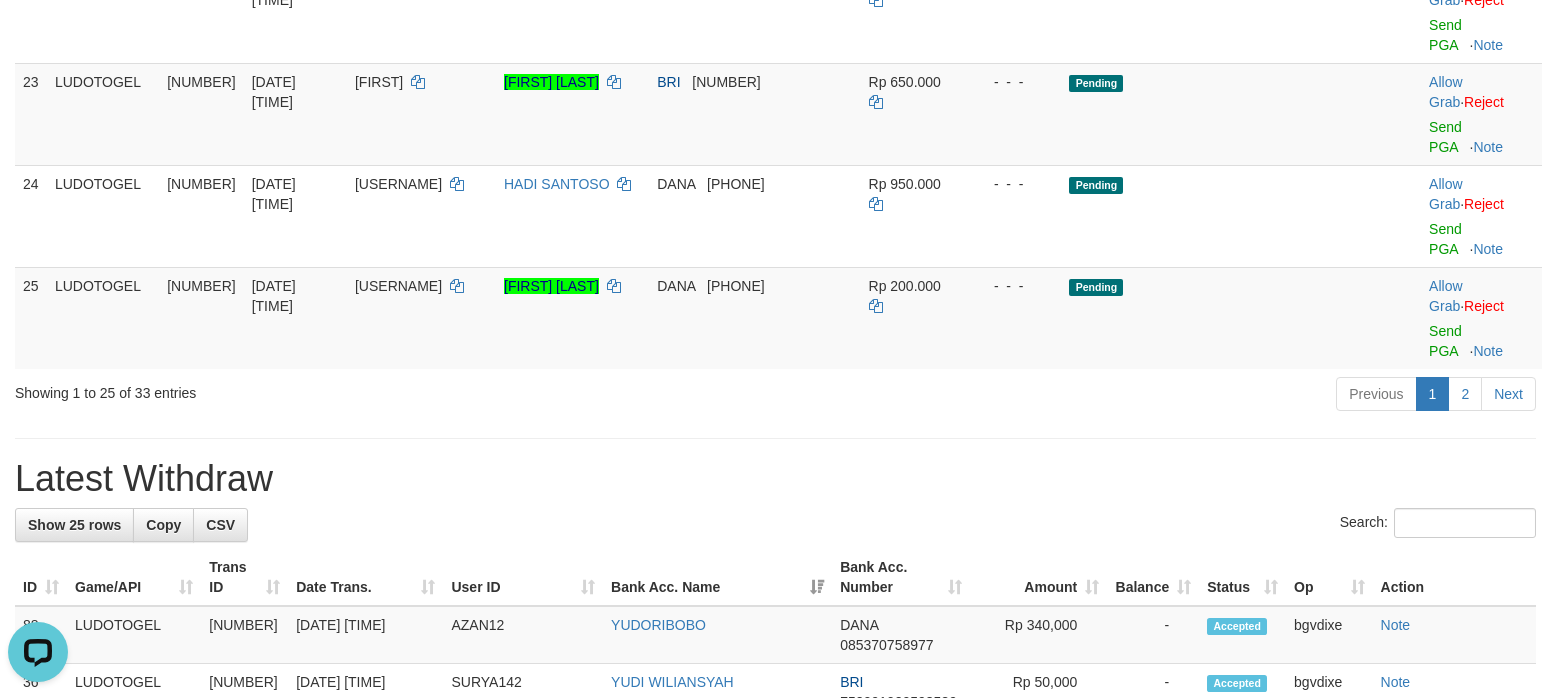 scroll, scrollTop: 2499, scrollLeft: 0, axis: vertical 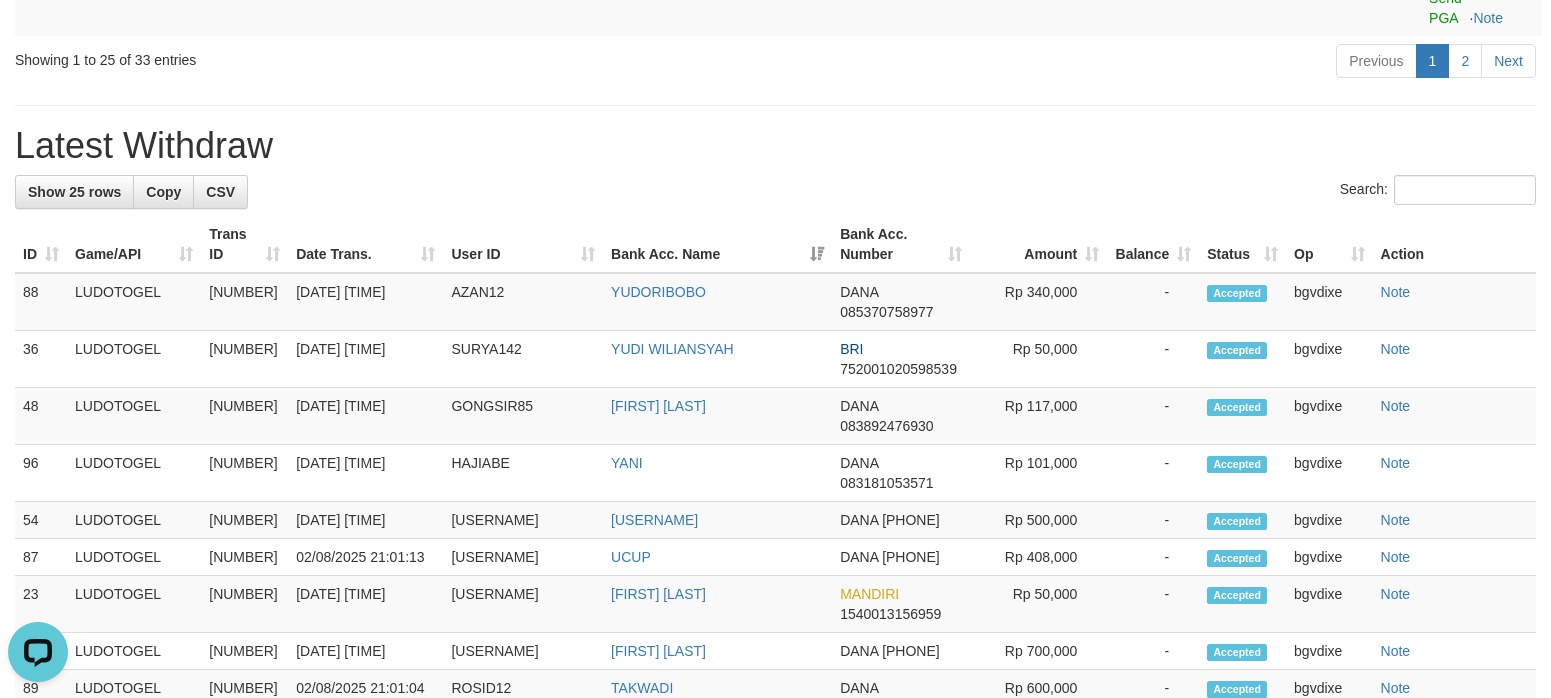 click on "Latest Withdraw" at bounding box center [775, 146] 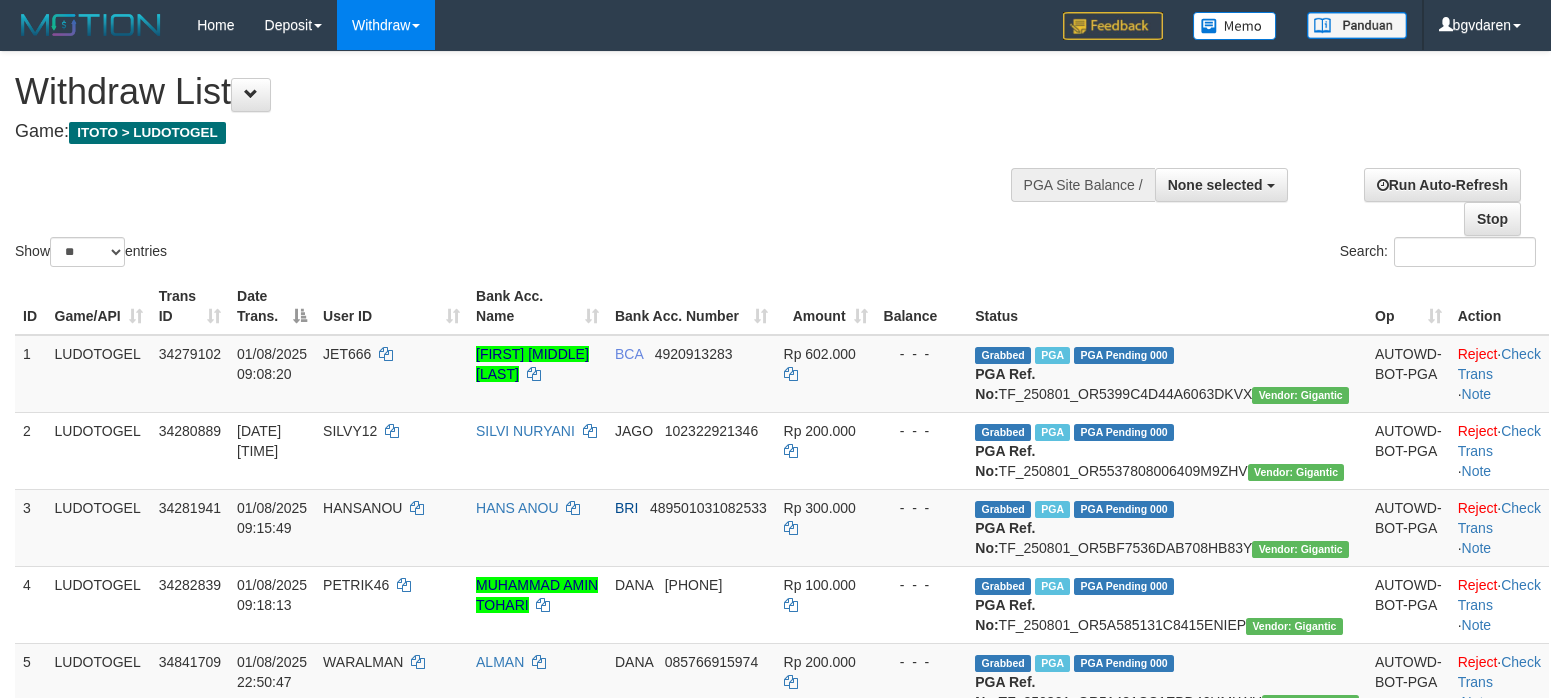 select 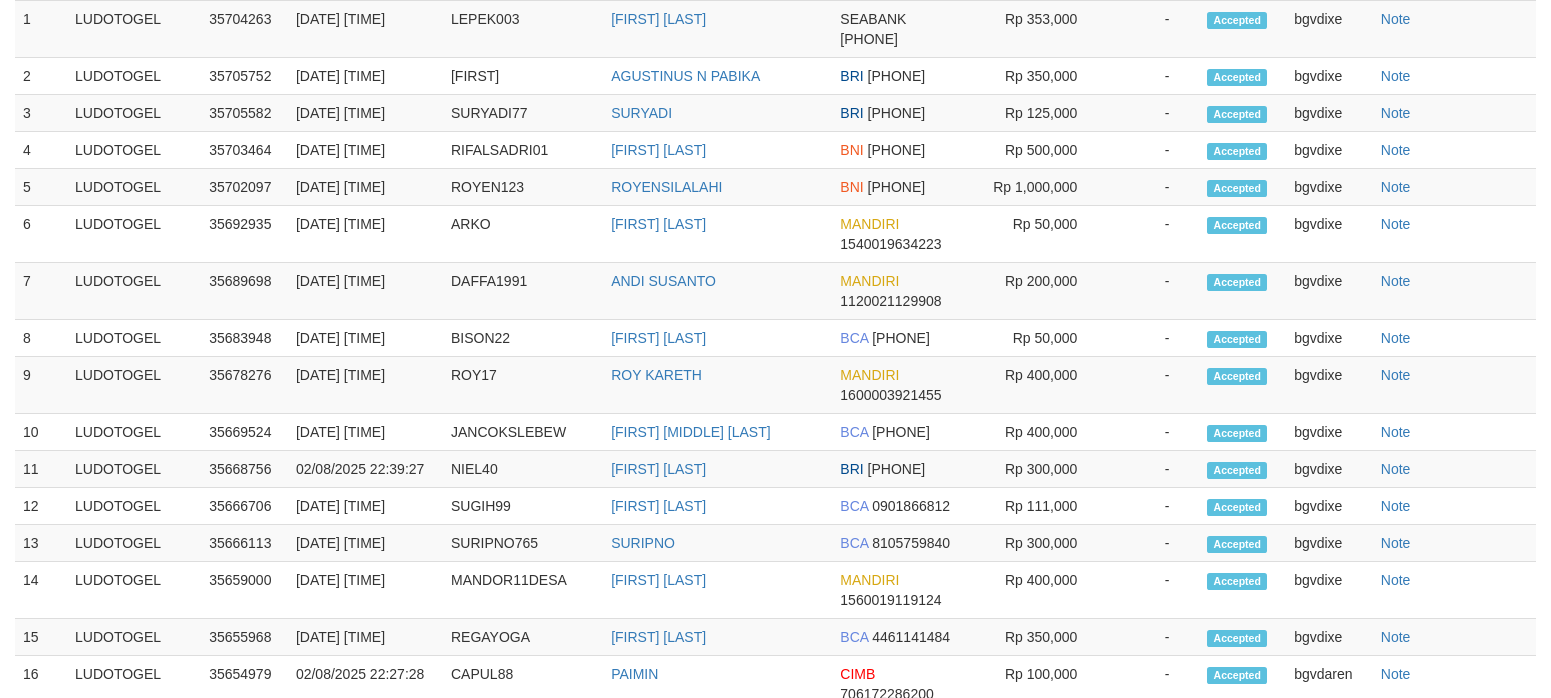 scroll, scrollTop: 2887, scrollLeft: 0, axis: vertical 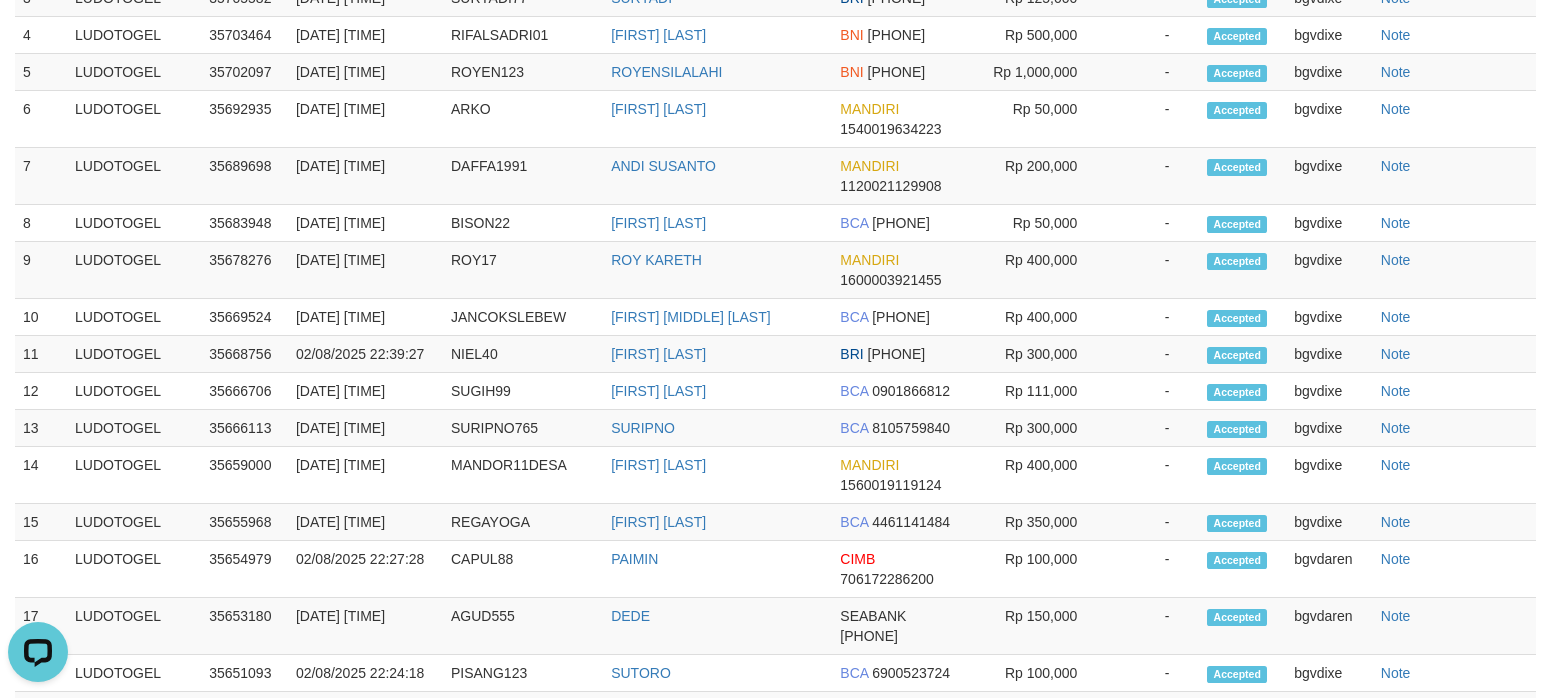 click on "Search:" at bounding box center [775, -196] 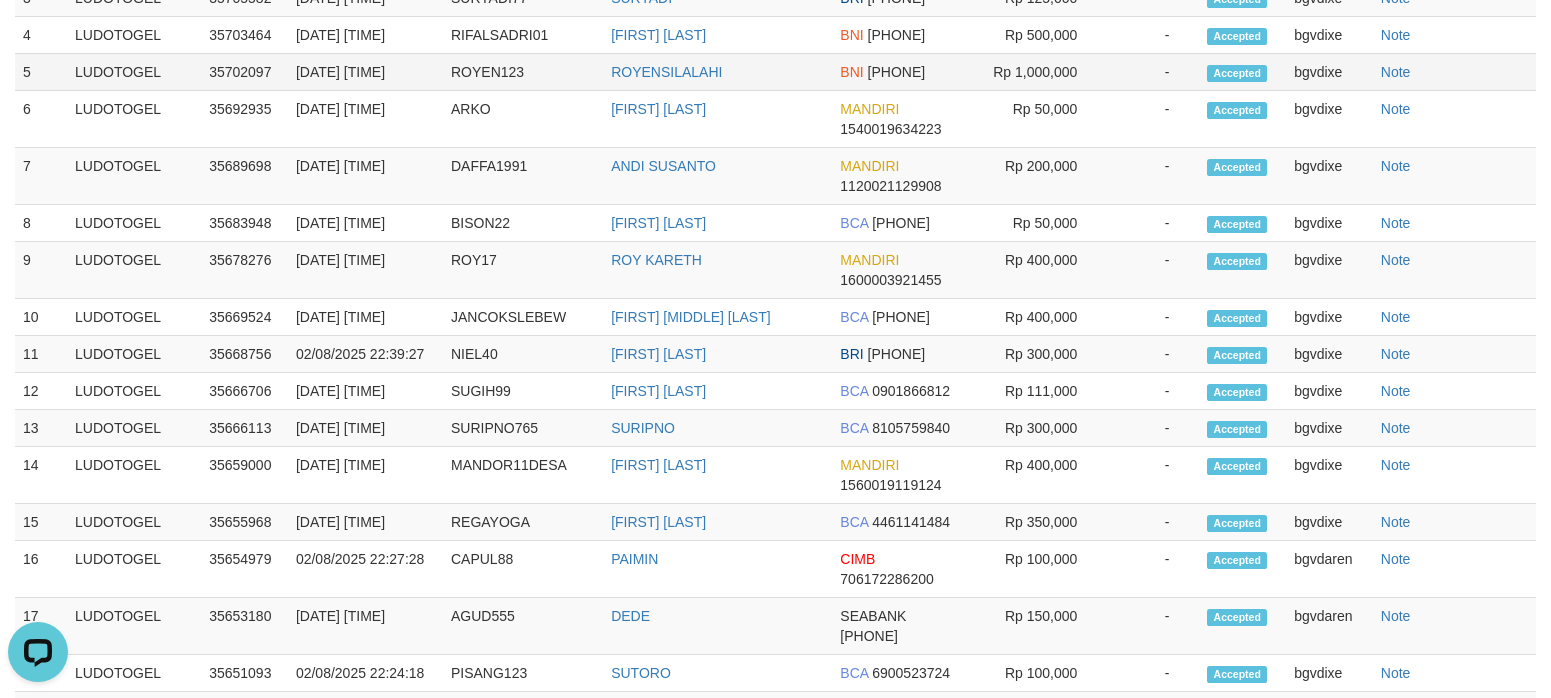 click on "ROYEN123" at bounding box center [523, 72] 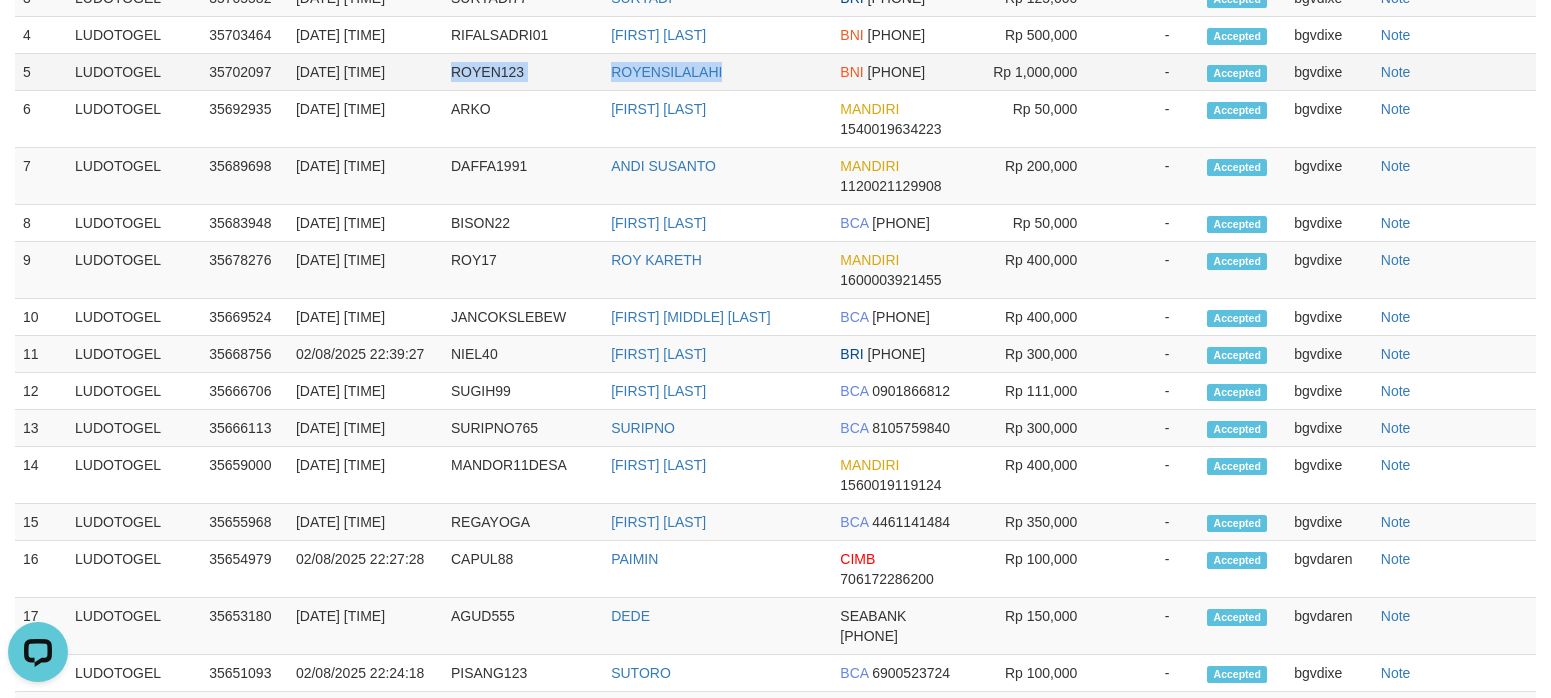 drag, startPoint x: 459, startPoint y: 391, endPoint x: 765, endPoint y: 392, distance: 306.00165 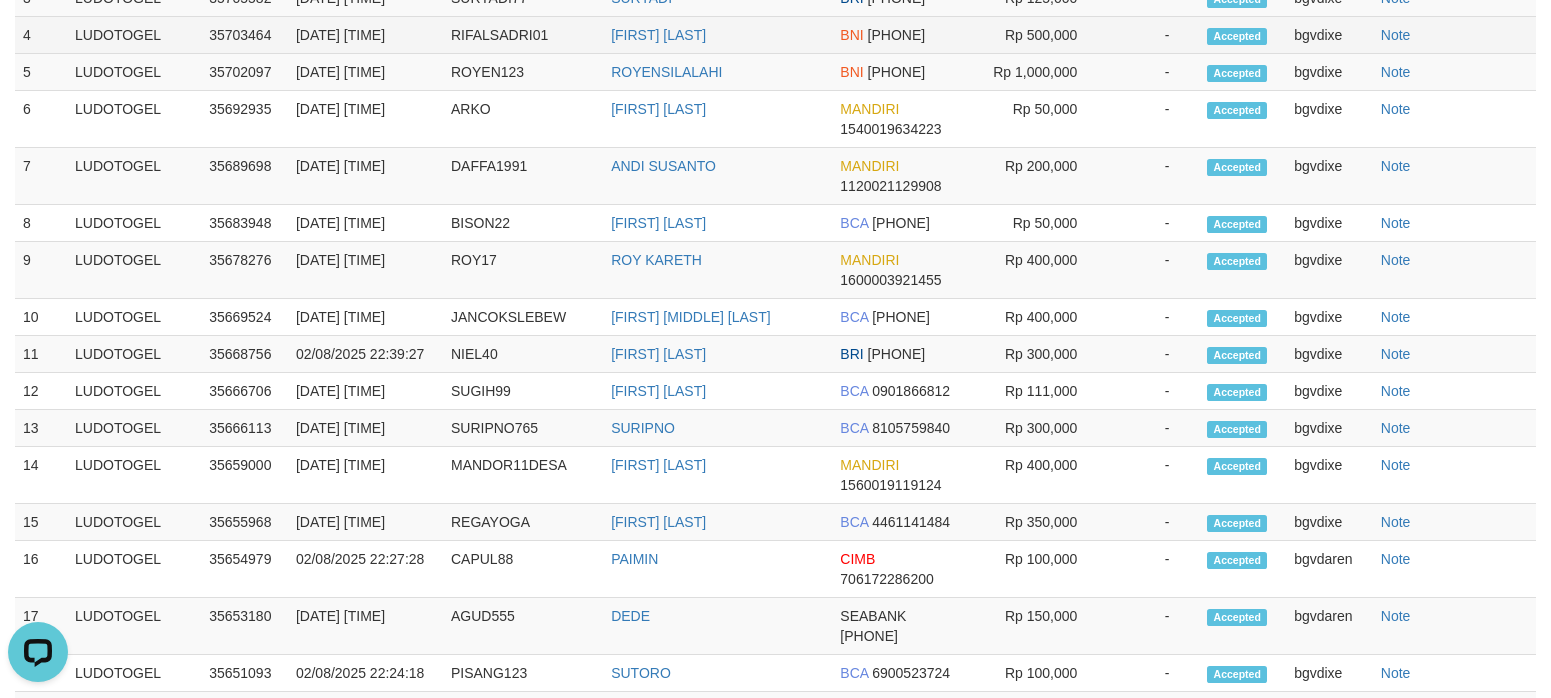 click on "RIFALSADRI01" at bounding box center [523, 35] 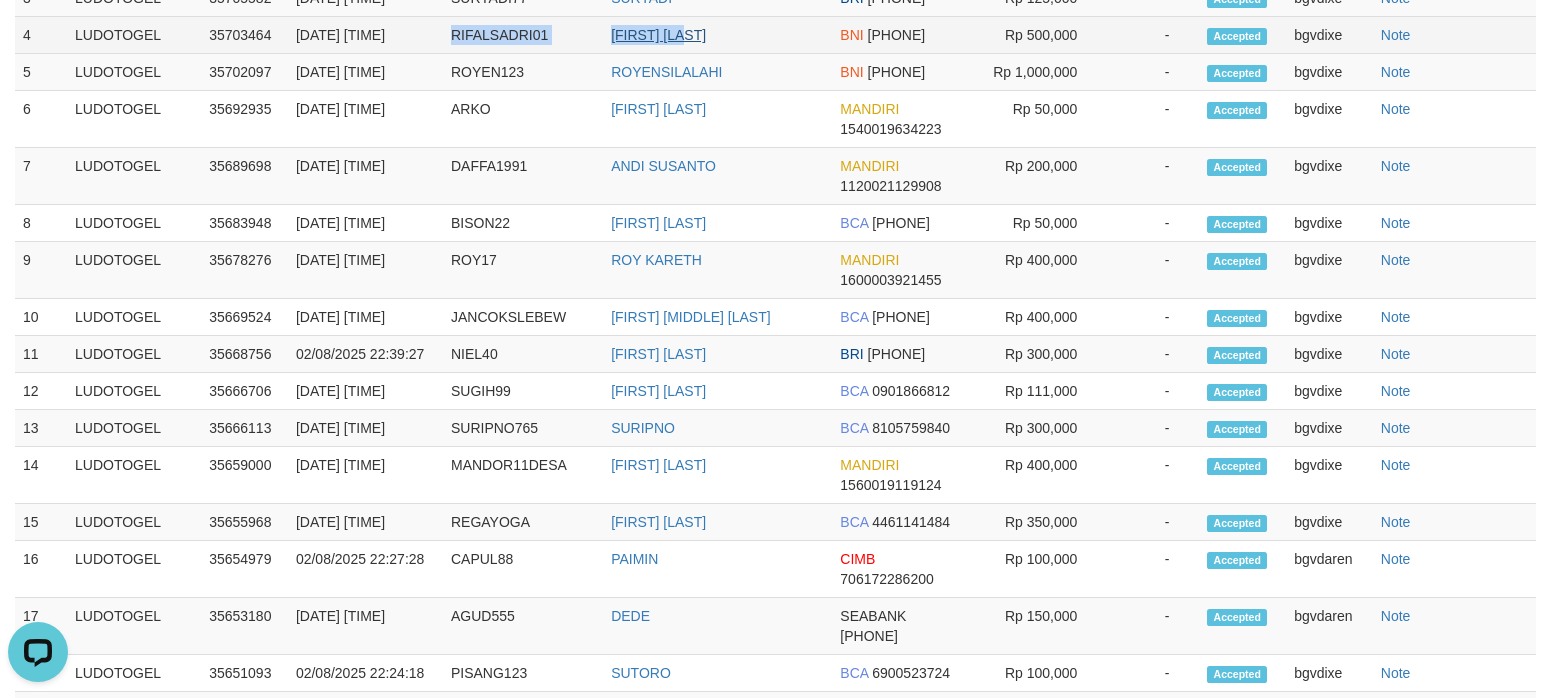 drag, startPoint x: 501, startPoint y: 358, endPoint x: 656, endPoint y: 363, distance: 155.08063 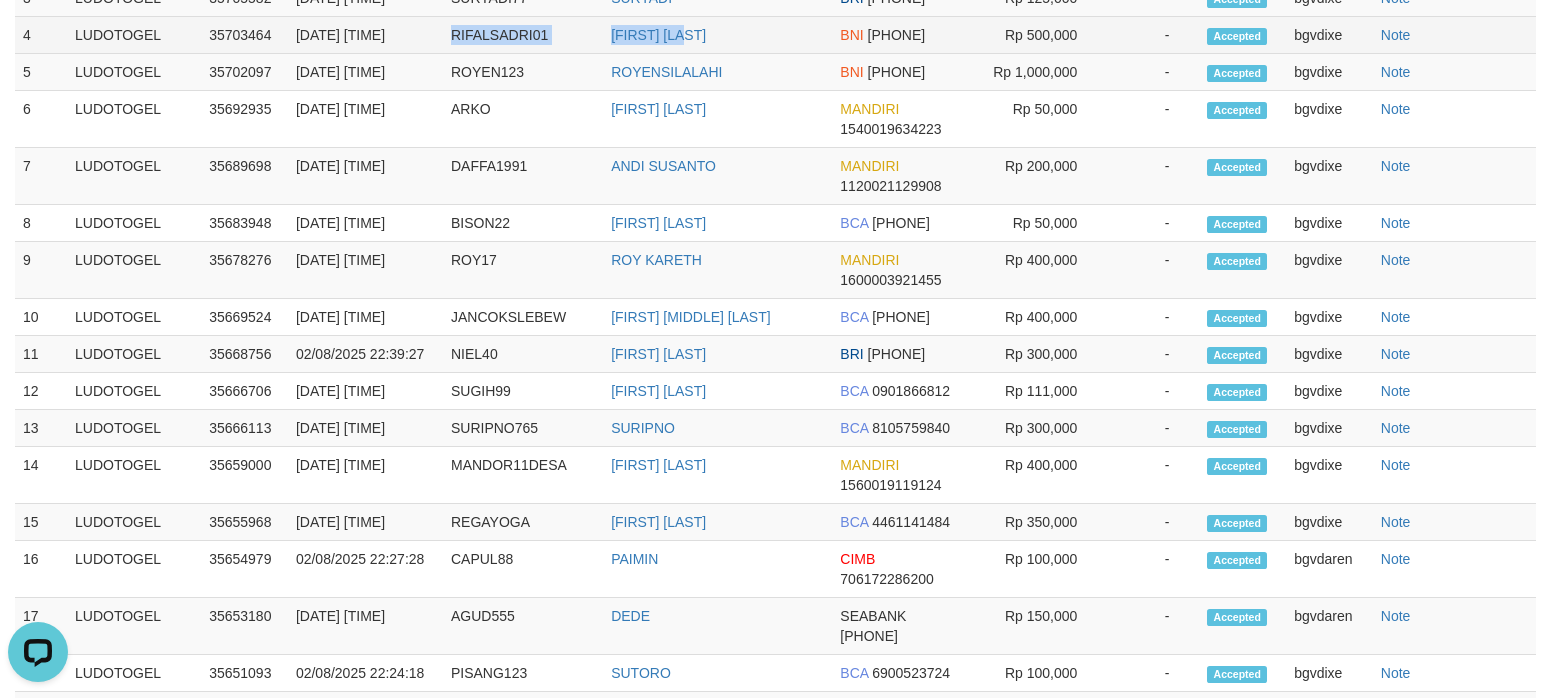 copy on "RIFALSADRI01
RIFAL SADRI" 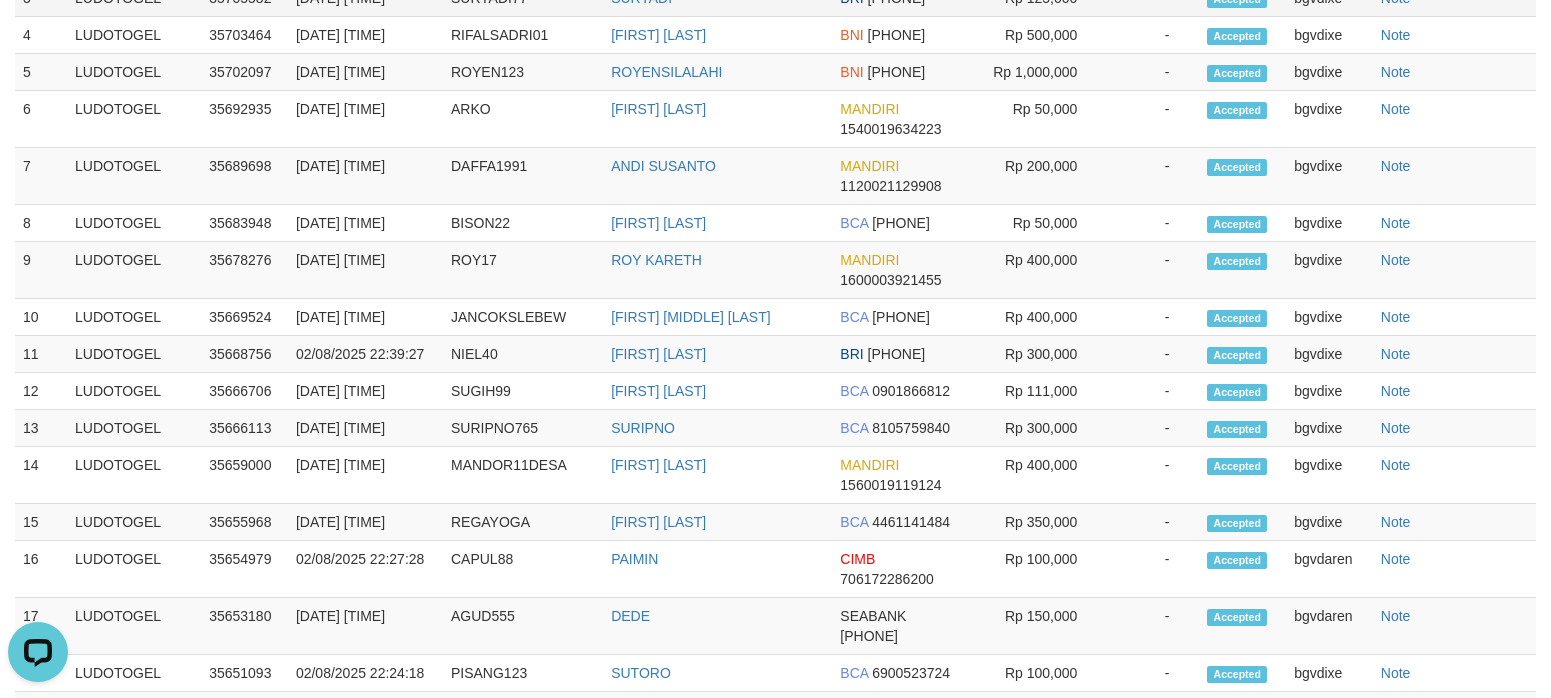 click on "SURYADI77" at bounding box center (523, -2) 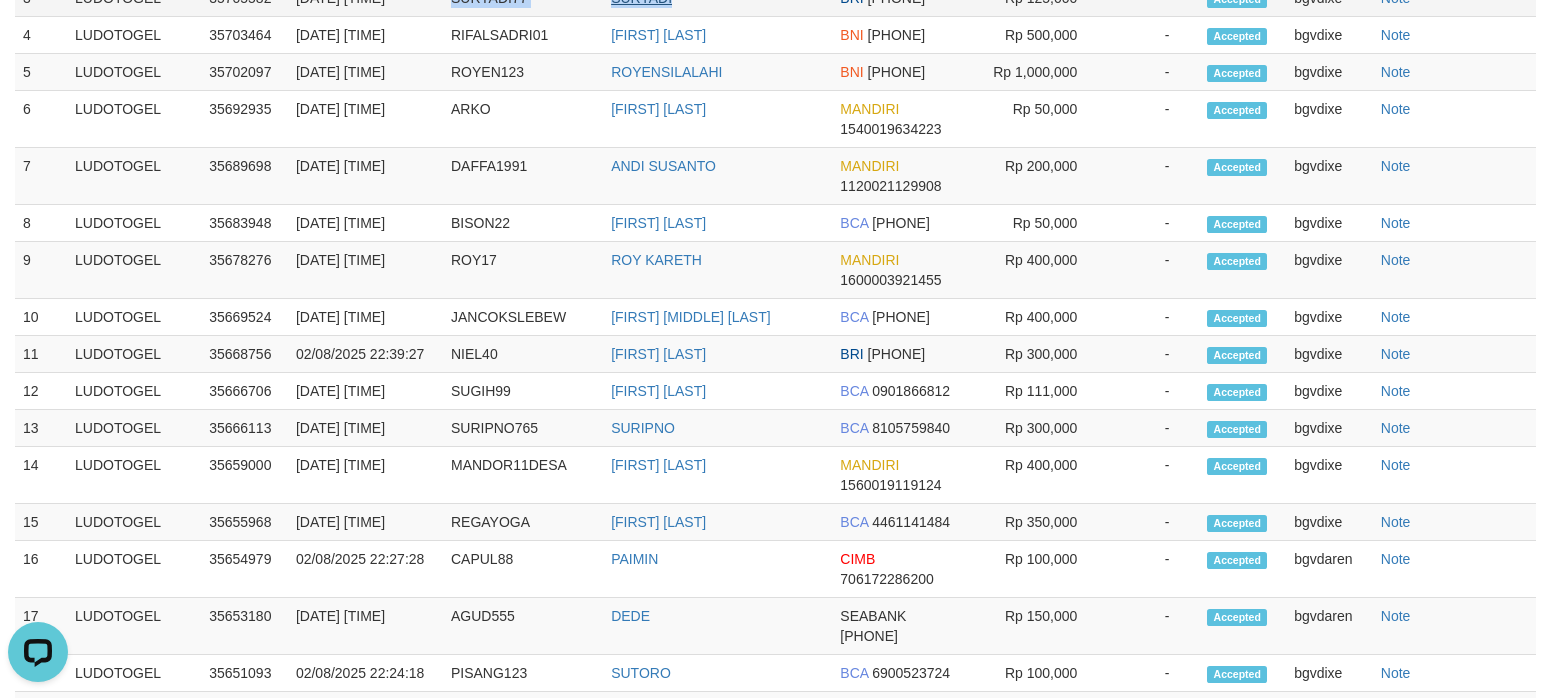 drag, startPoint x: 509, startPoint y: 293, endPoint x: 661, endPoint y: 300, distance: 152.1611 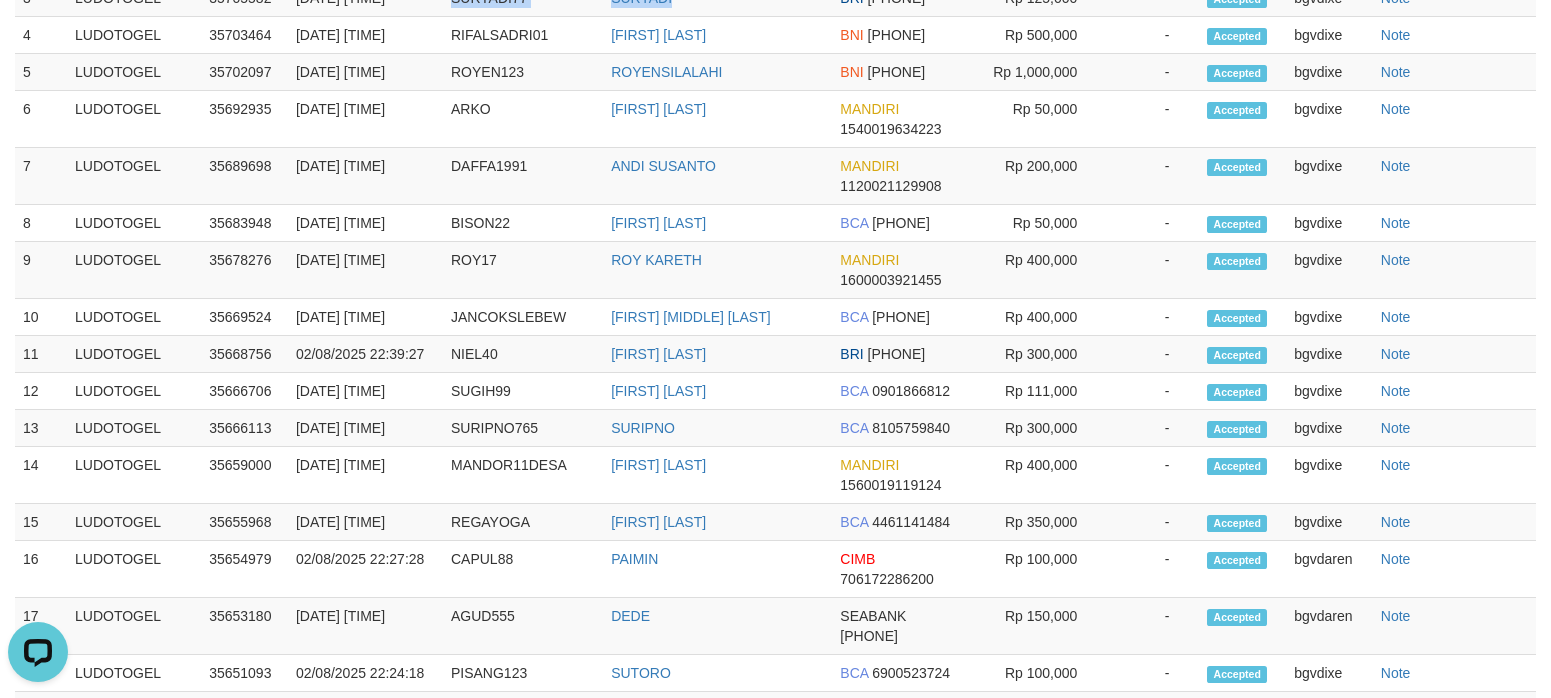 copy on "SURYADI77
SURYADI" 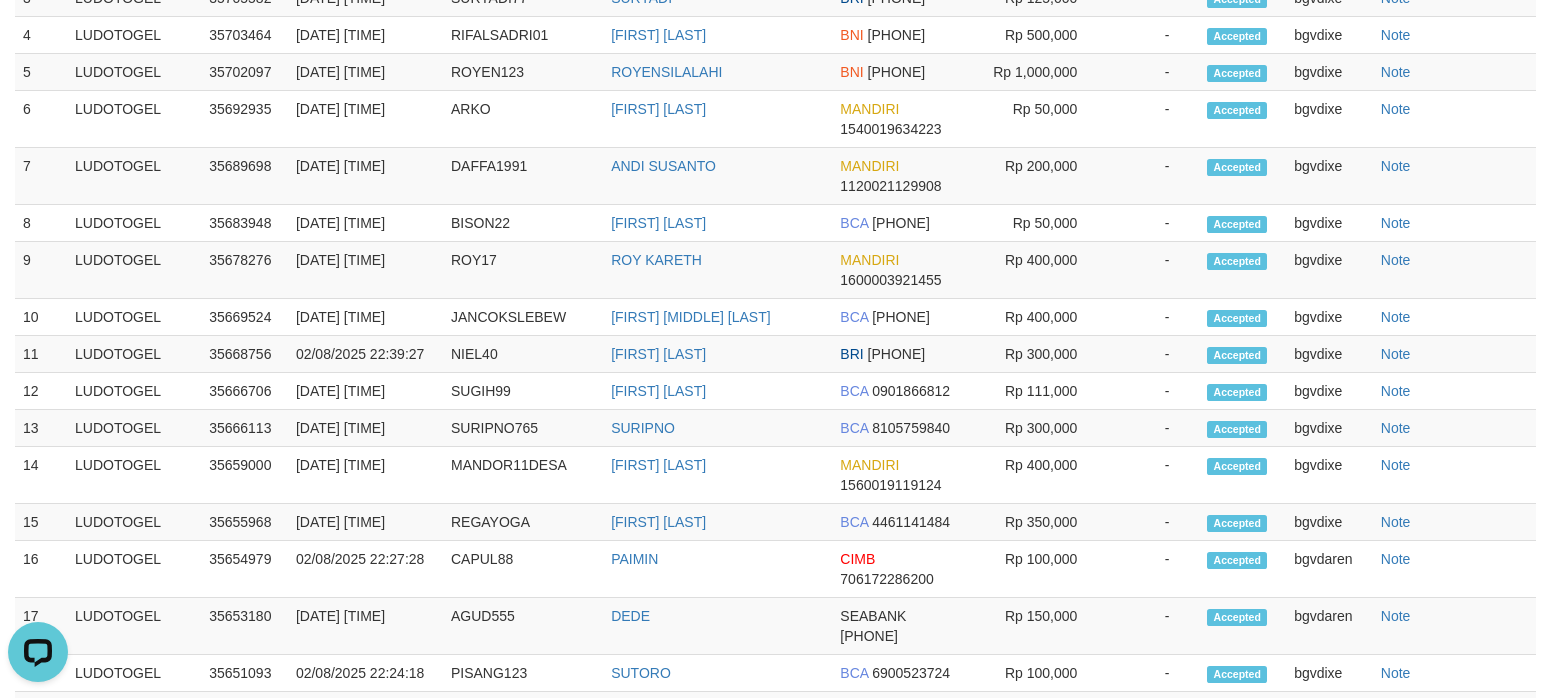 click on "RAFAEL" at bounding box center [523, -39] 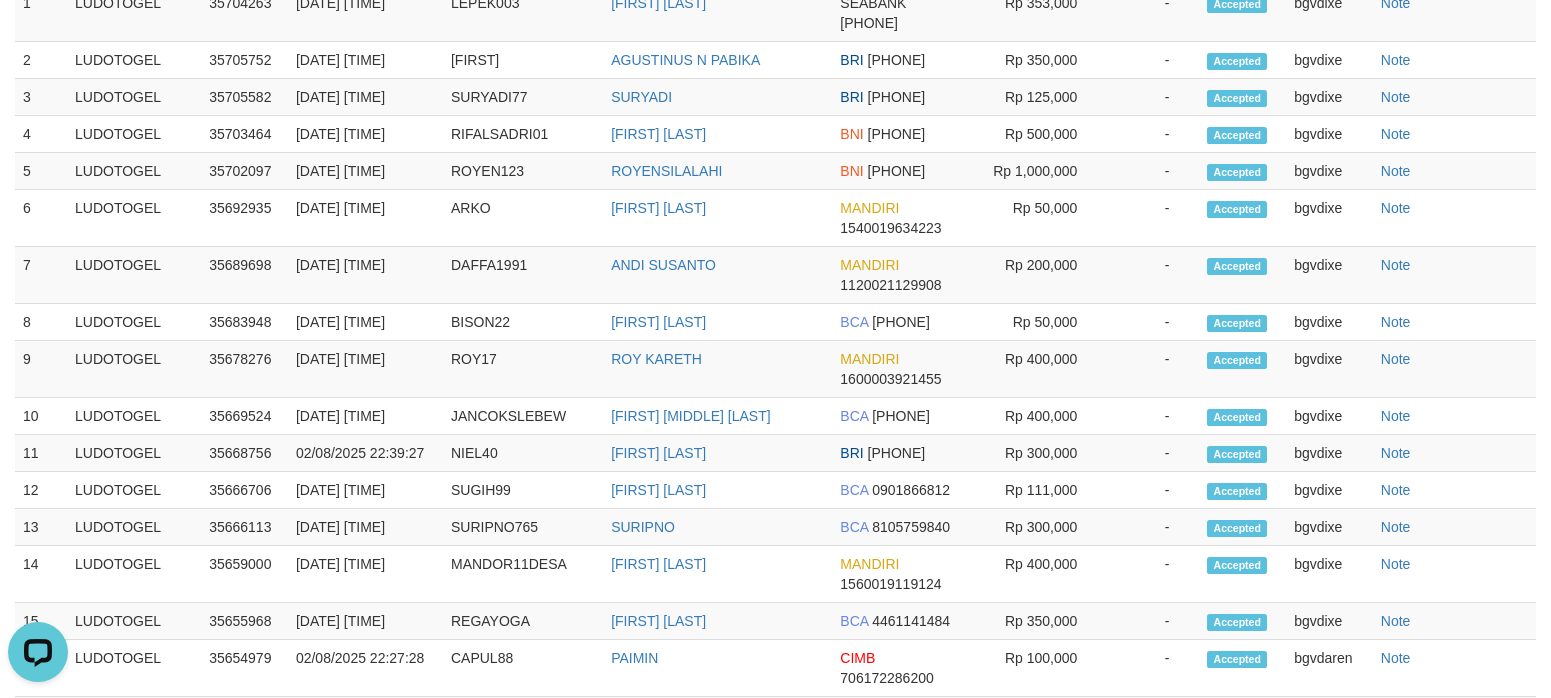 scroll, scrollTop: 2721, scrollLeft: 0, axis: vertical 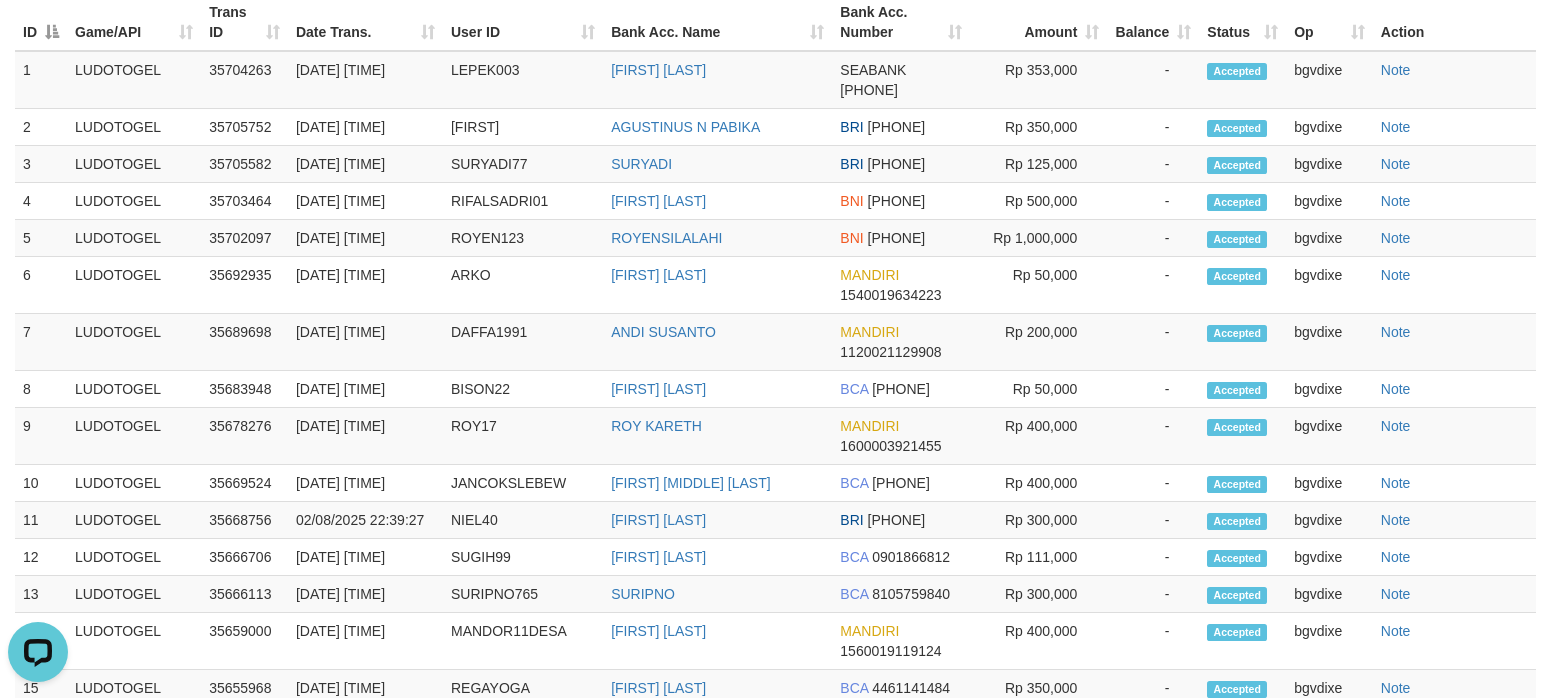 click on "Search:" at bounding box center [775, -30] 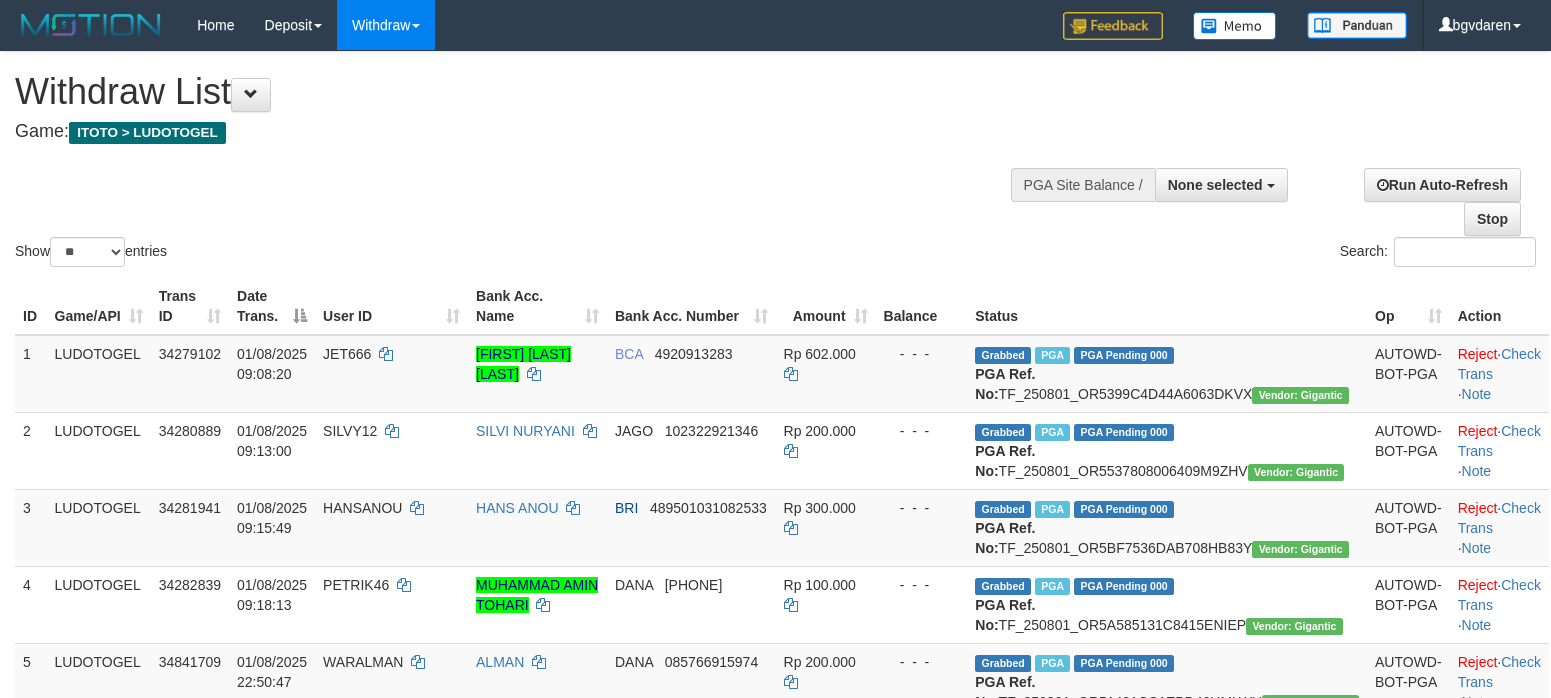 select 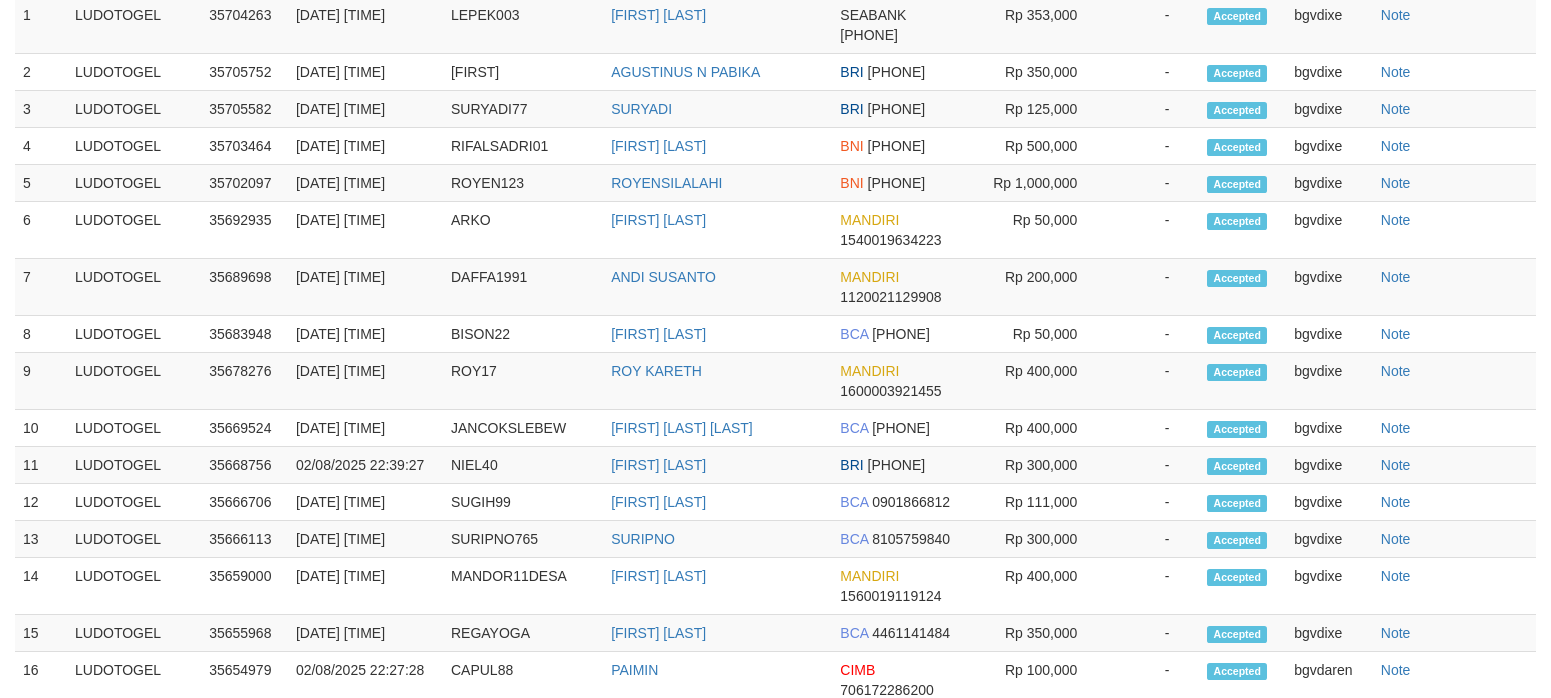 scroll, scrollTop: 2721, scrollLeft: 0, axis: vertical 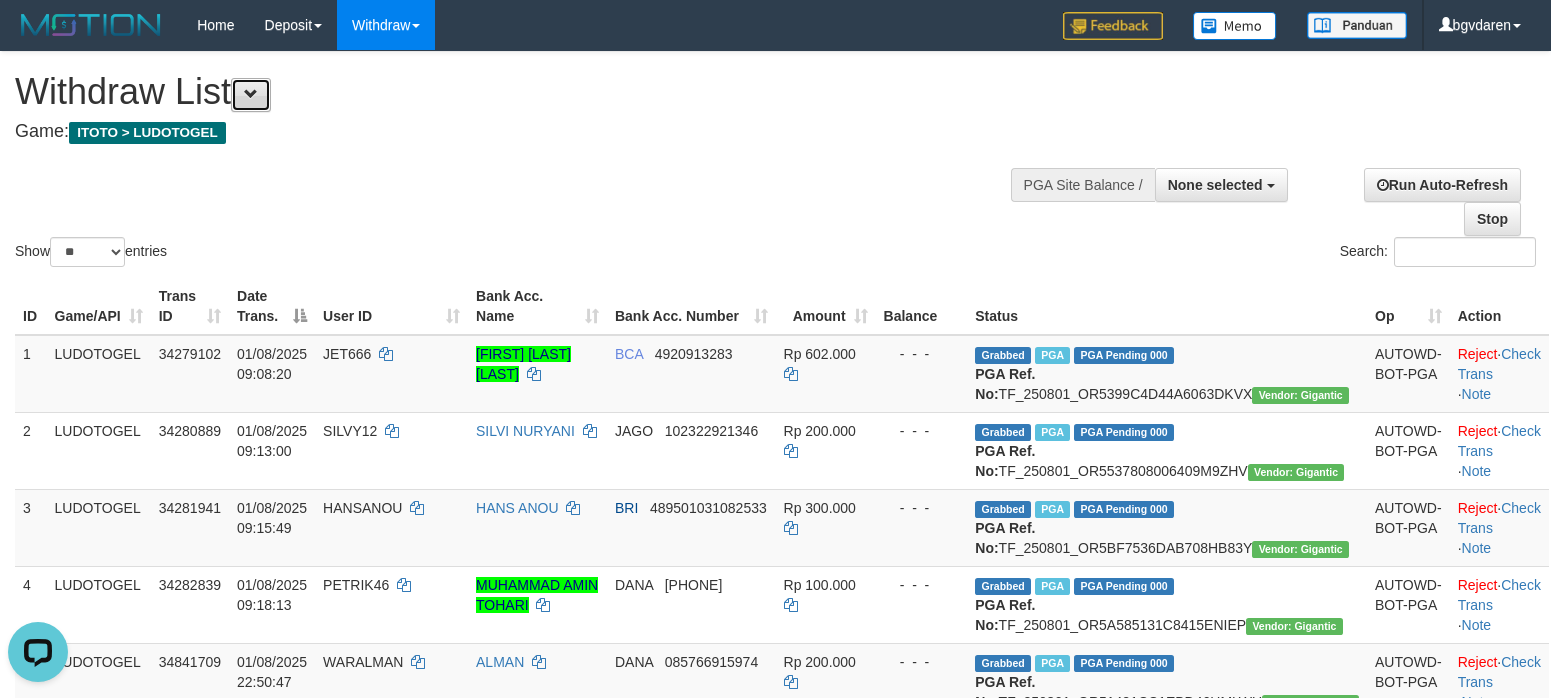 click at bounding box center [251, 95] 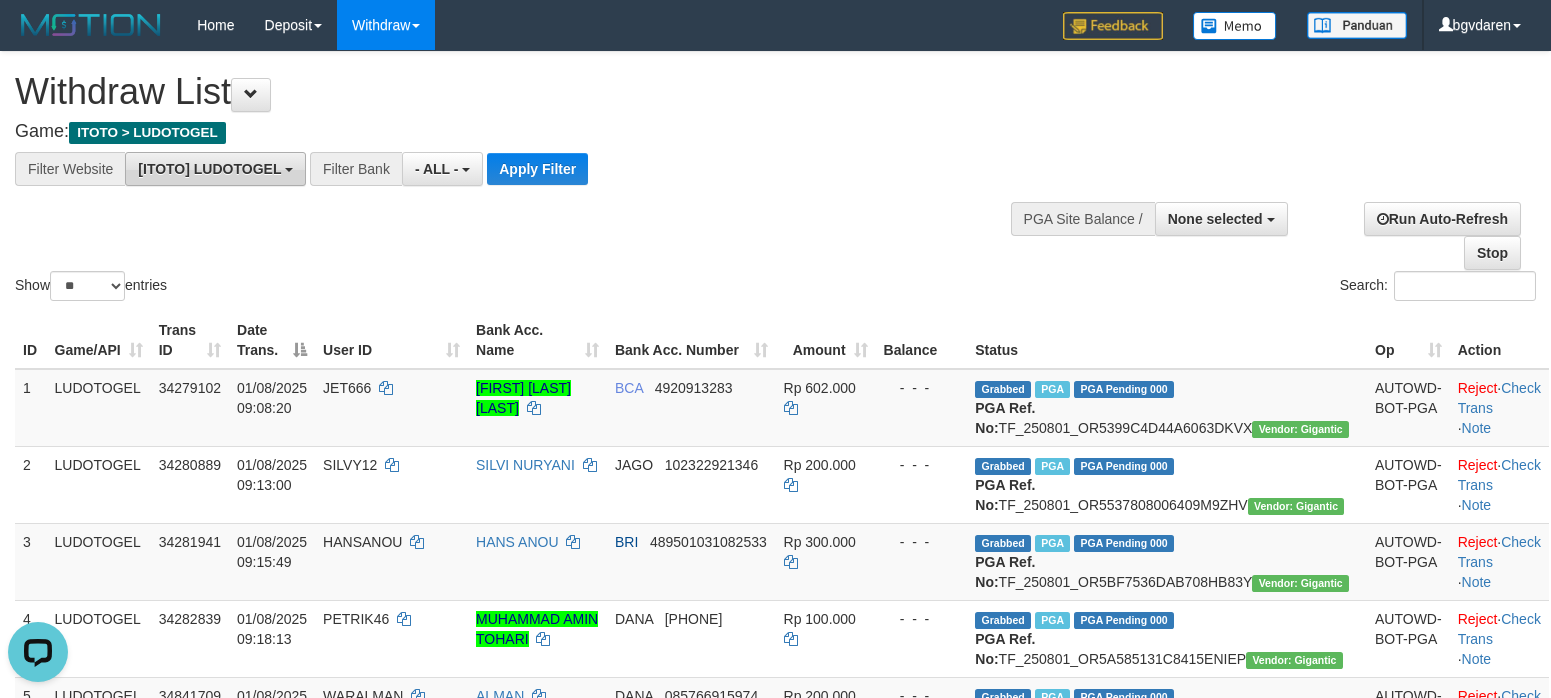 click on "[ITOTO] LUDOTOGEL" at bounding box center [215, 169] 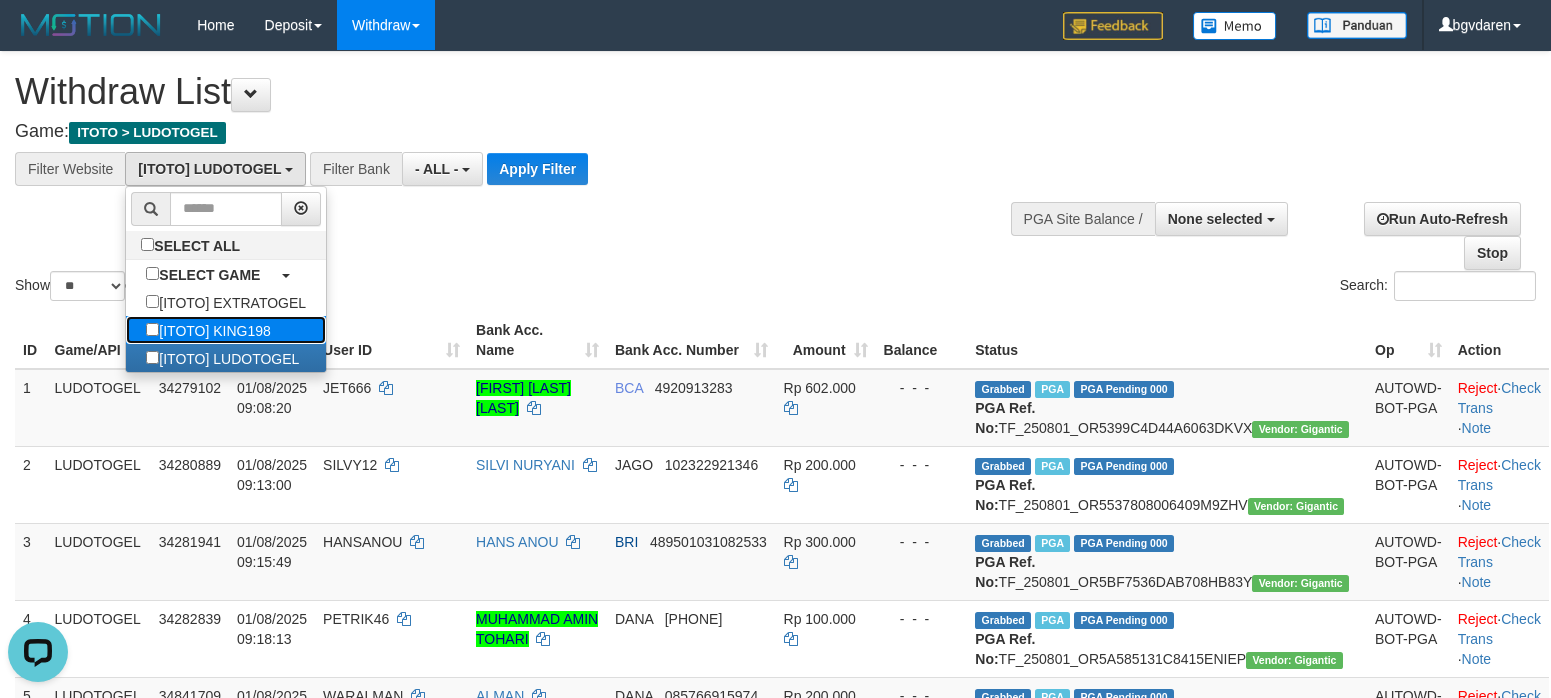 click on "[ITOTO] KING198" at bounding box center (208, 330) 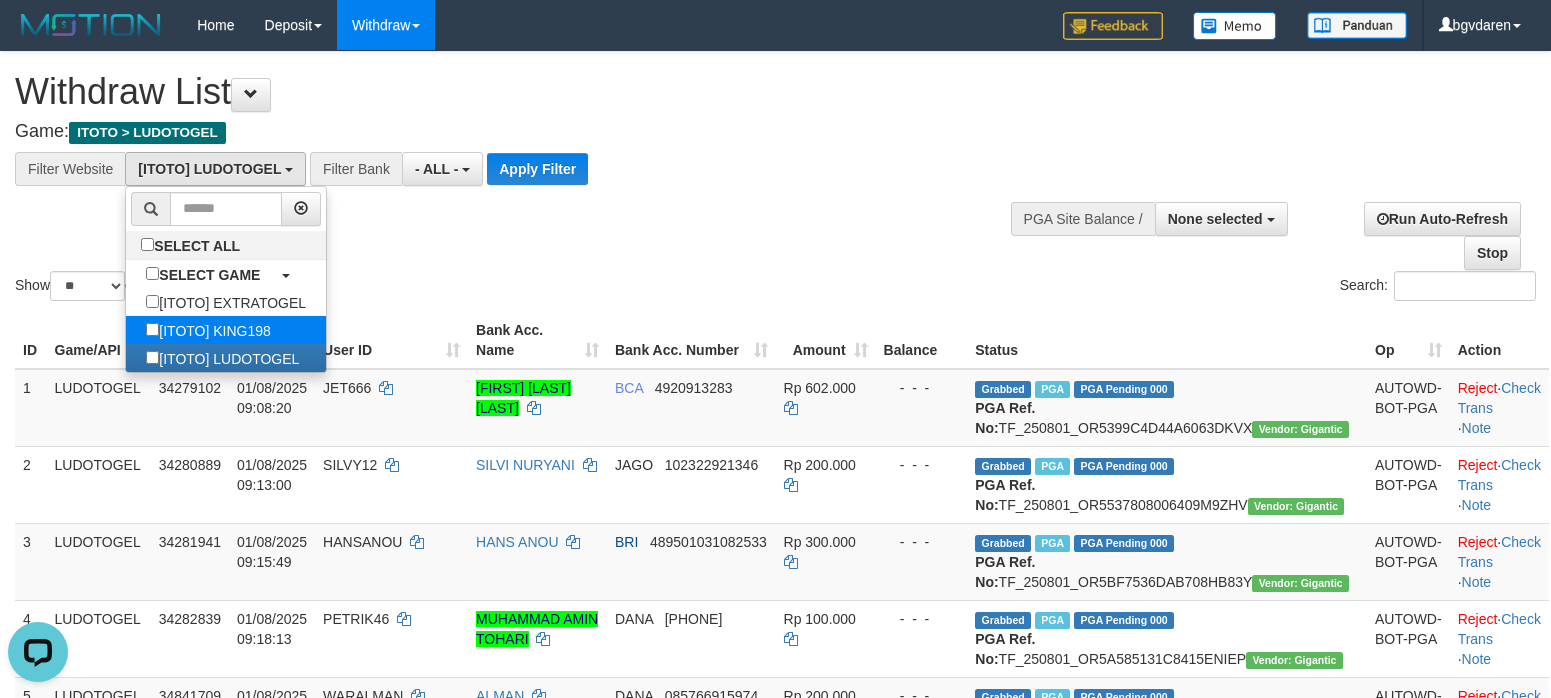 select on "****" 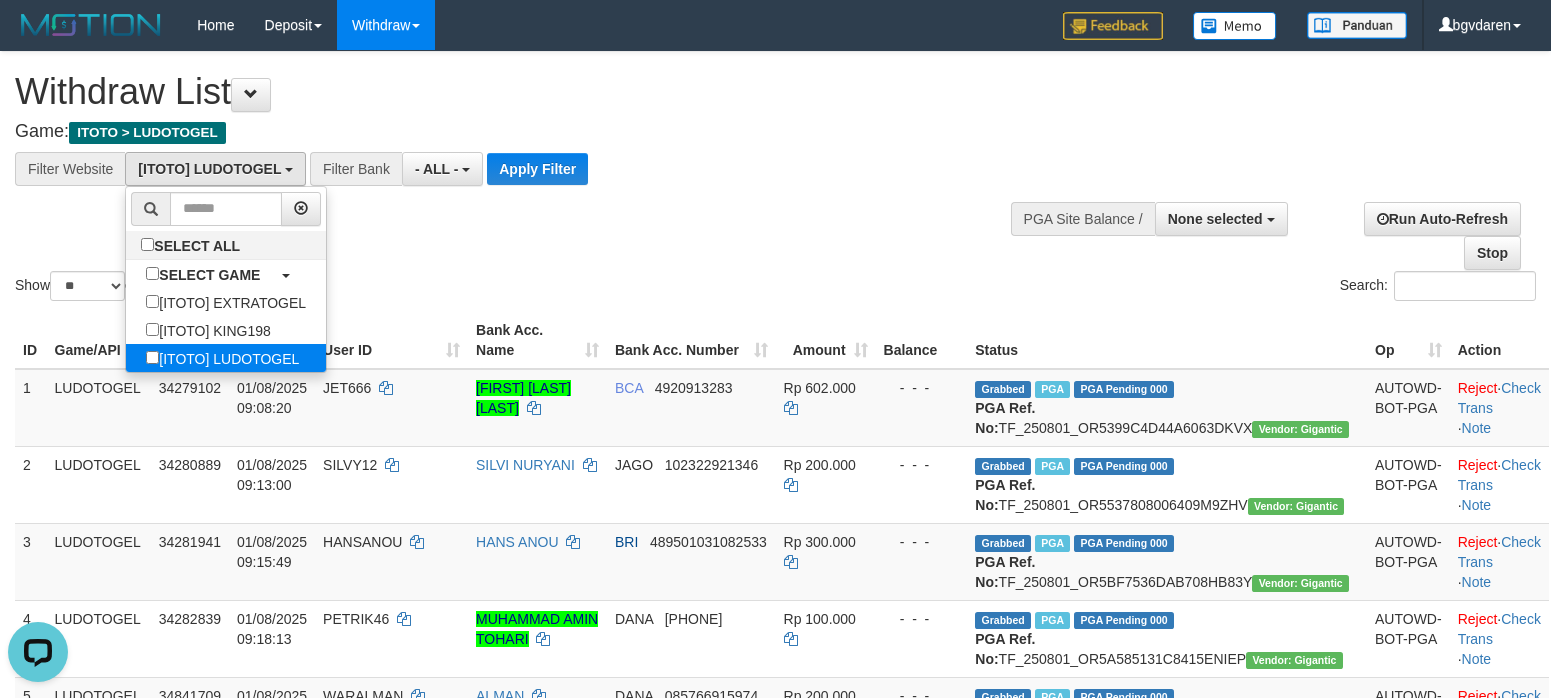 scroll, scrollTop: 52, scrollLeft: 0, axis: vertical 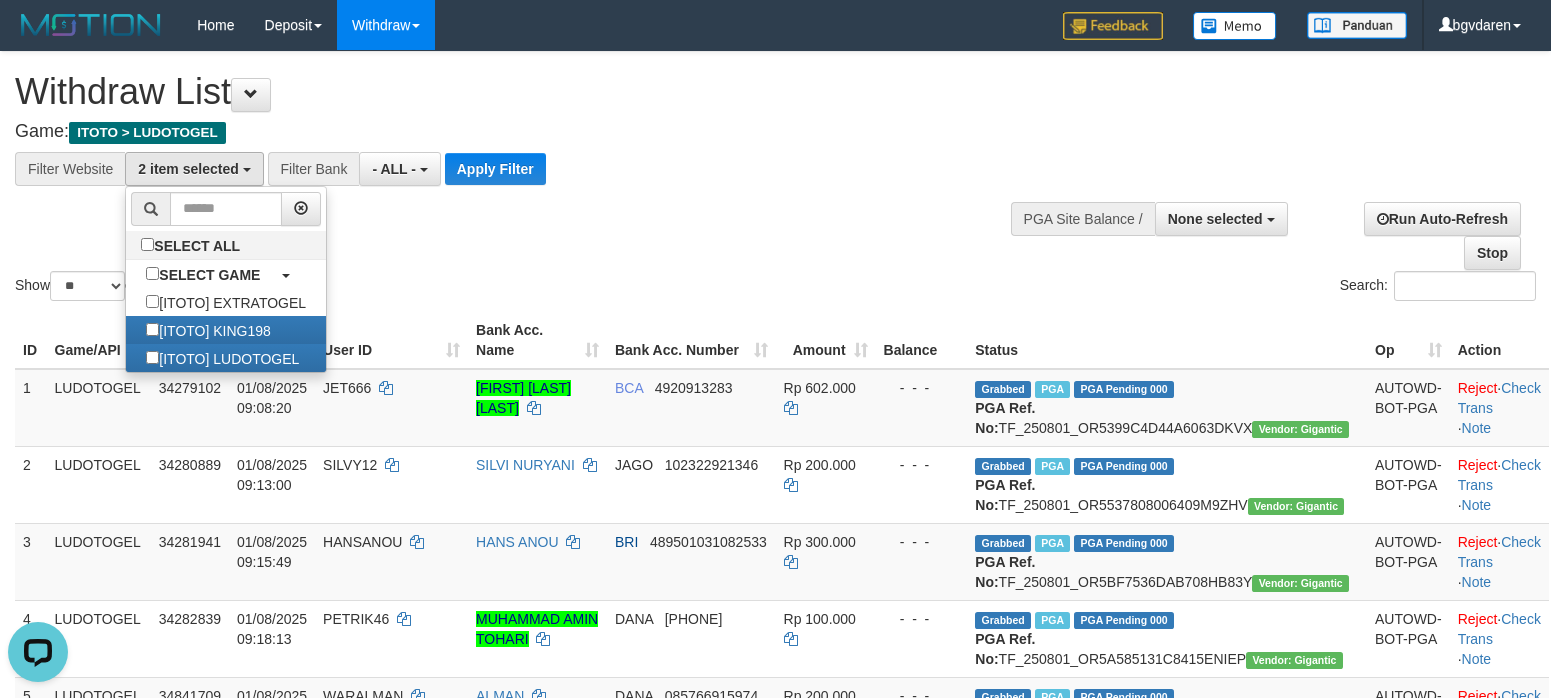 drag, startPoint x: 244, startPoint y: 354, endPoint x: 389, endPoint y: 282, distance: 161.89194 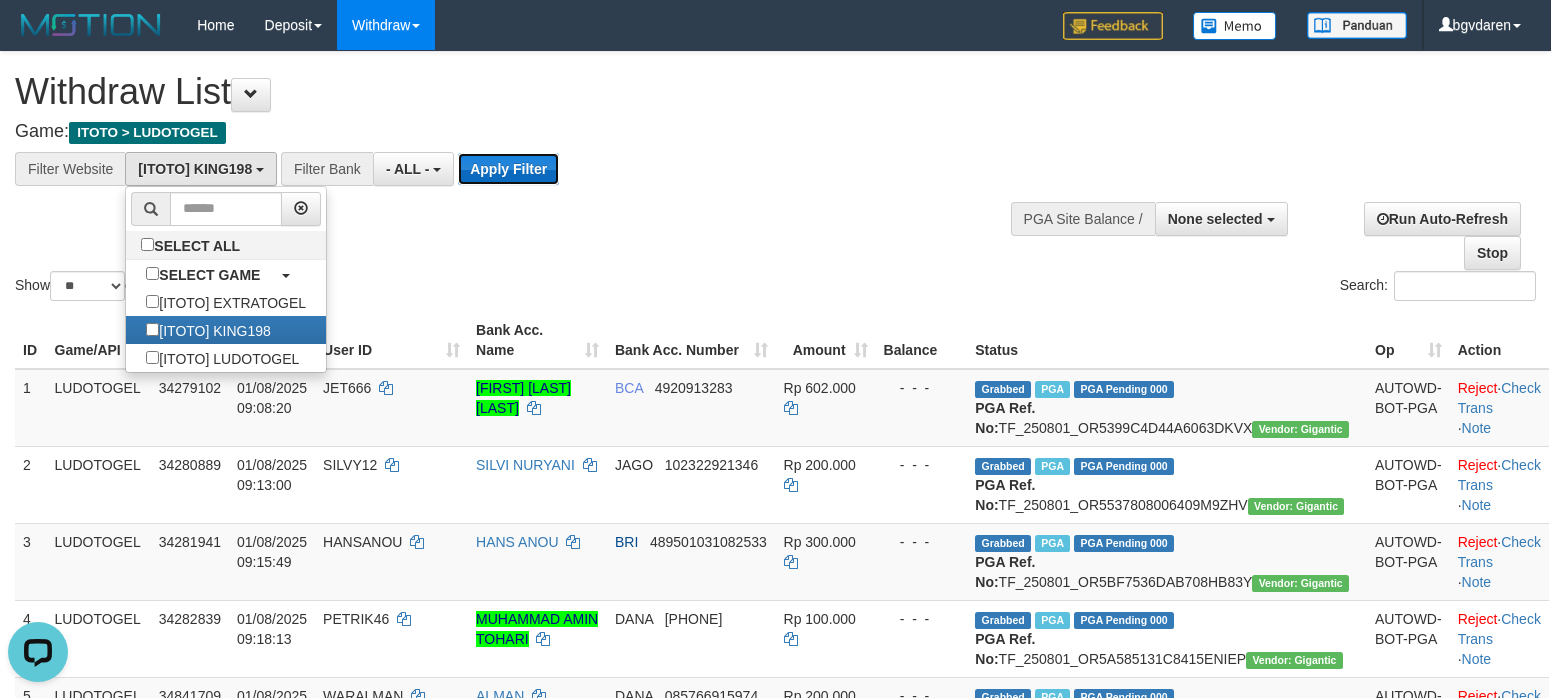 click on "Apply Filter" at bounding box center [508, 169] 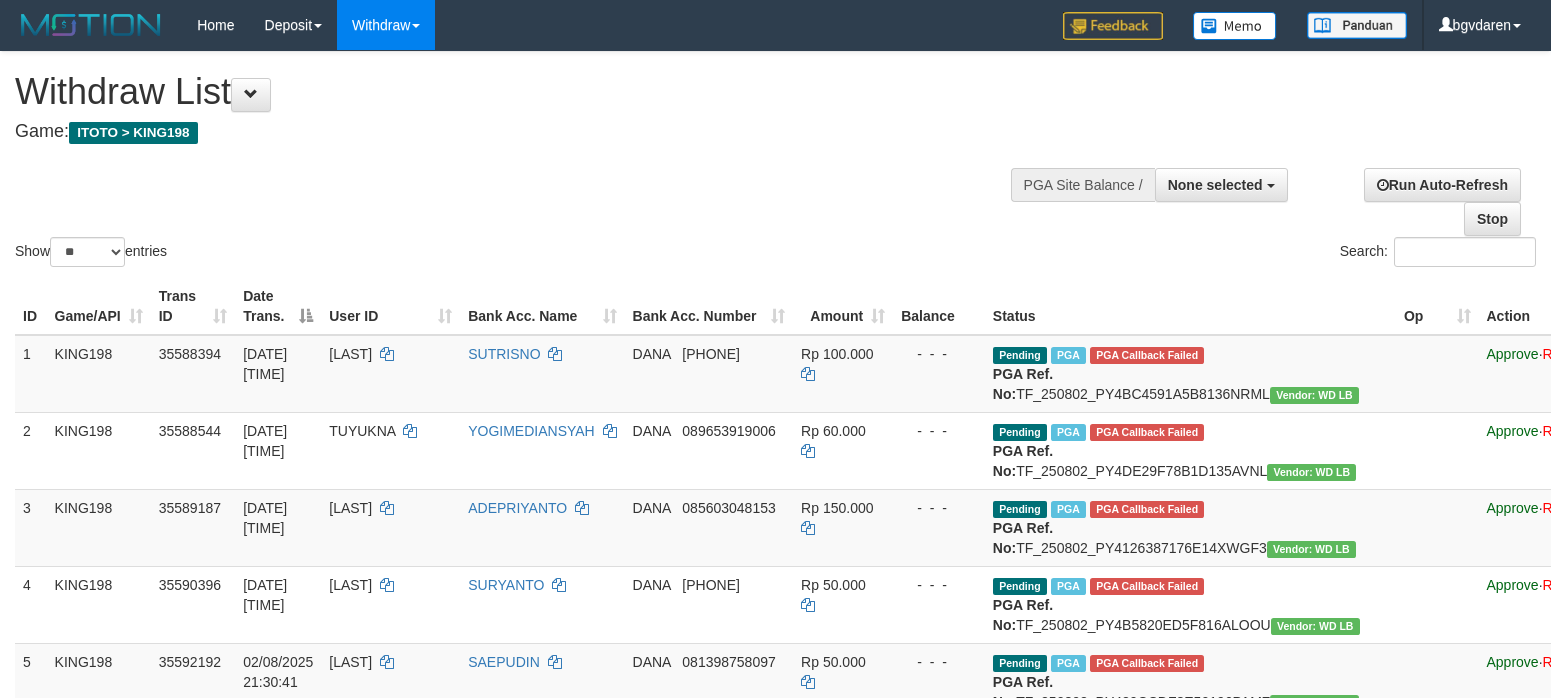 select 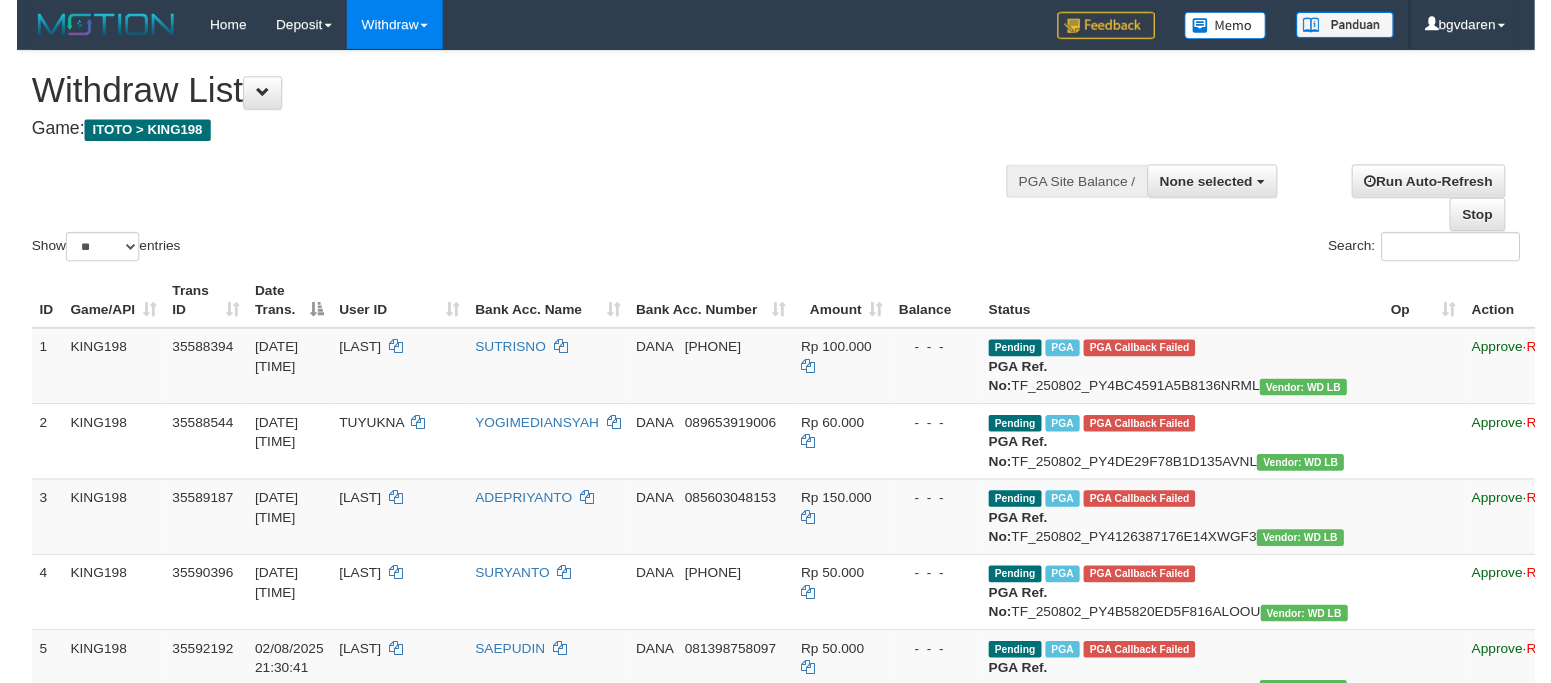 scroll, scrollTop: 0, scrollLeft: 0, axis: both 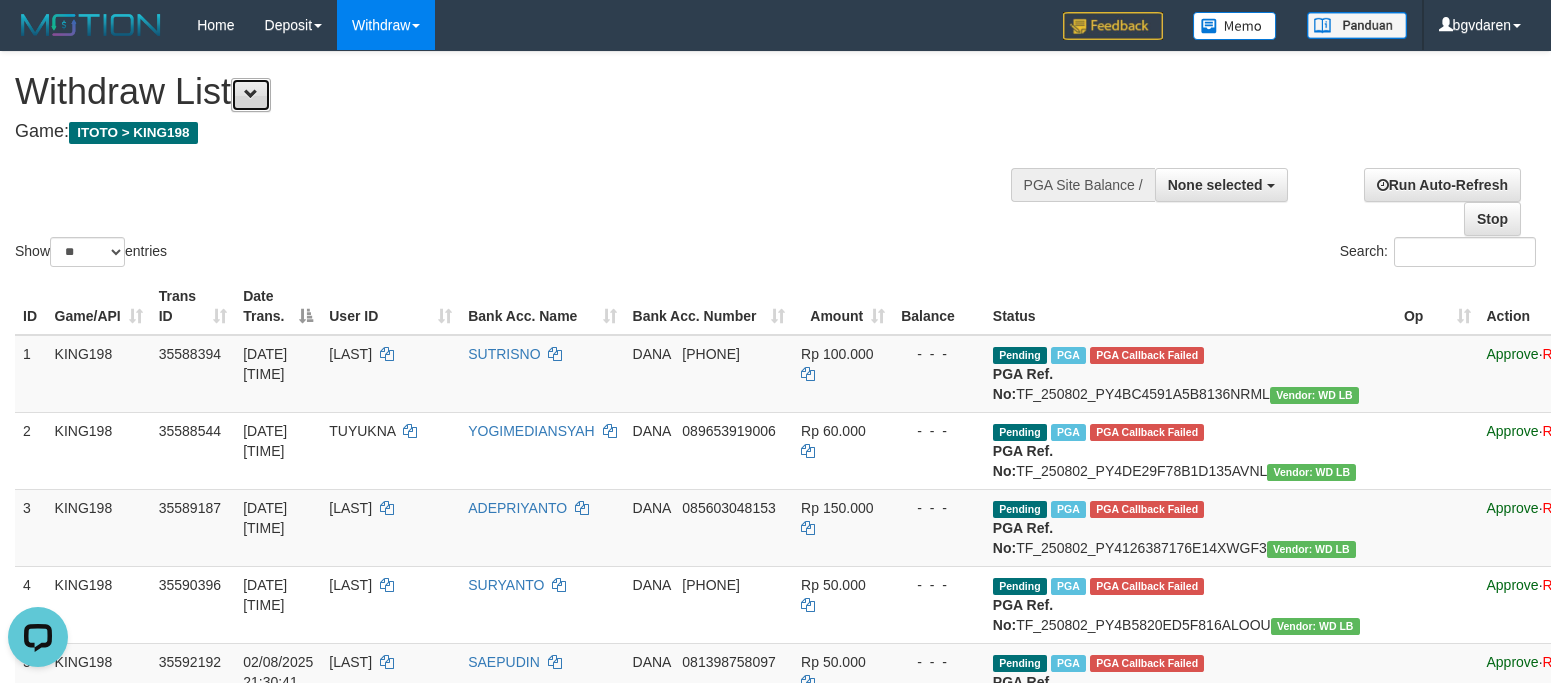click at bounding box center (251, 94) 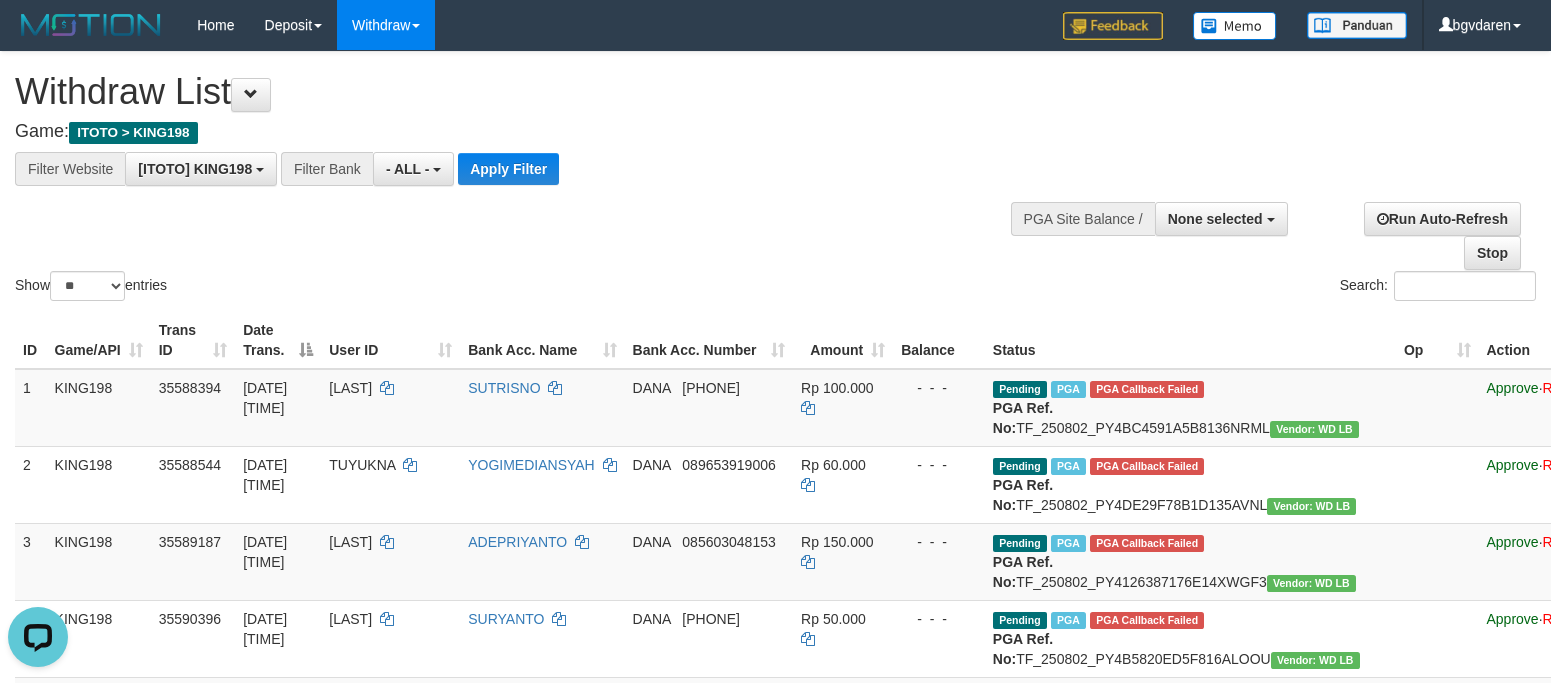 drag, startPoint x: 426, startPoint y: 218, endPoint x: 404, endPoint y: 224, distance: 22.803509 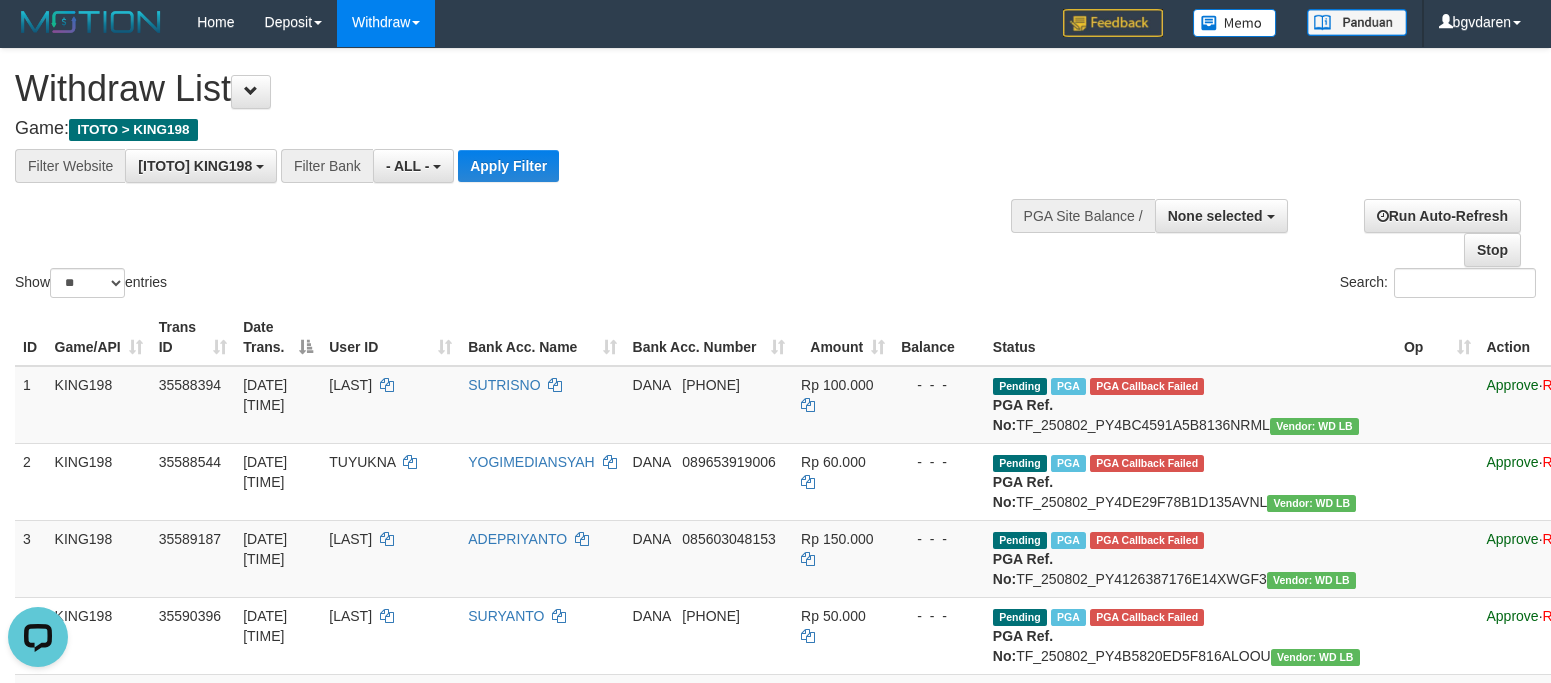 scroll, scrollTop: 0, scrollLeft: 0, axis: both 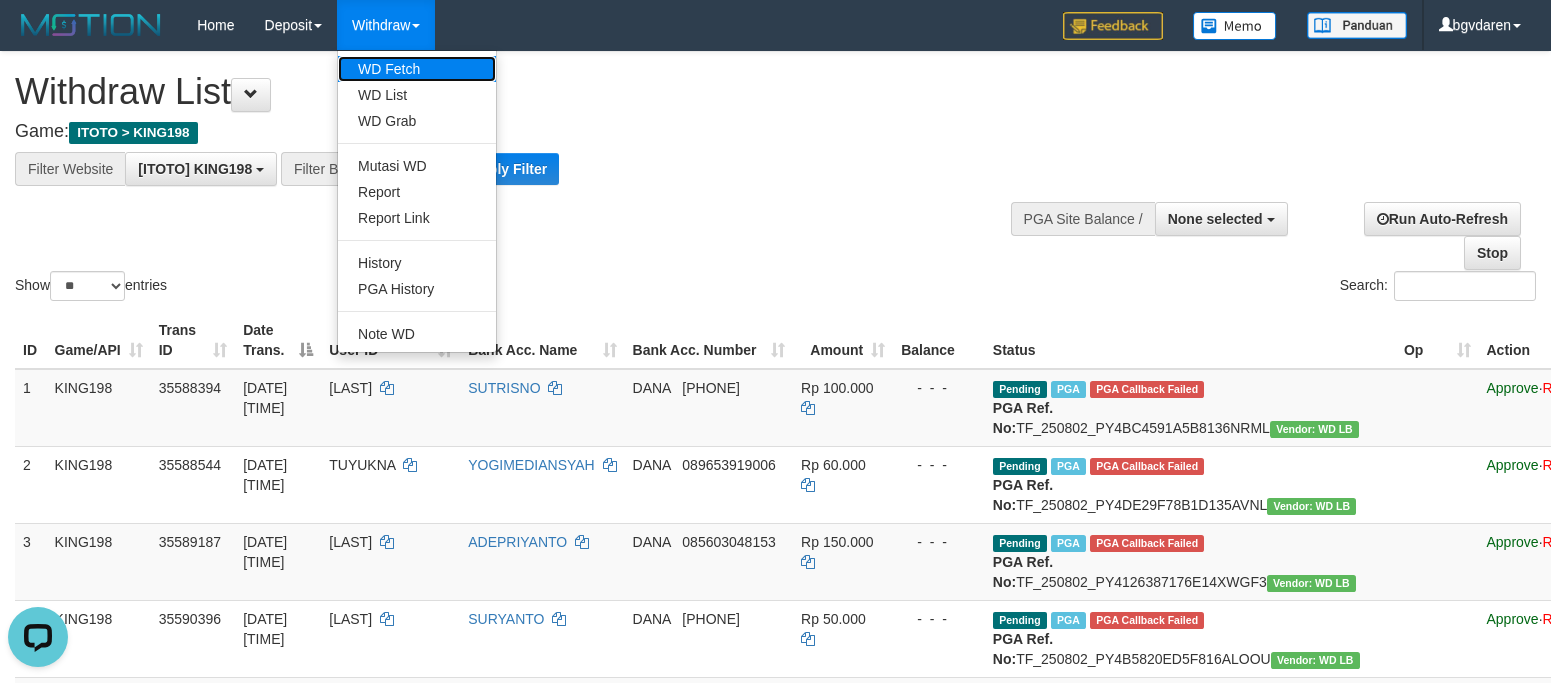 click on "WD Fetch" at bounding box center (417, 69) 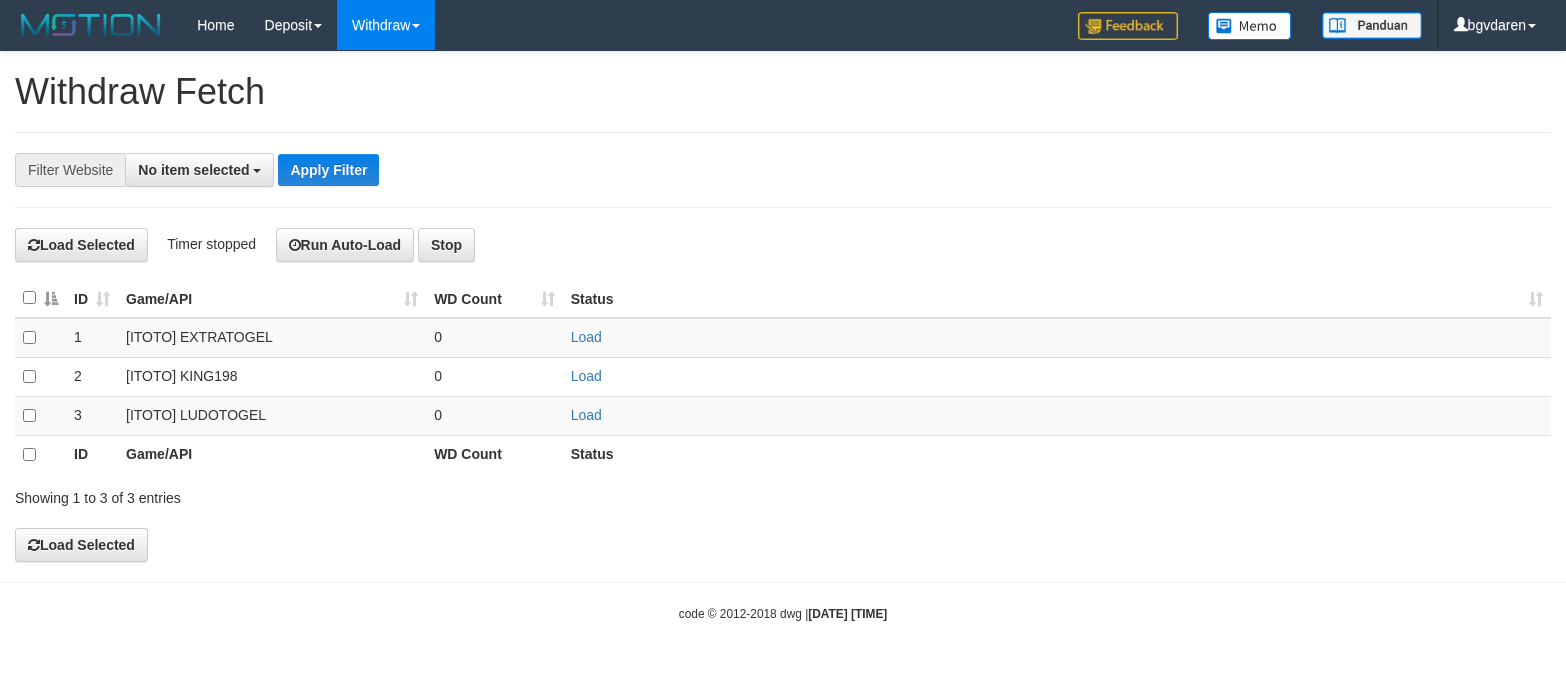 select 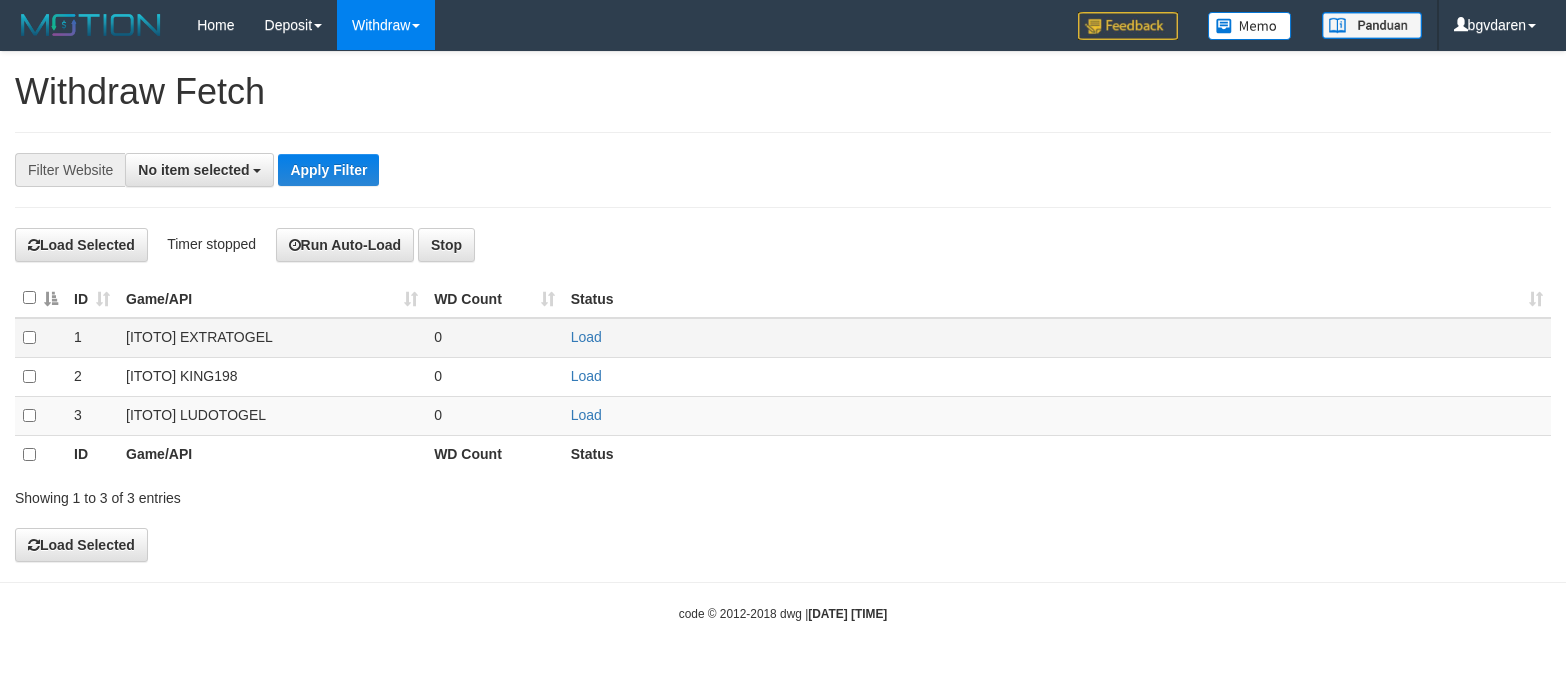 scroll, scrollTop: 0, scrollLeft: 0, axis: both 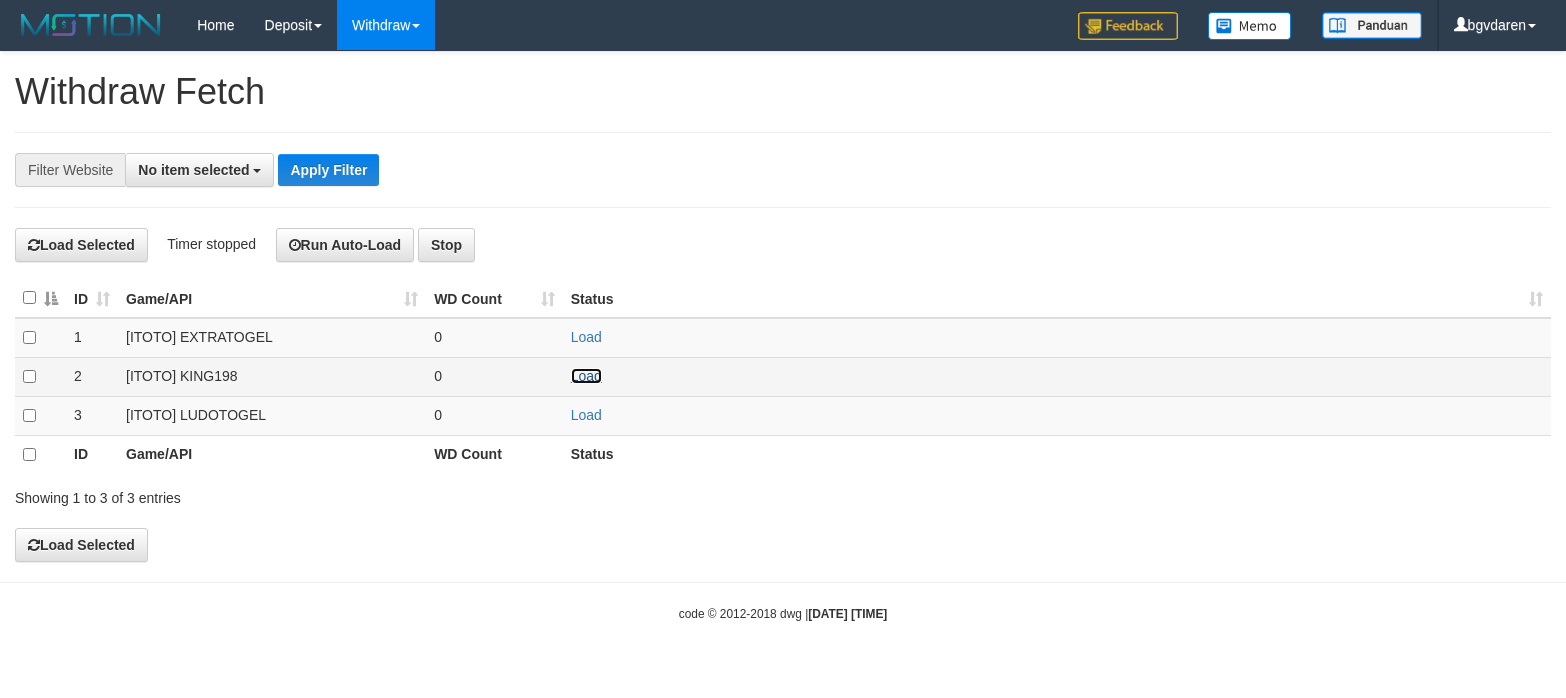 click on "Load" at bounding box center (586, 376) 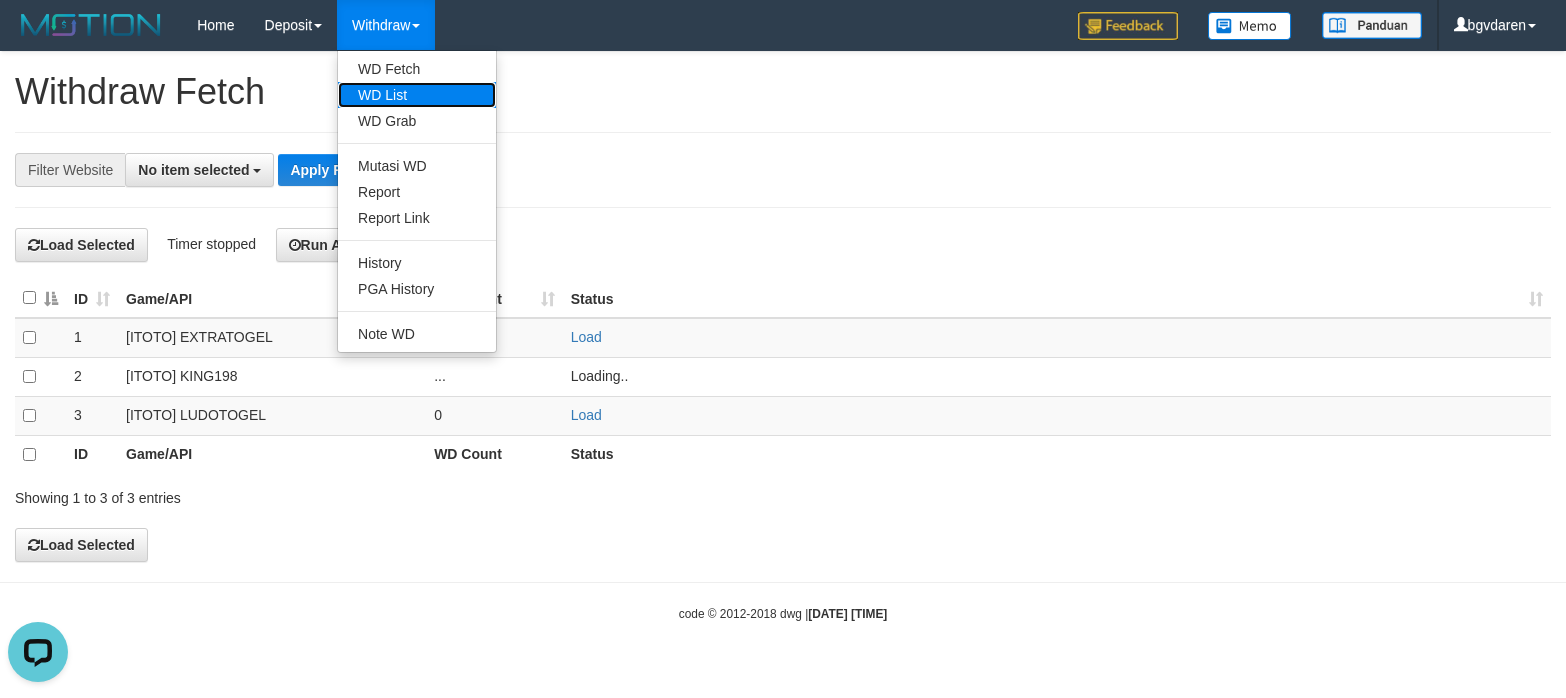 scroll, scrollTop: 0, scrollLeft: 0, axis: both 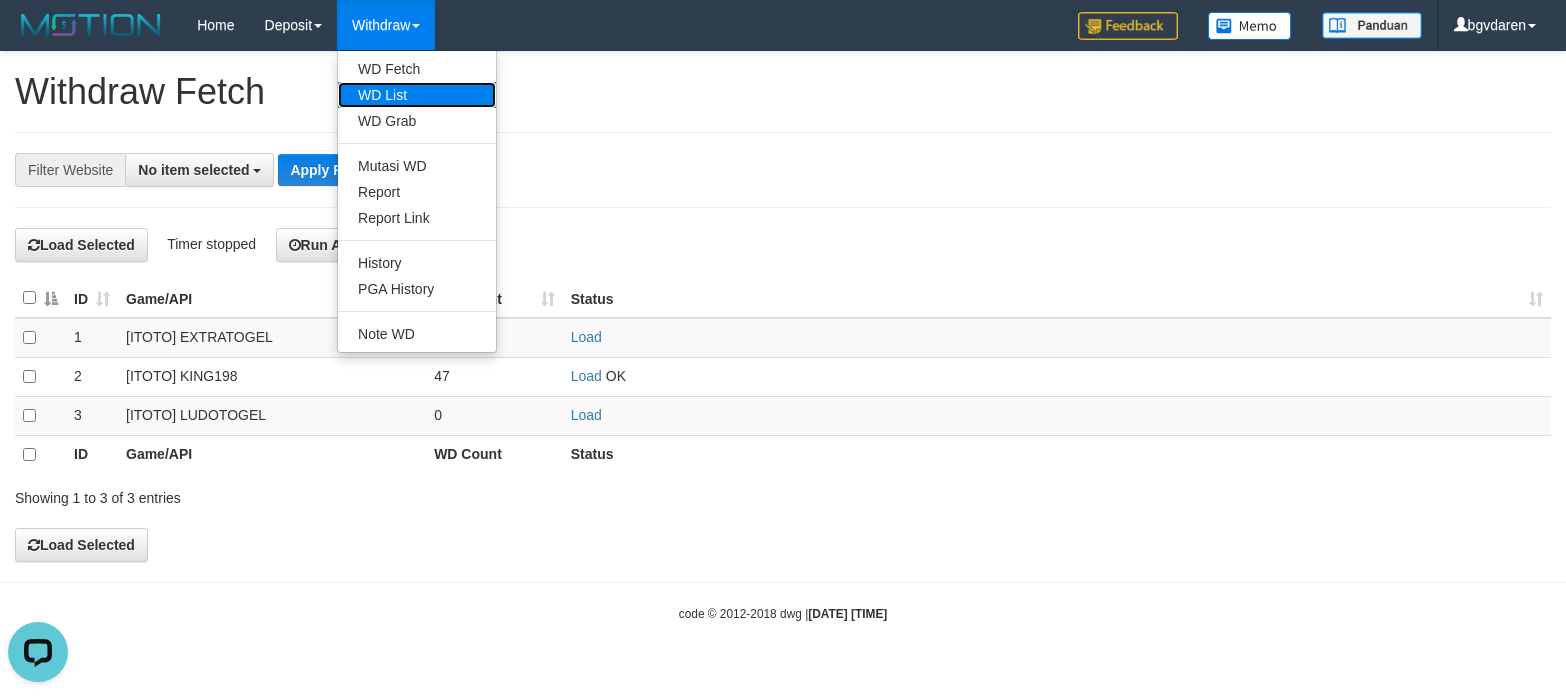 click on "WD List" at bounding box center [417, 95] 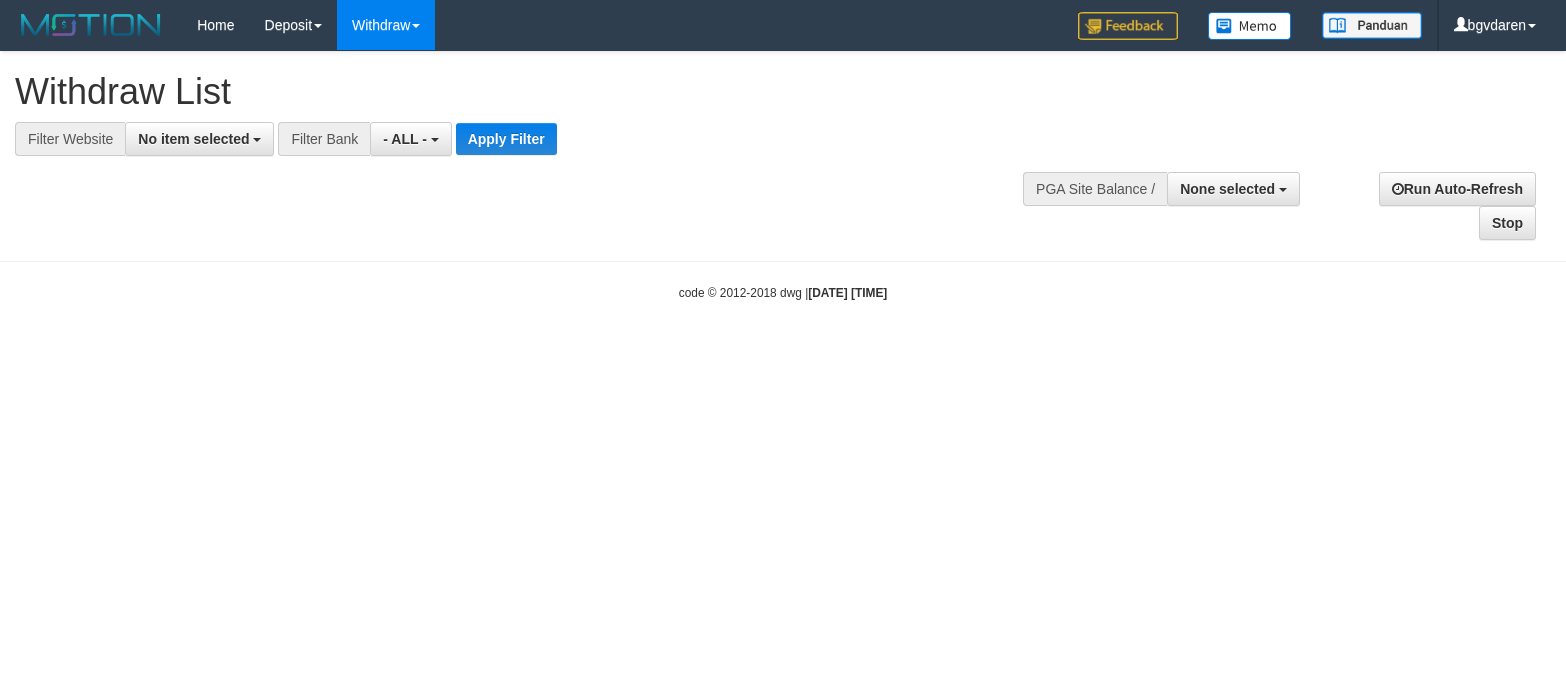 select 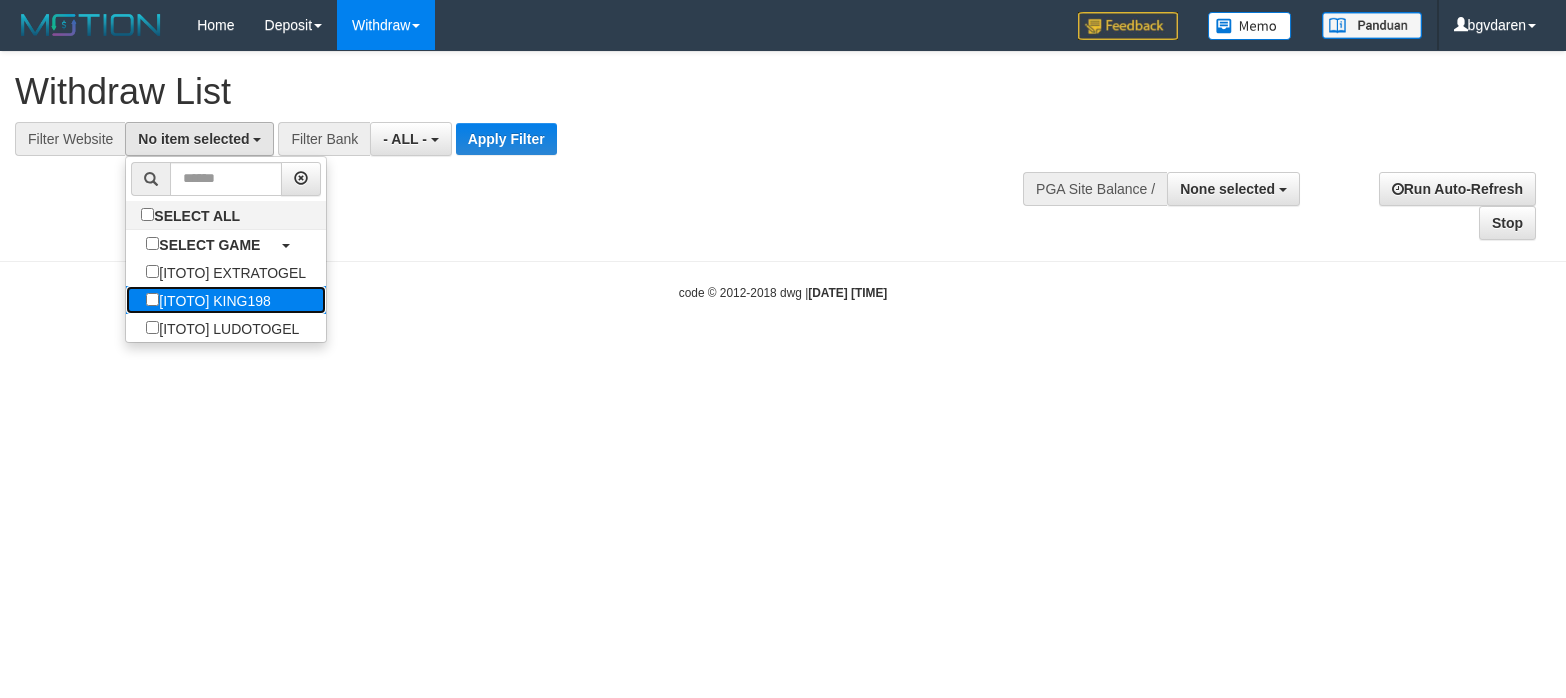 drag, startPoint x: 227, startPoint y: 292, endPoint x: 297, endPoint y: 232, distance: 92.19544 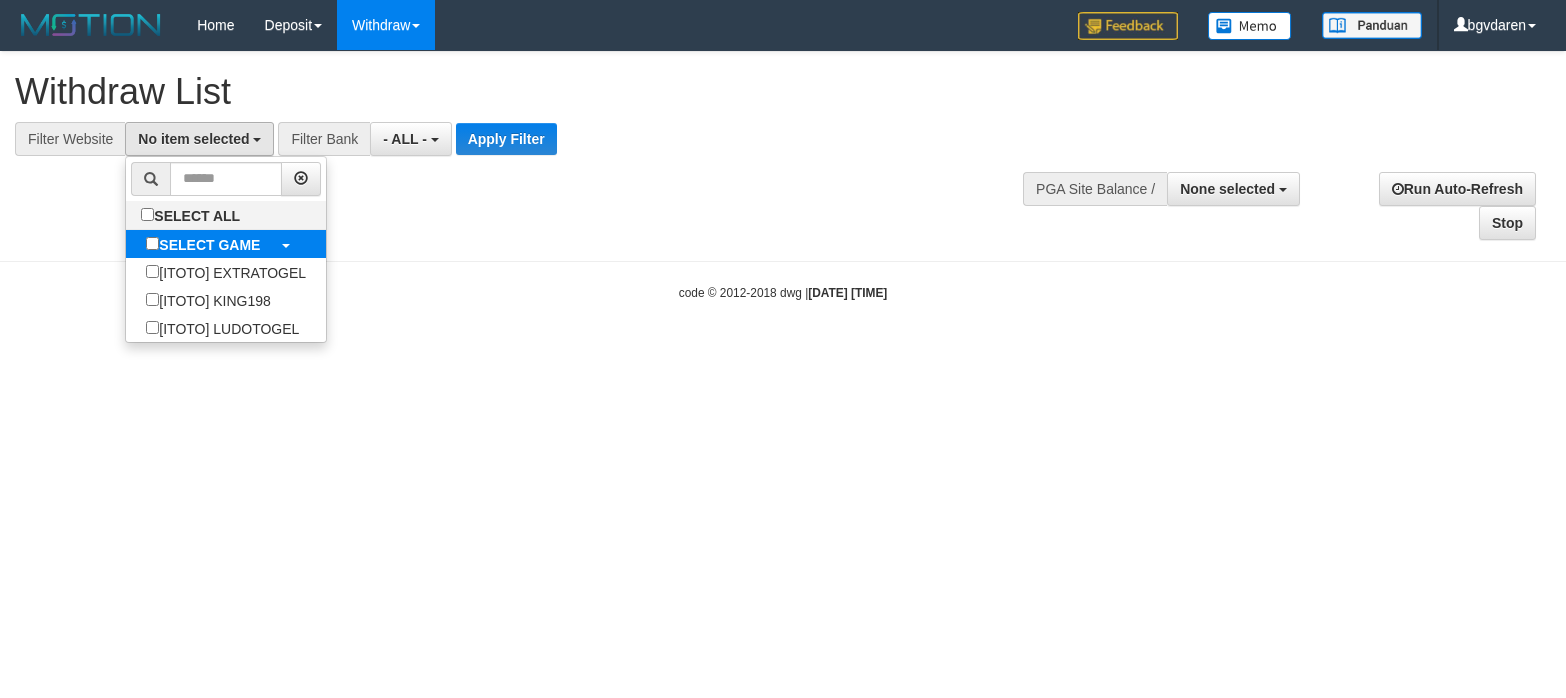 select on "****" 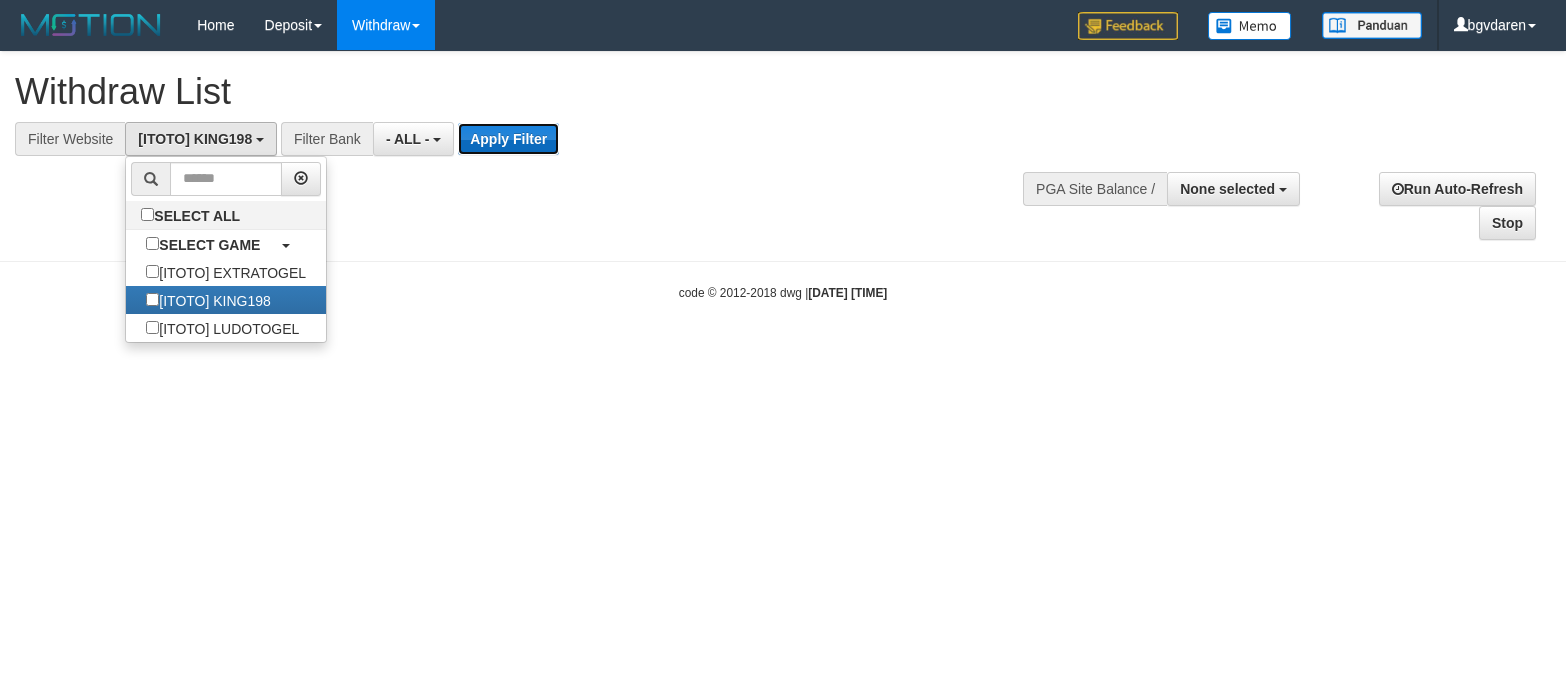click on "Apply Filter" at bounding box center (508, 139) 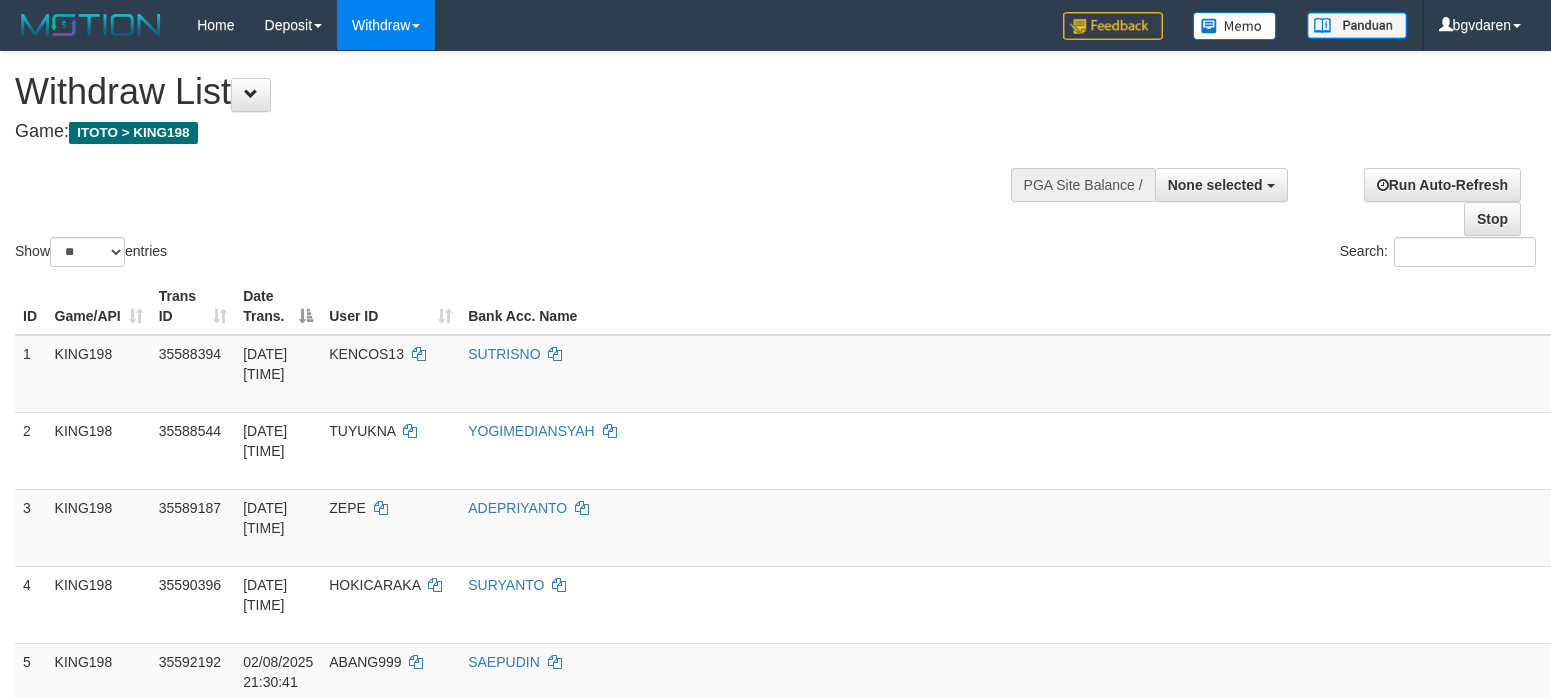select 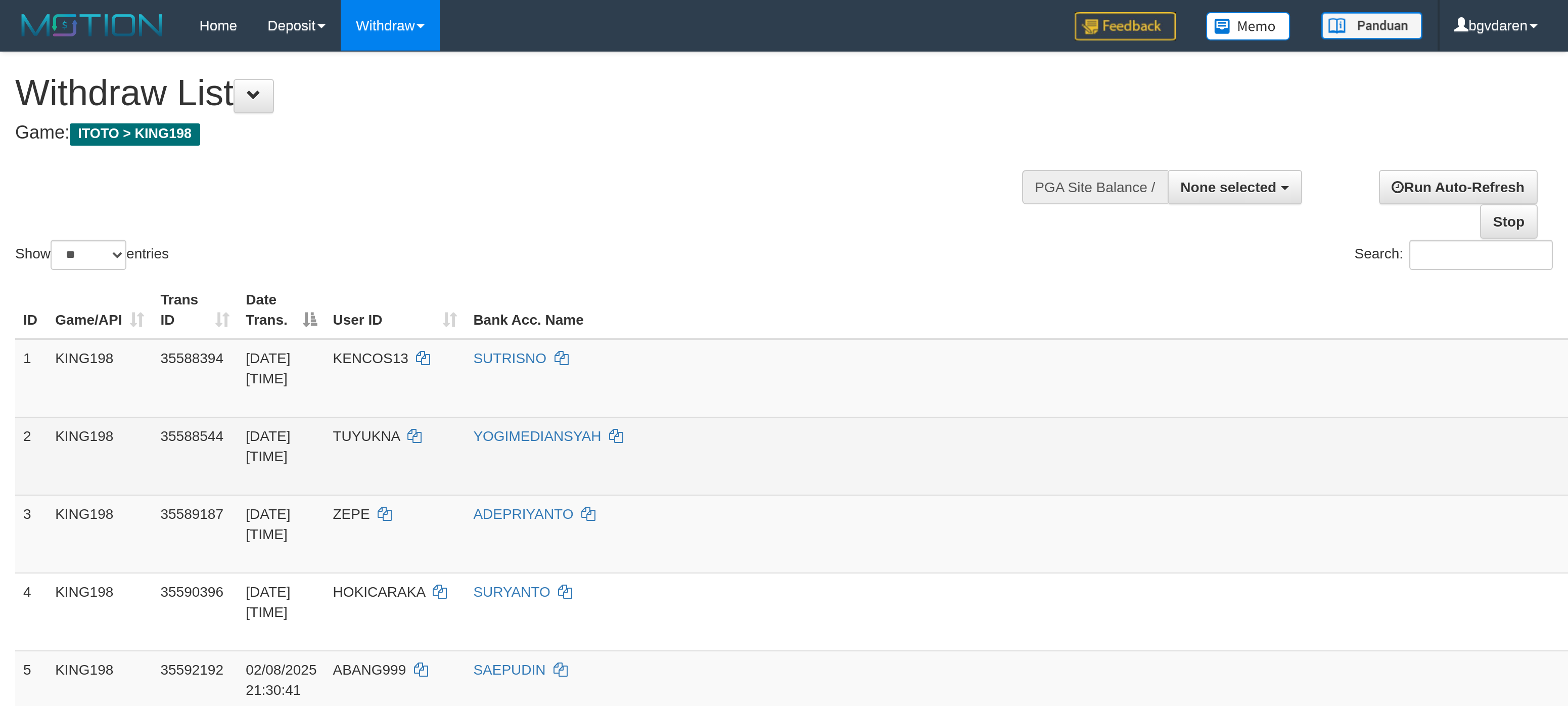 scroll, scrollTop: 0, scrollLeft: 0, axis: both 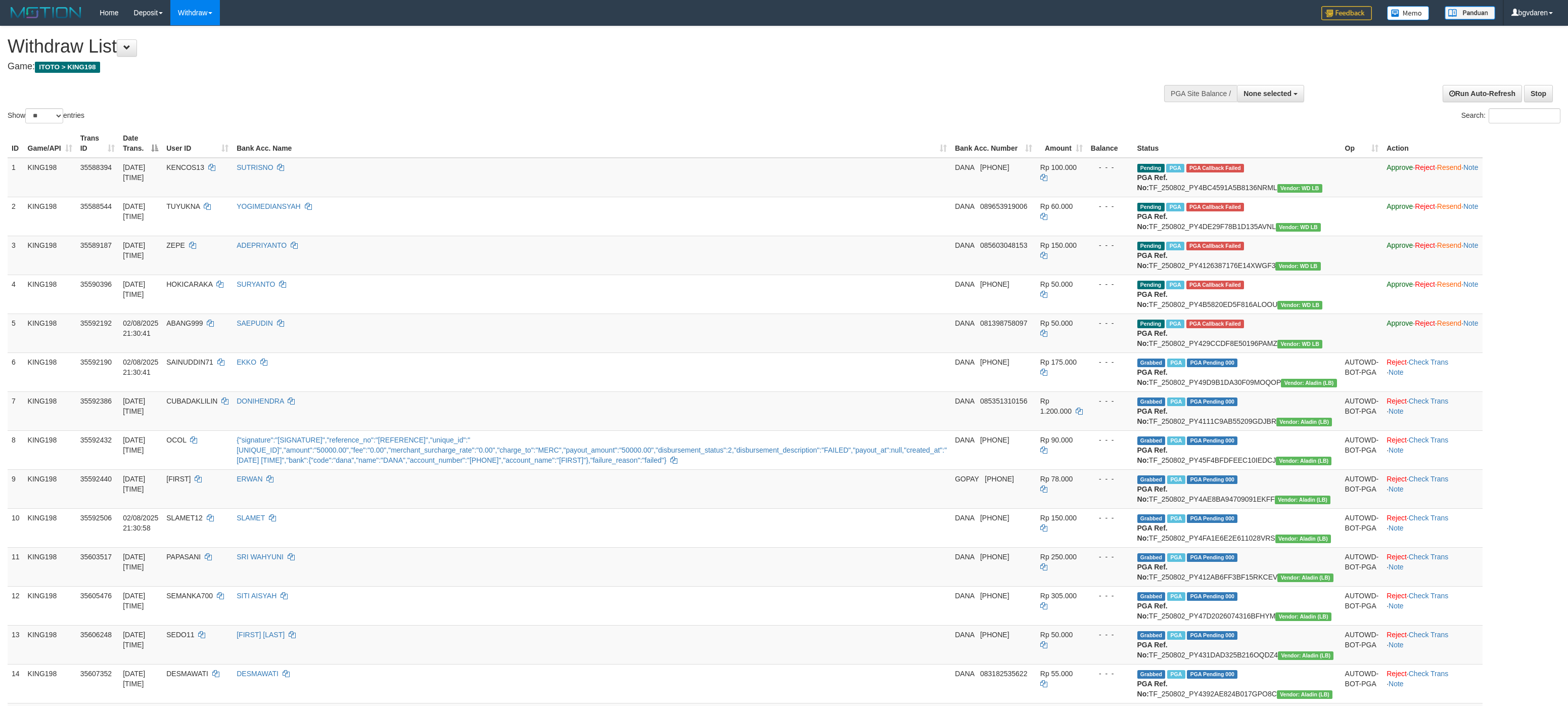 click at bounding box center [784, 108] 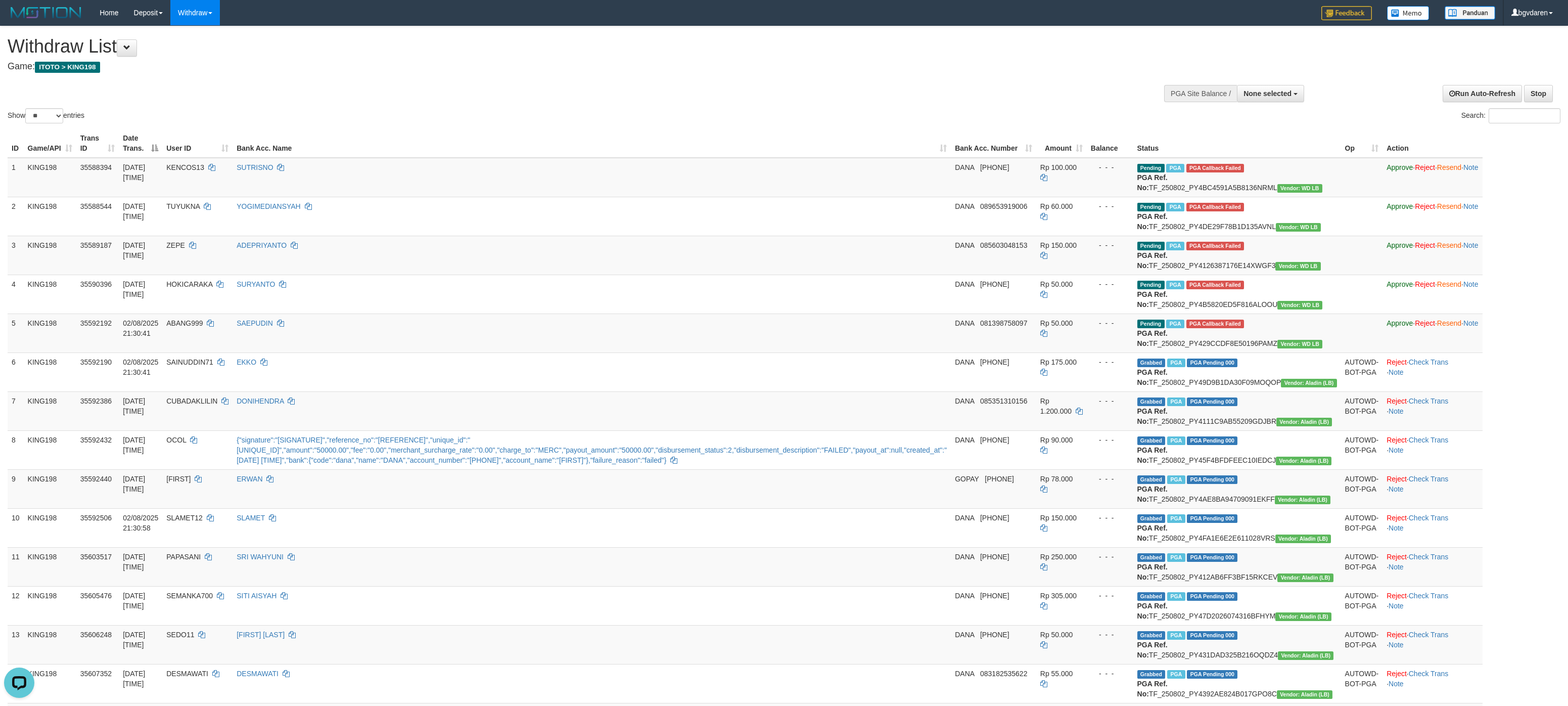 scroll, scrollTop: 0, scrollLeft: 0, axis: both 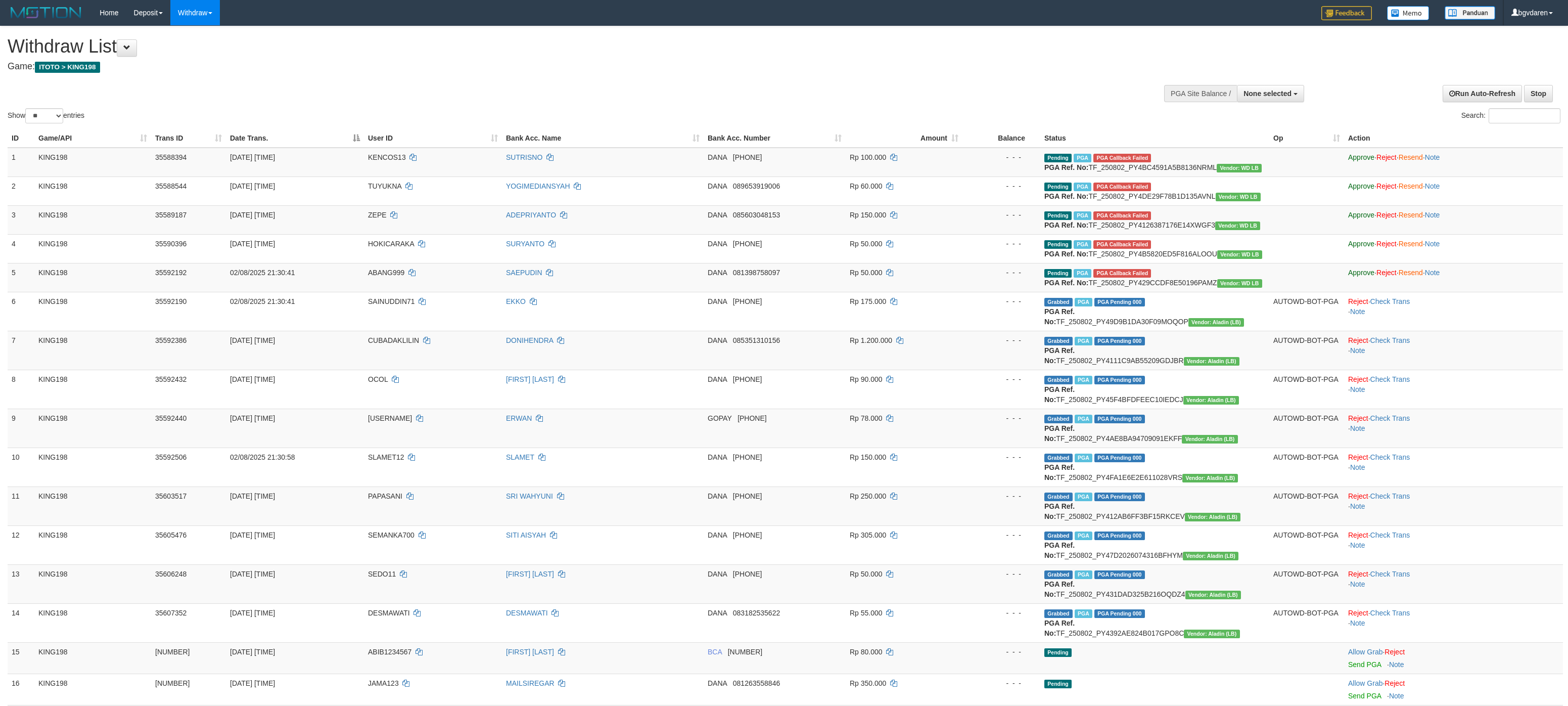 select 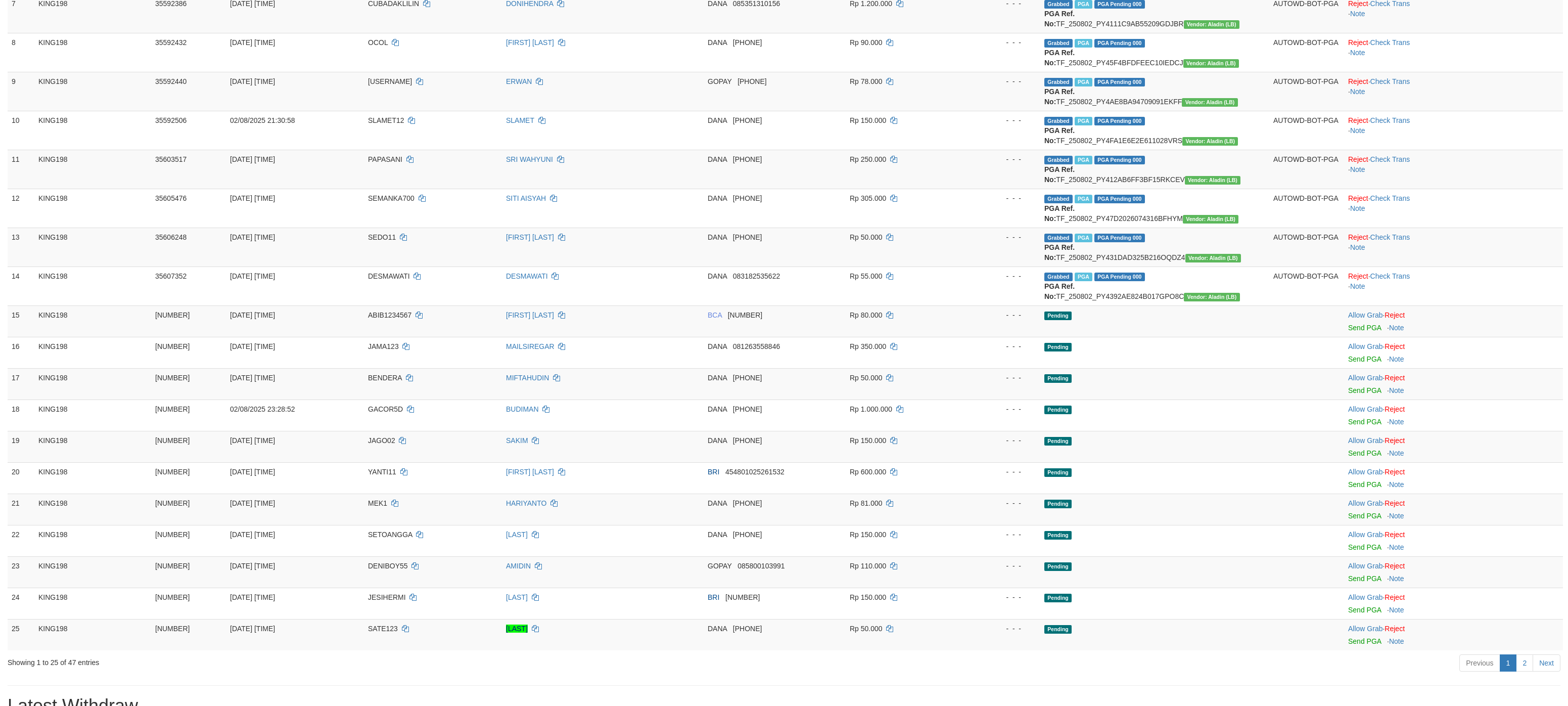 scroll, scrollTop: 169, scrollLeft: 0, axis: vertical 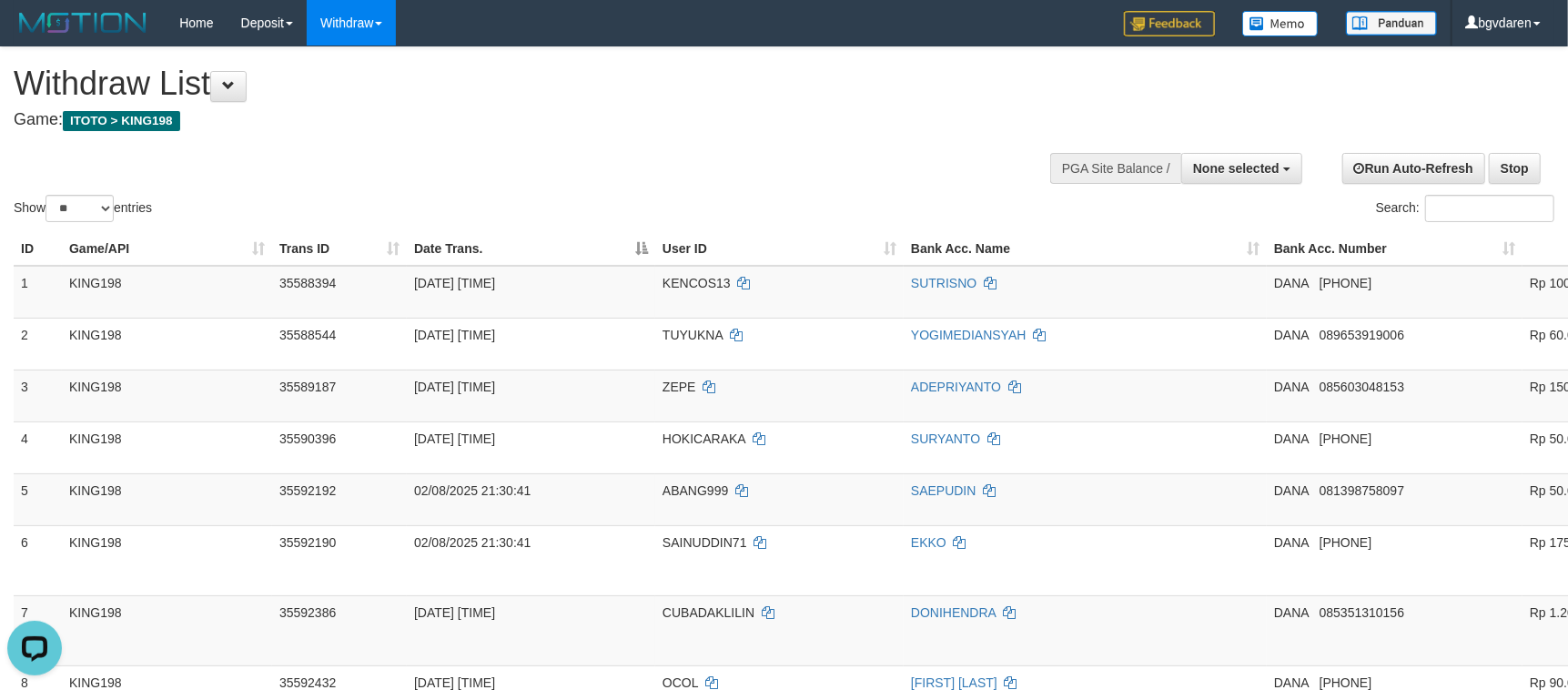 click on "Show  ** ** ** ***  entries Search:" at bounding box center [784, 137] 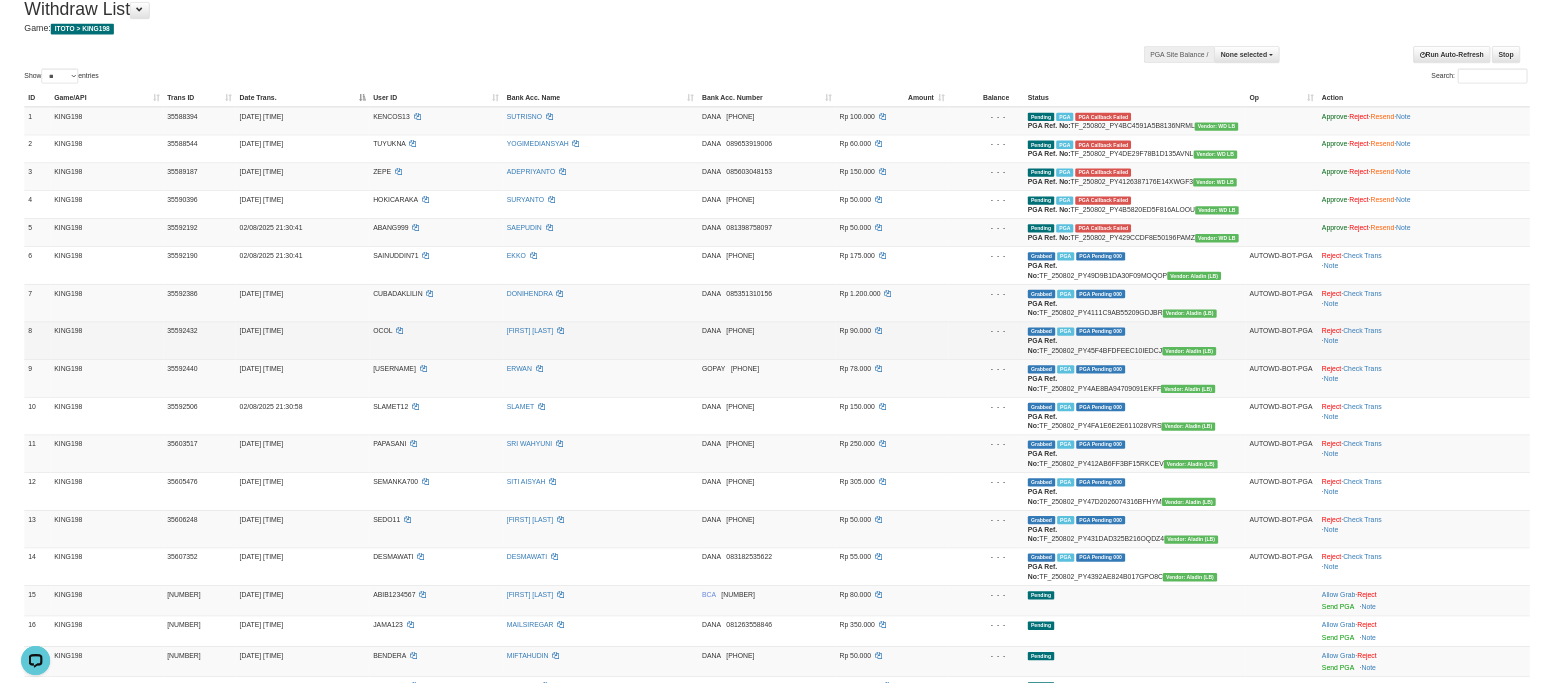 scroll, scrollTop: 0, scrollLeft: 0, axis: both 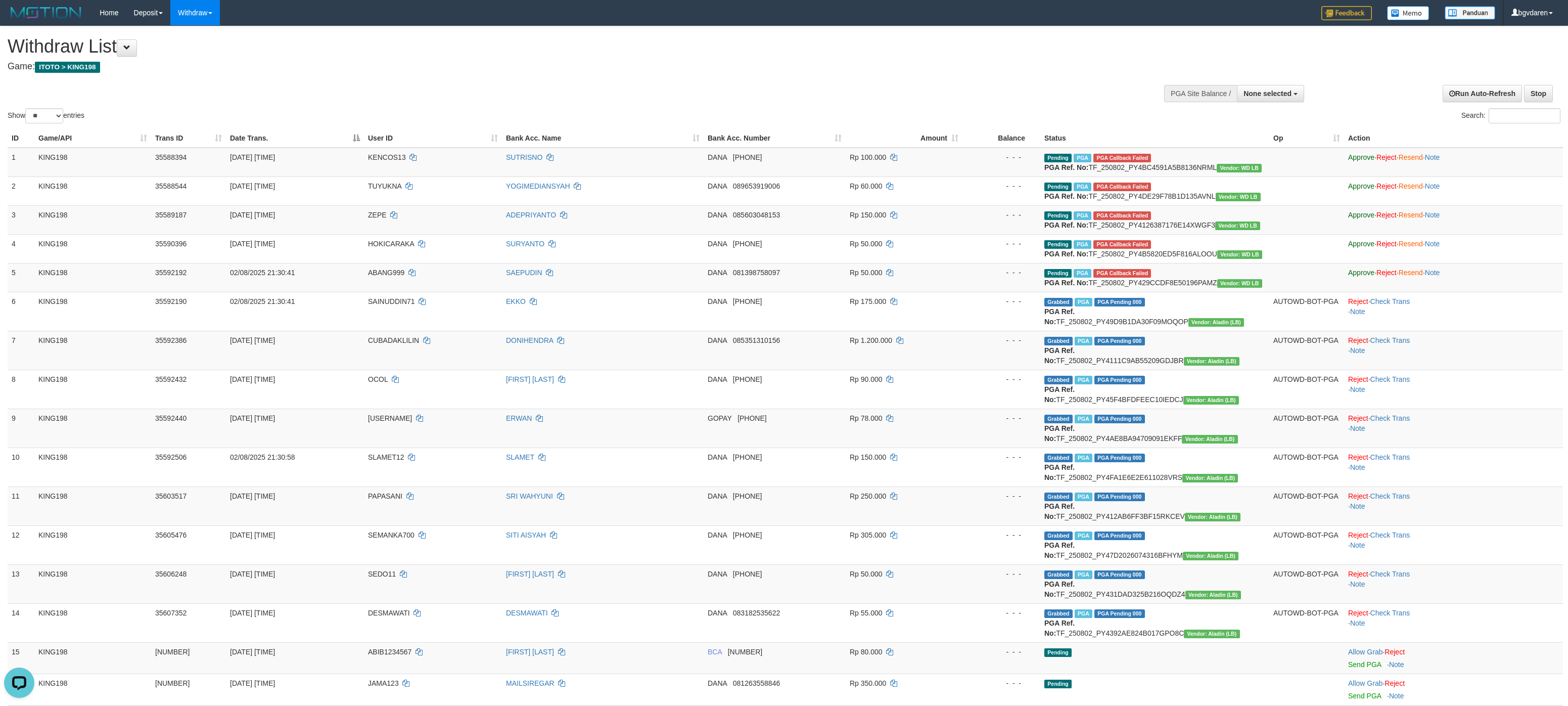 click on "Show  ** ** ** ***  entries Search:" at bounding box center [784, 76] 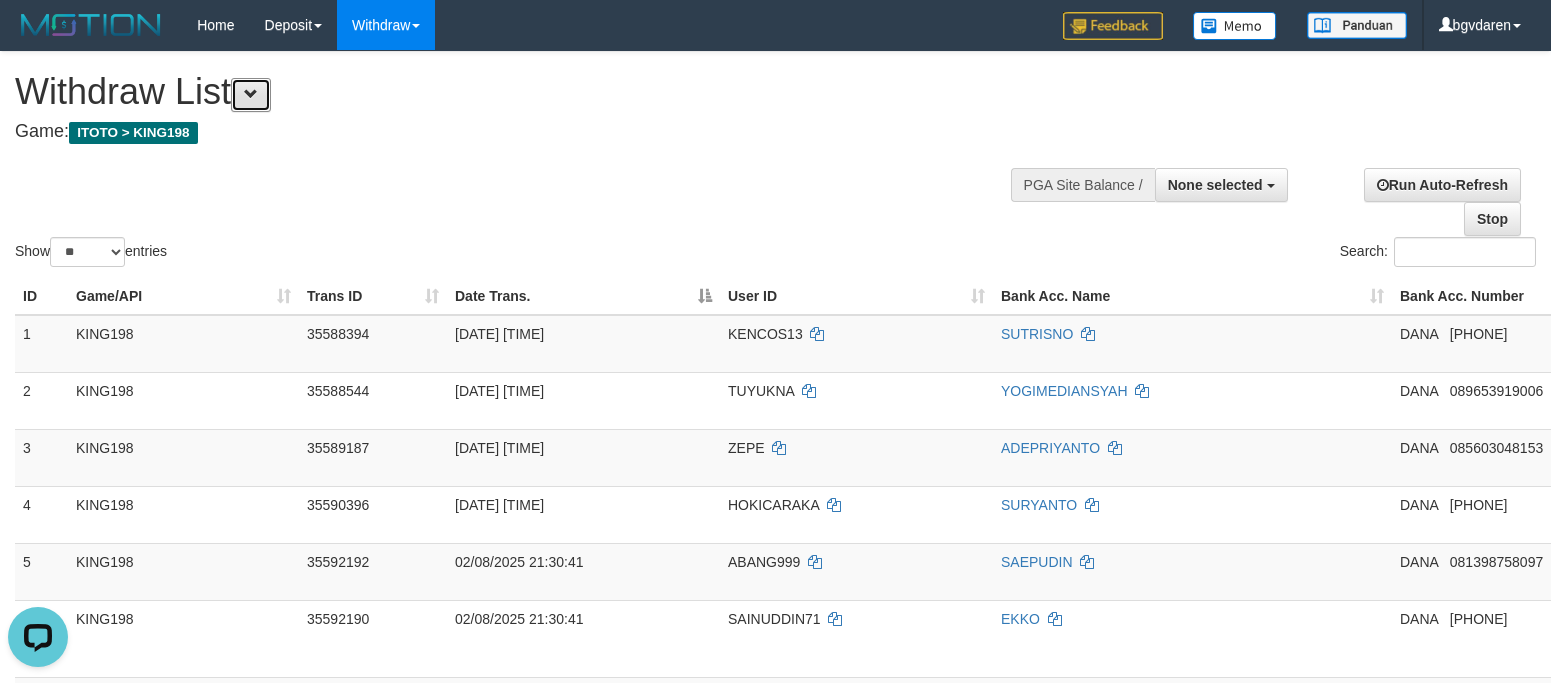 drag, startPoint x: 268, startPoint y: 91, endPoint x: 250, endPoint y: 133, distance: 45.694637 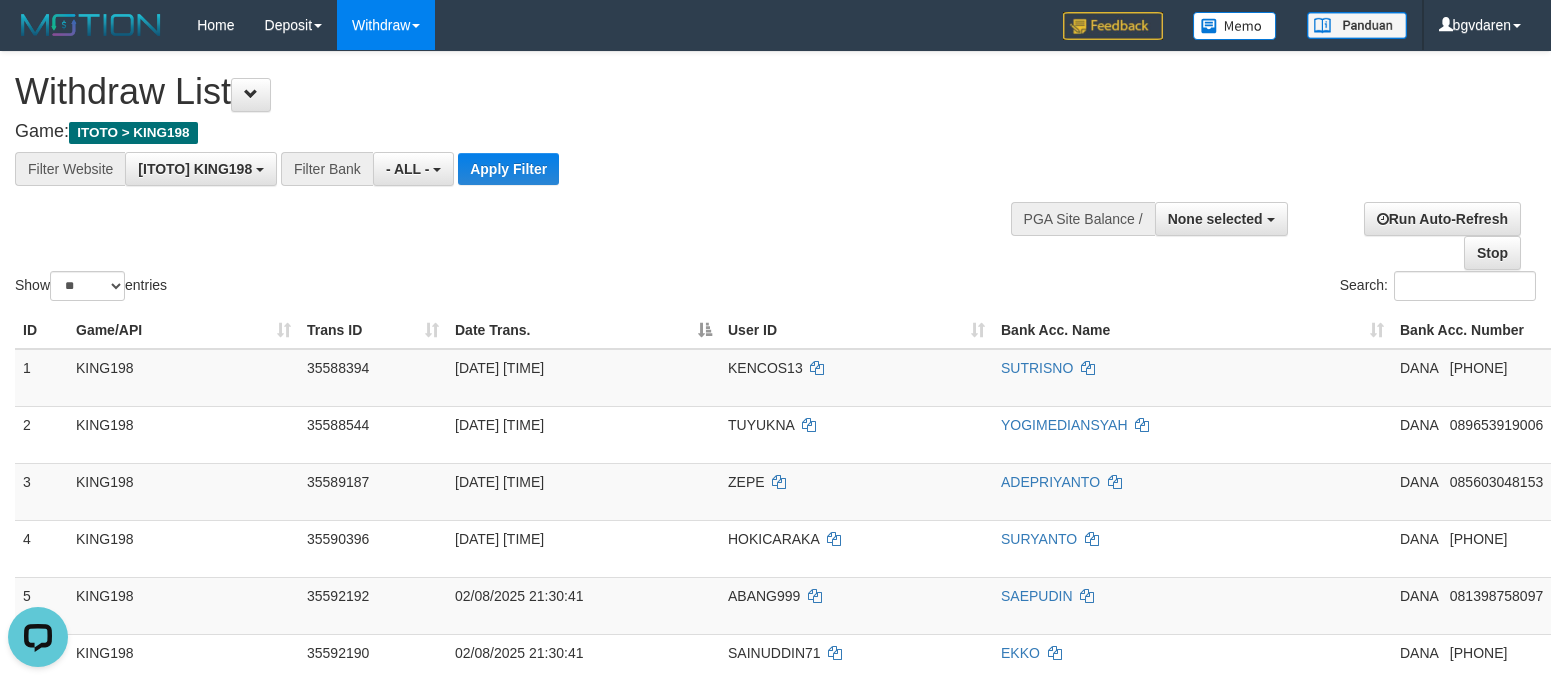 click at bounding box center [775, 186] 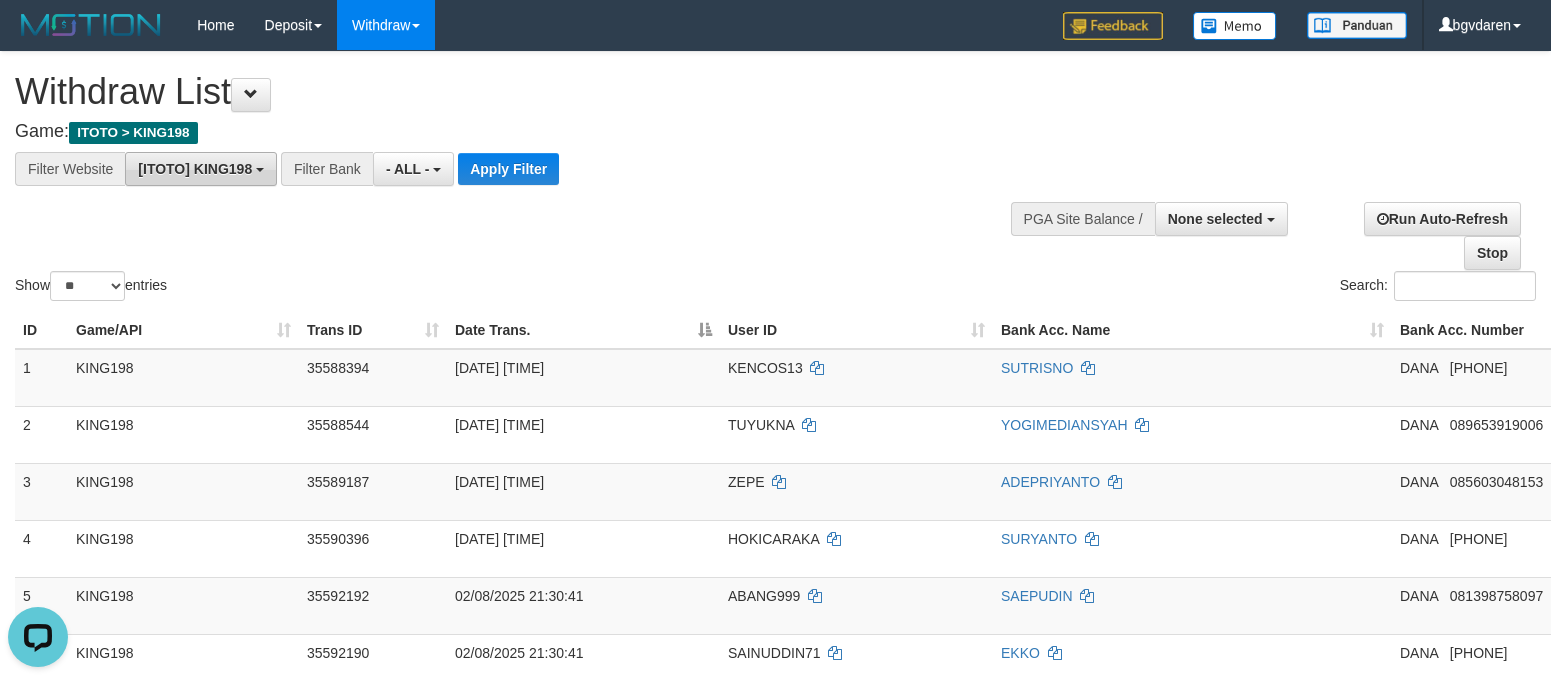 click on "[ITOTO] KING198" at bounding box center [201, 169] 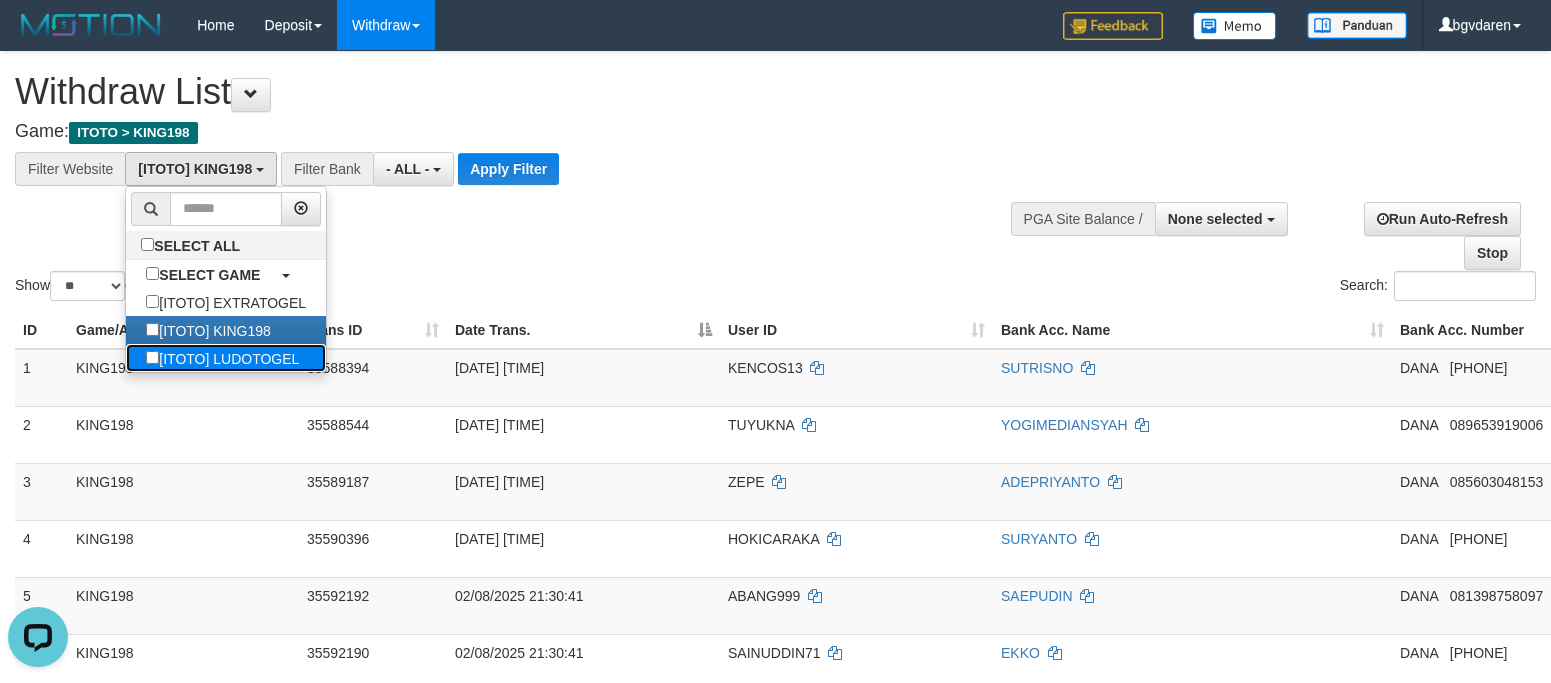 click on "[ITOTO] LUDOTOGEL" at bounding box center (222, 358) 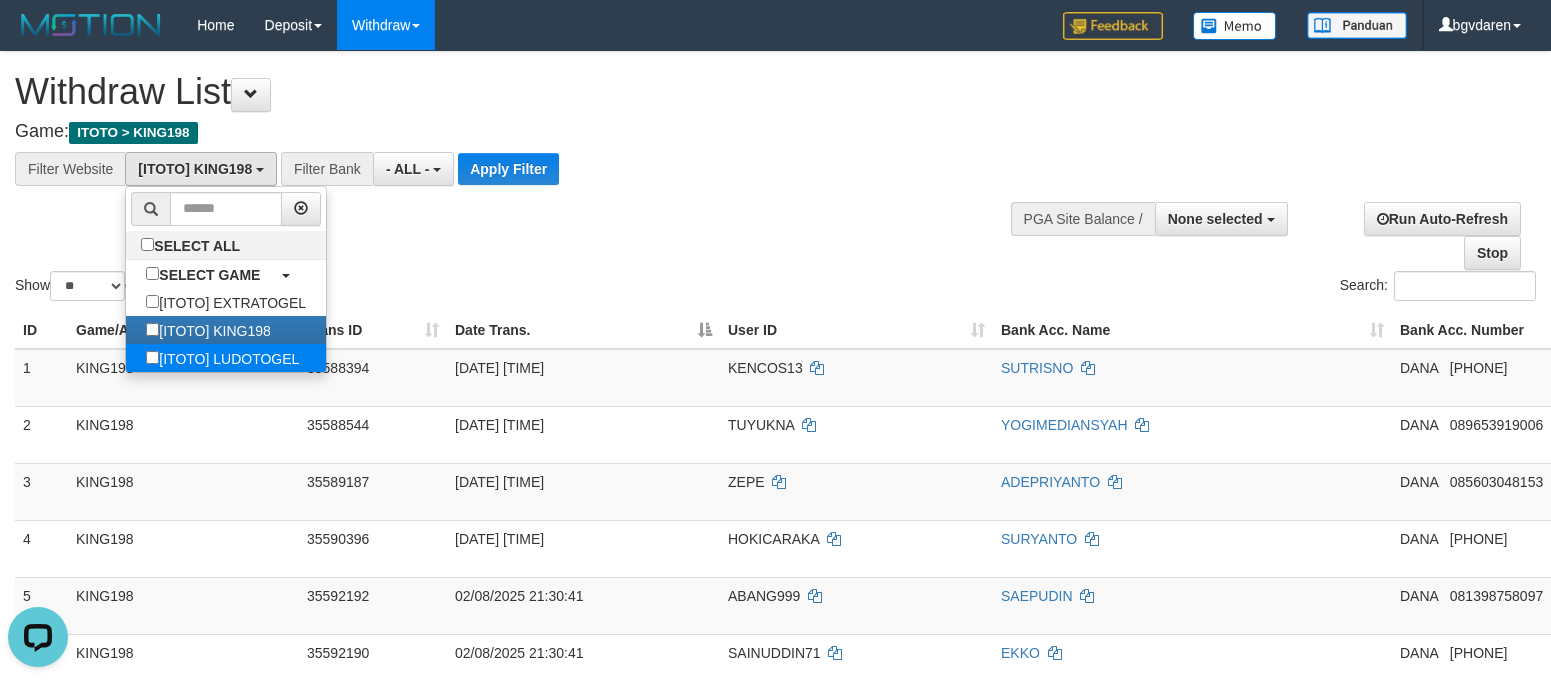 scroll, scrollTop: 35, scrollLeft: 0, axis: vertical 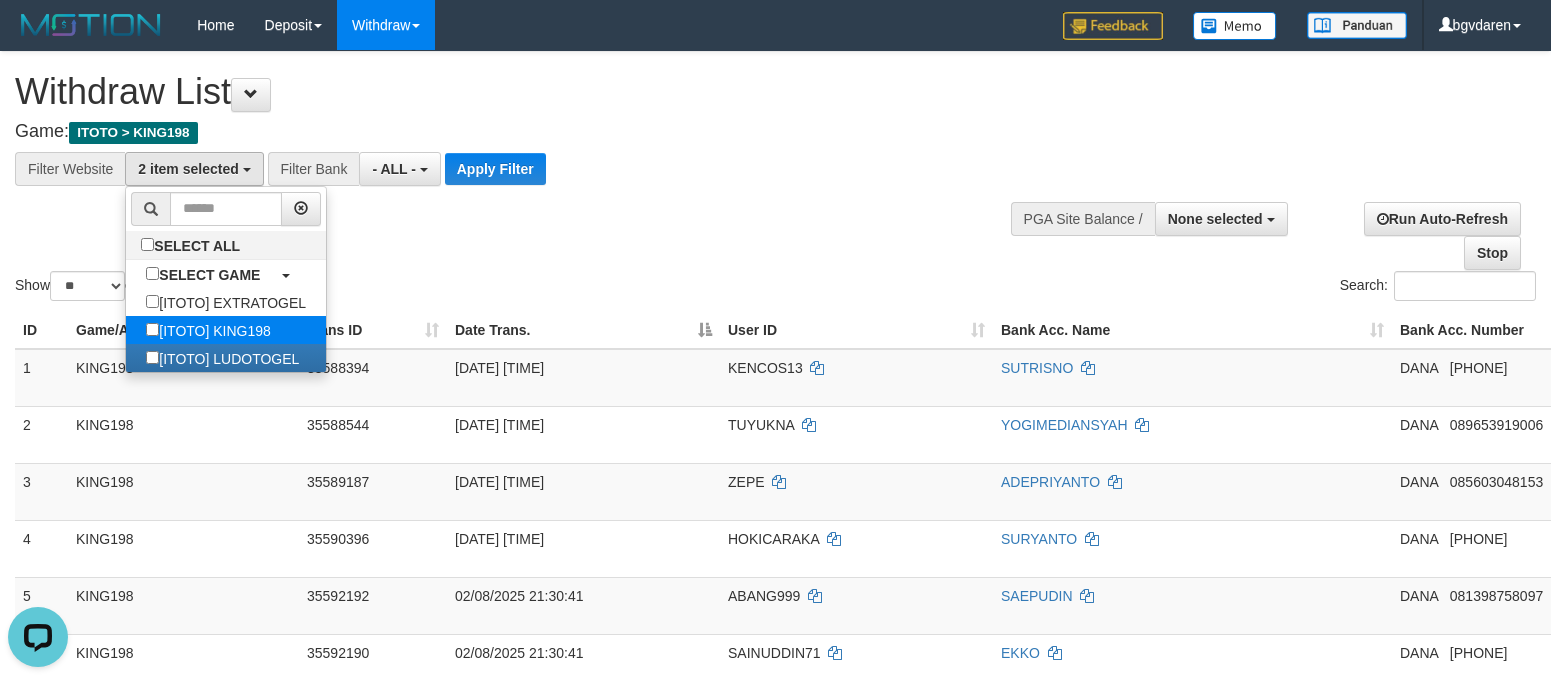 click on "[ITOTO] KING198" at bounding box center [208, 330] 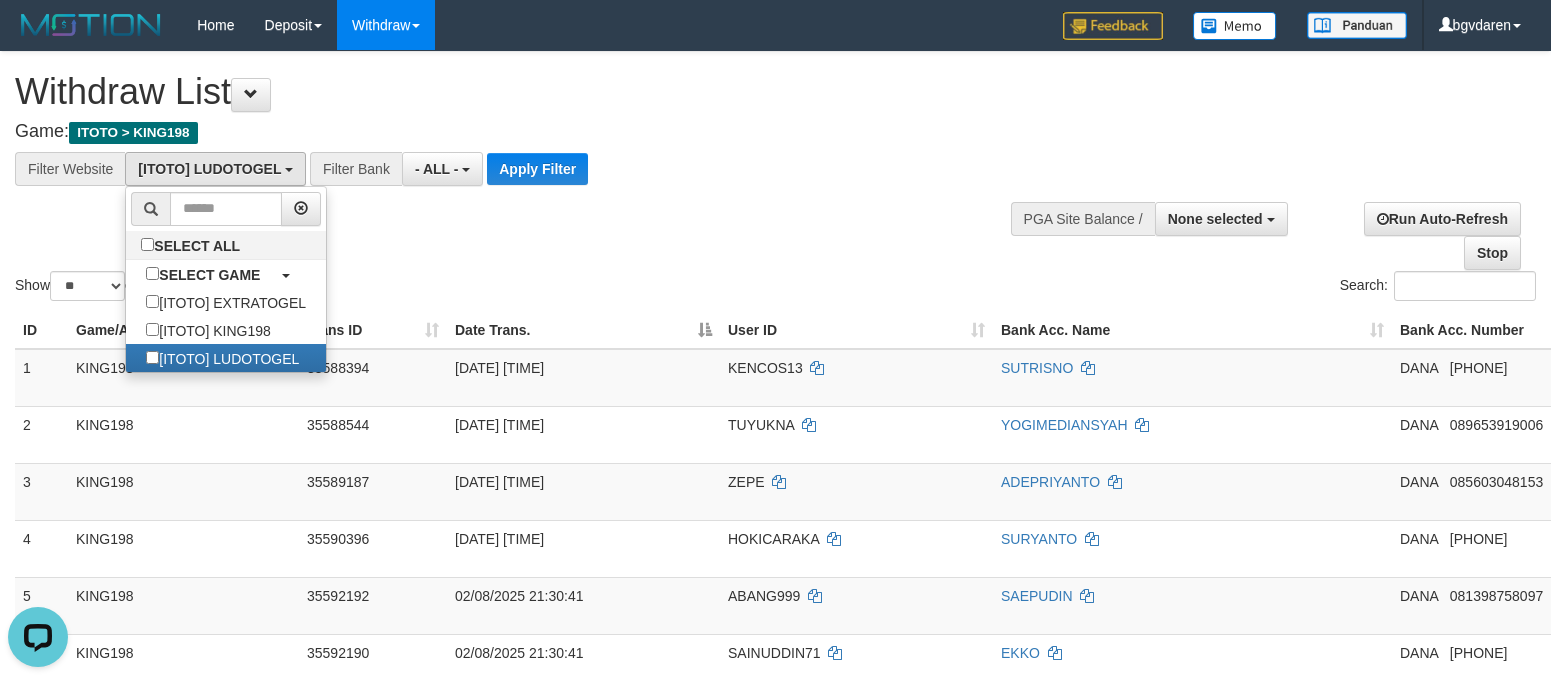 click on "Show  ** ** ** ***  entries Search:" at bounding box center [775, 178] 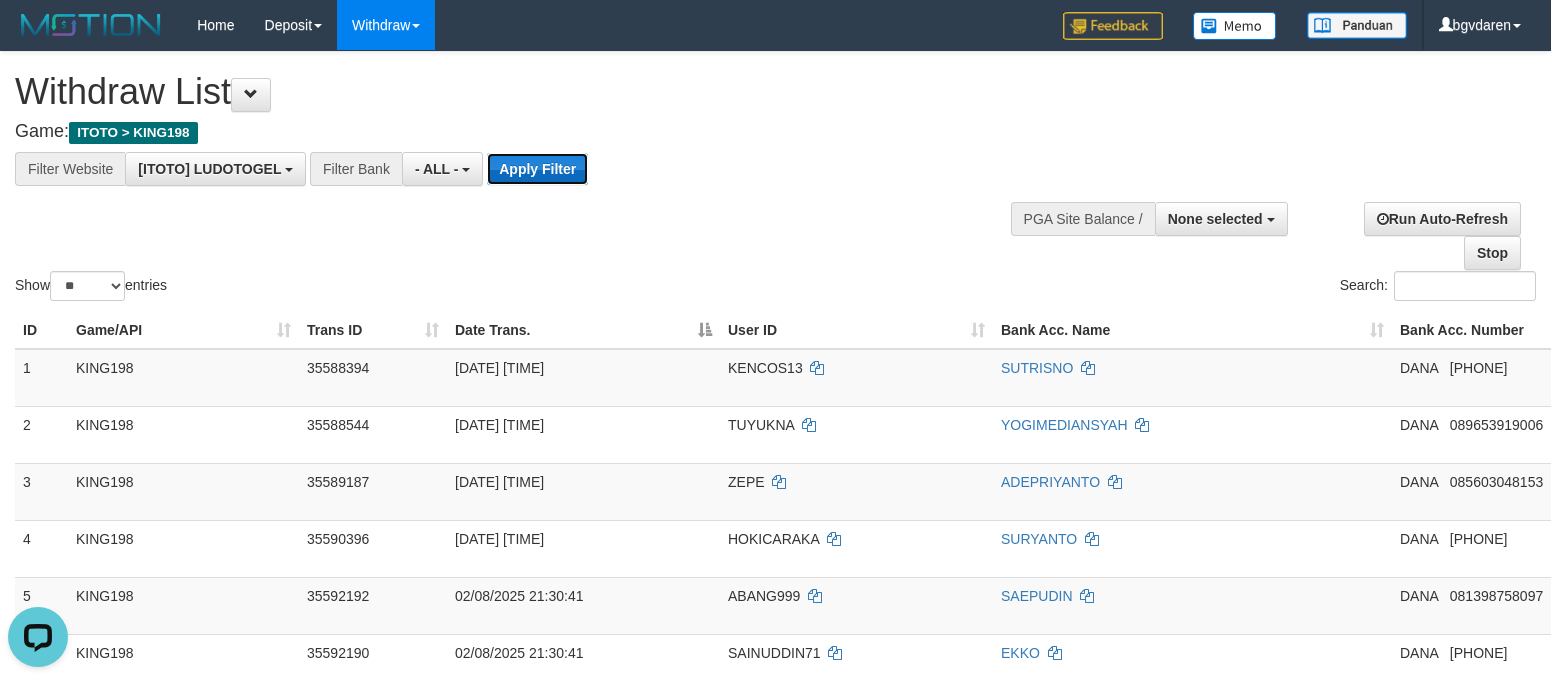 click on "Apply Filter" at bounding box center (537, 169) 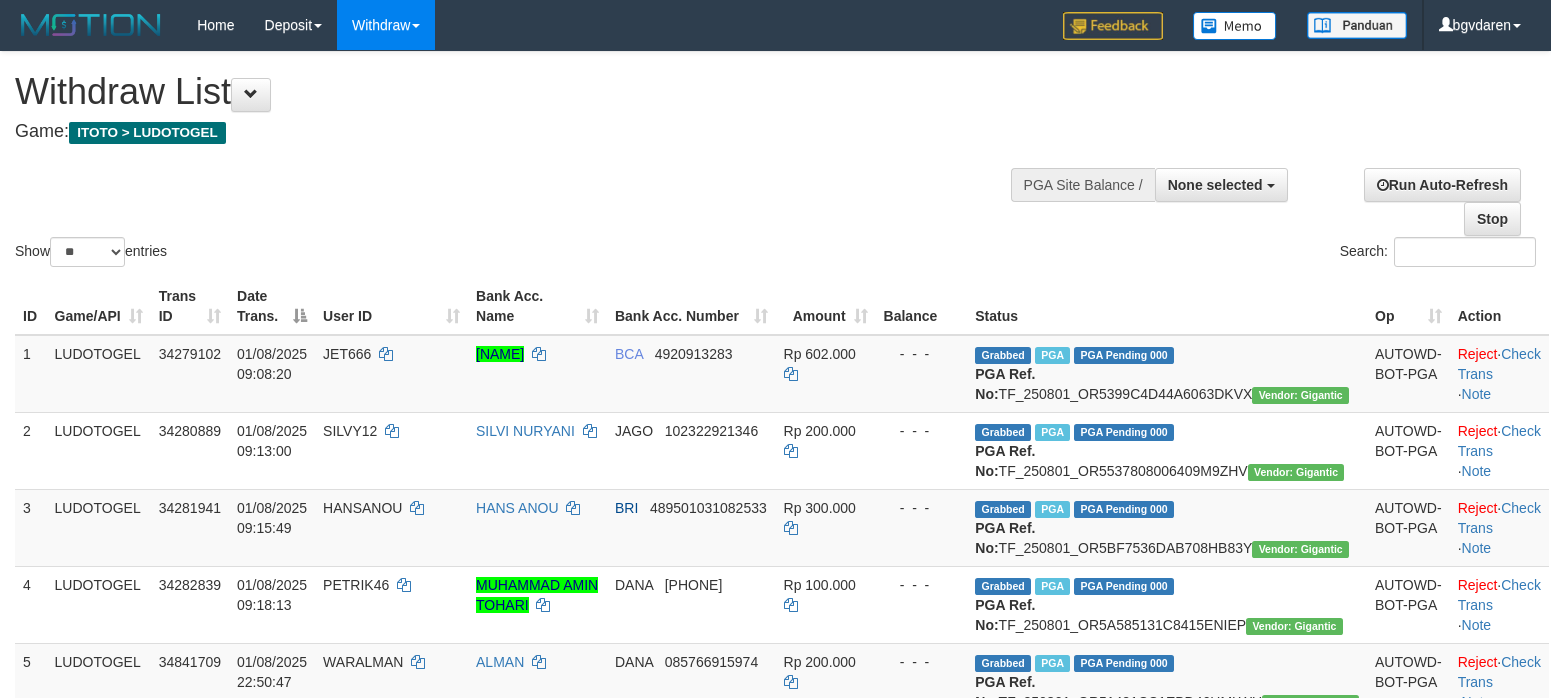 select 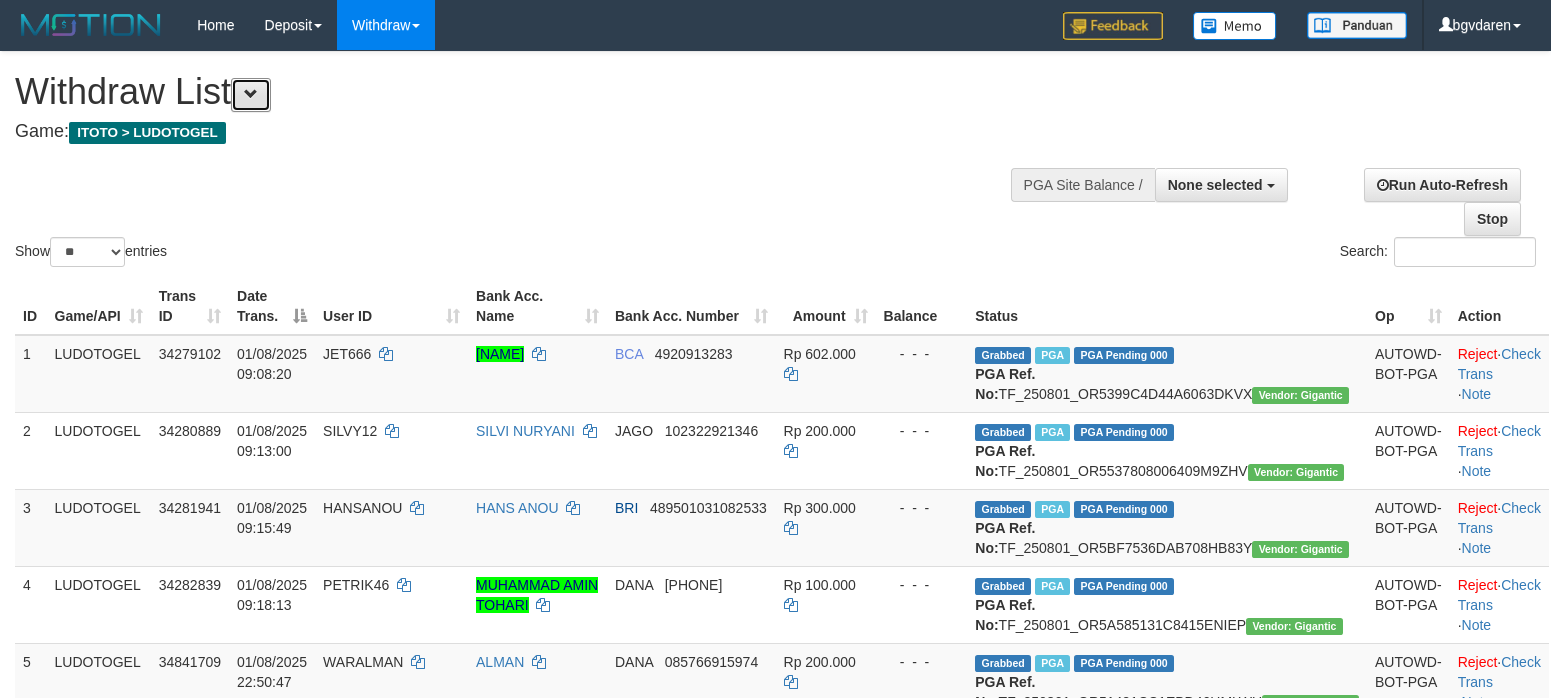 click at bounding box center [251, 95] 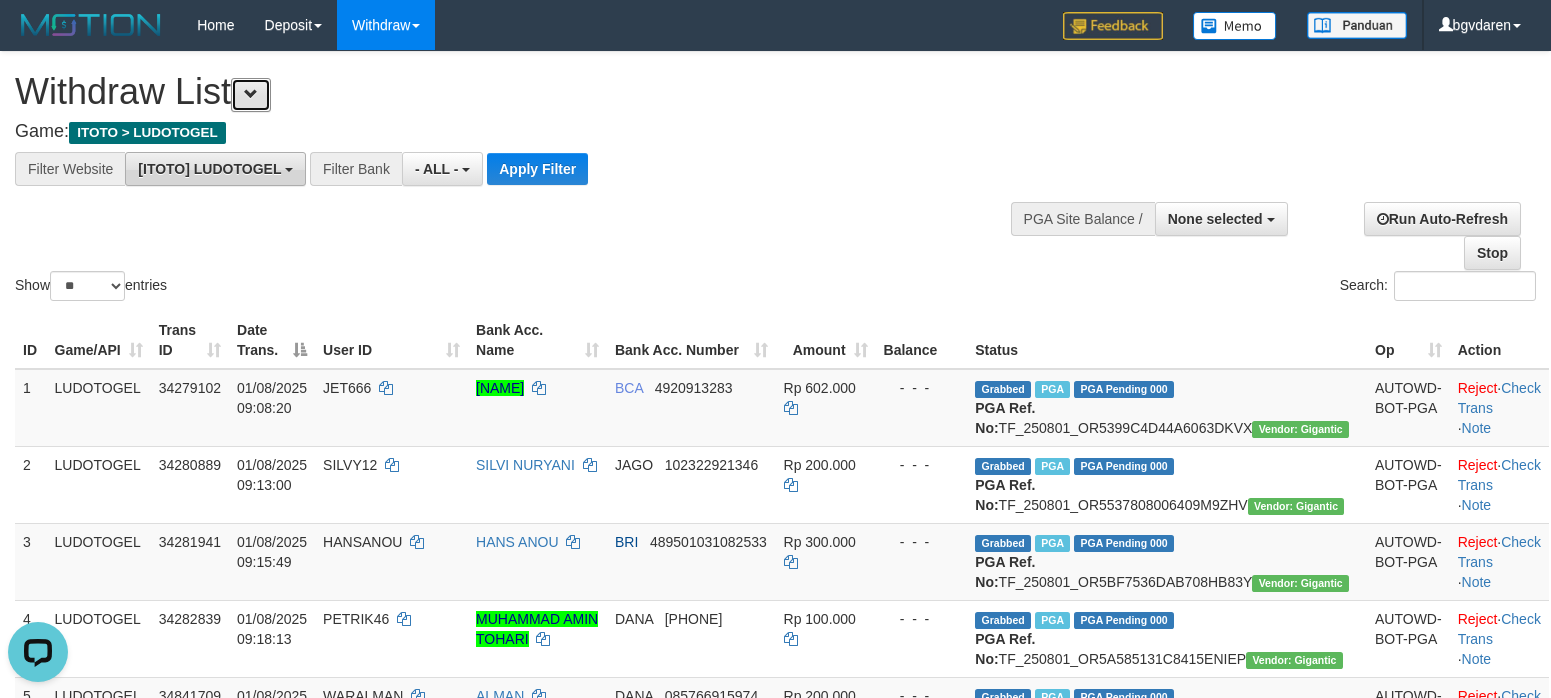 scroll, scrollTop: 0, scrollLeft: 0, axis: both 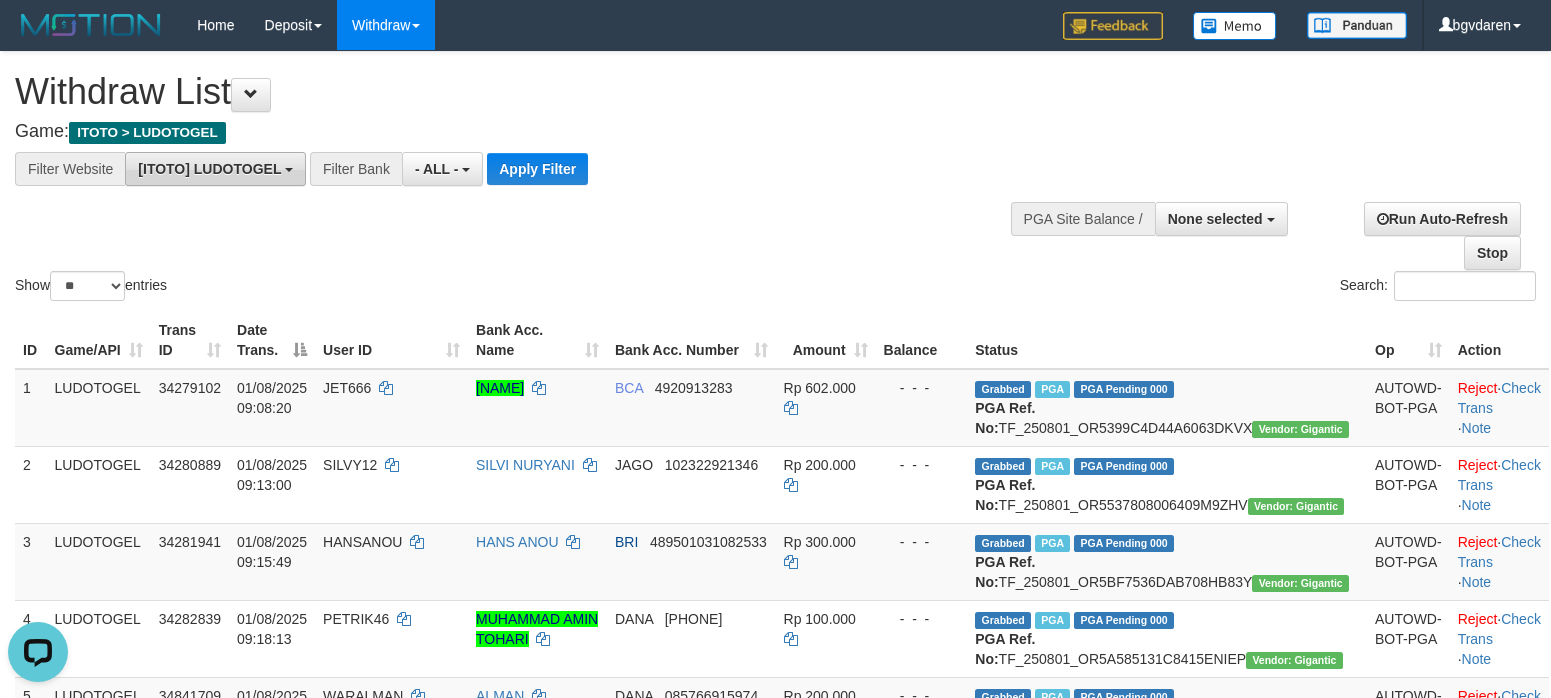 click on "[ITOTO] LUDOTOGEL" at bounding box center (209, 169) 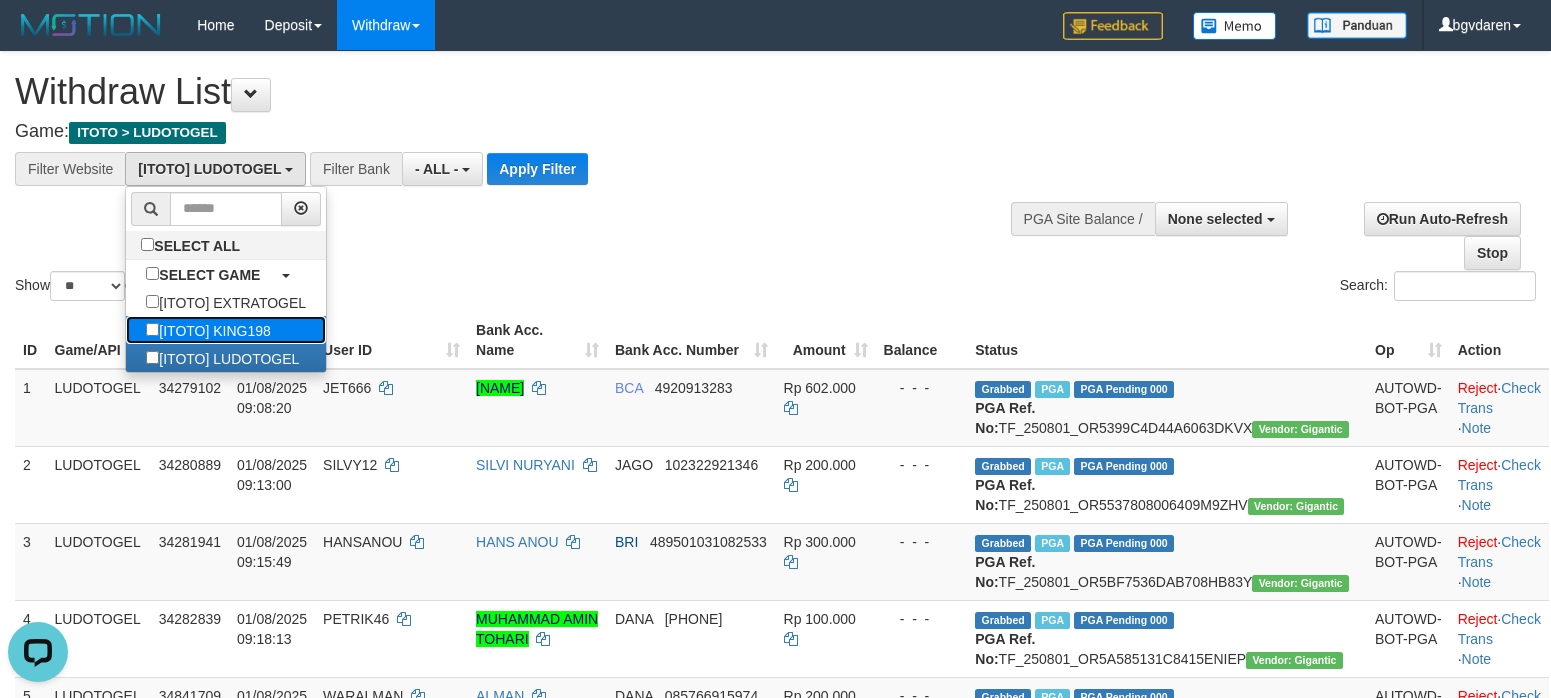 click on "[ITOTO] KING198" at bounding box center [208, 330] 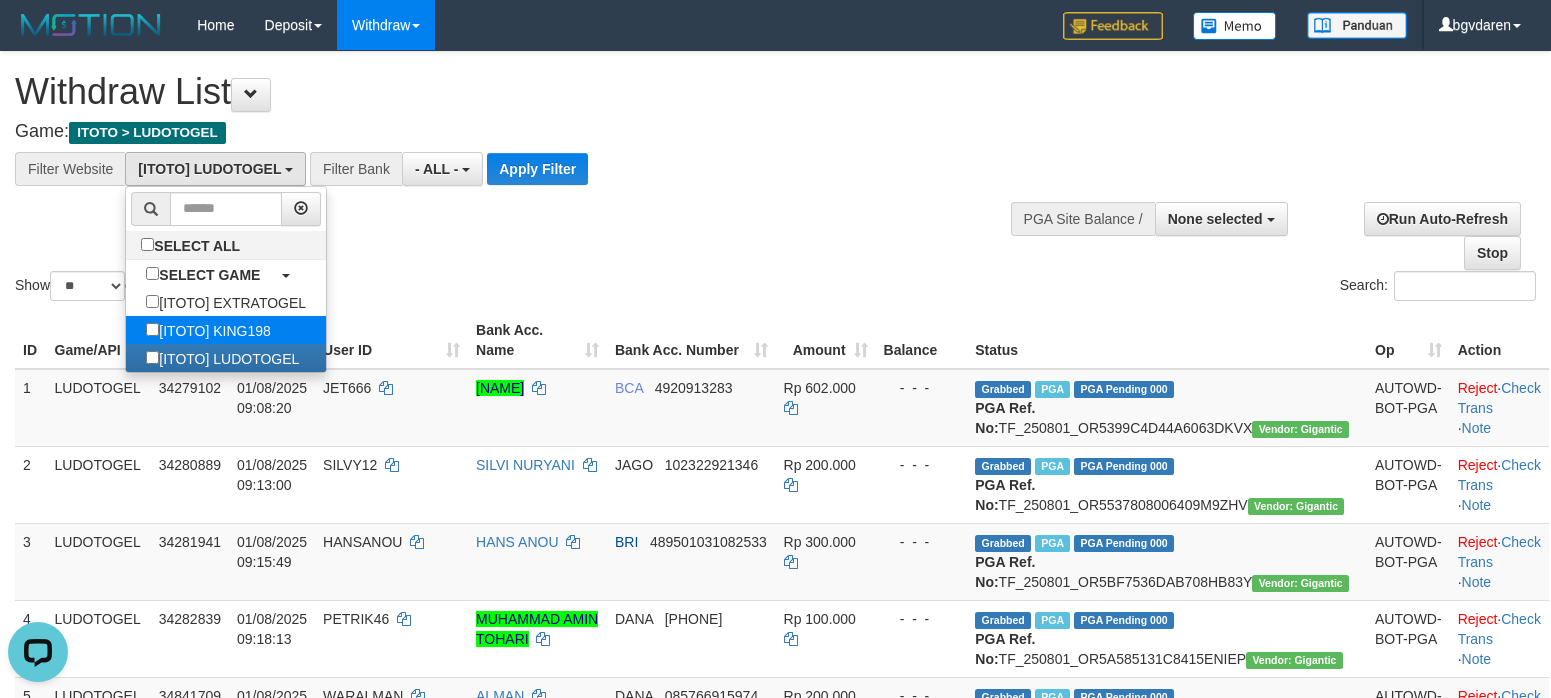 select on "****" 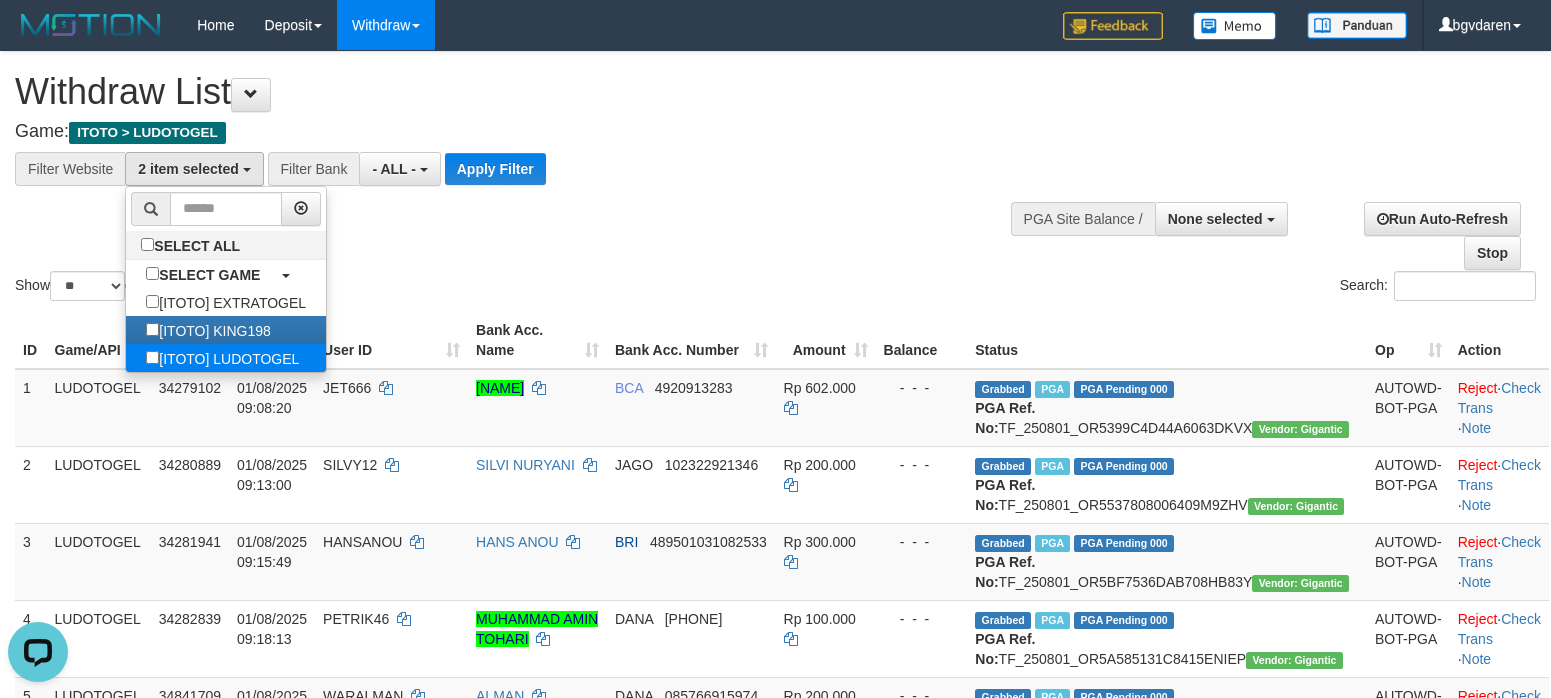click on "[ITOTO] LUDOTOGEL" at bounding box center [222, 358] 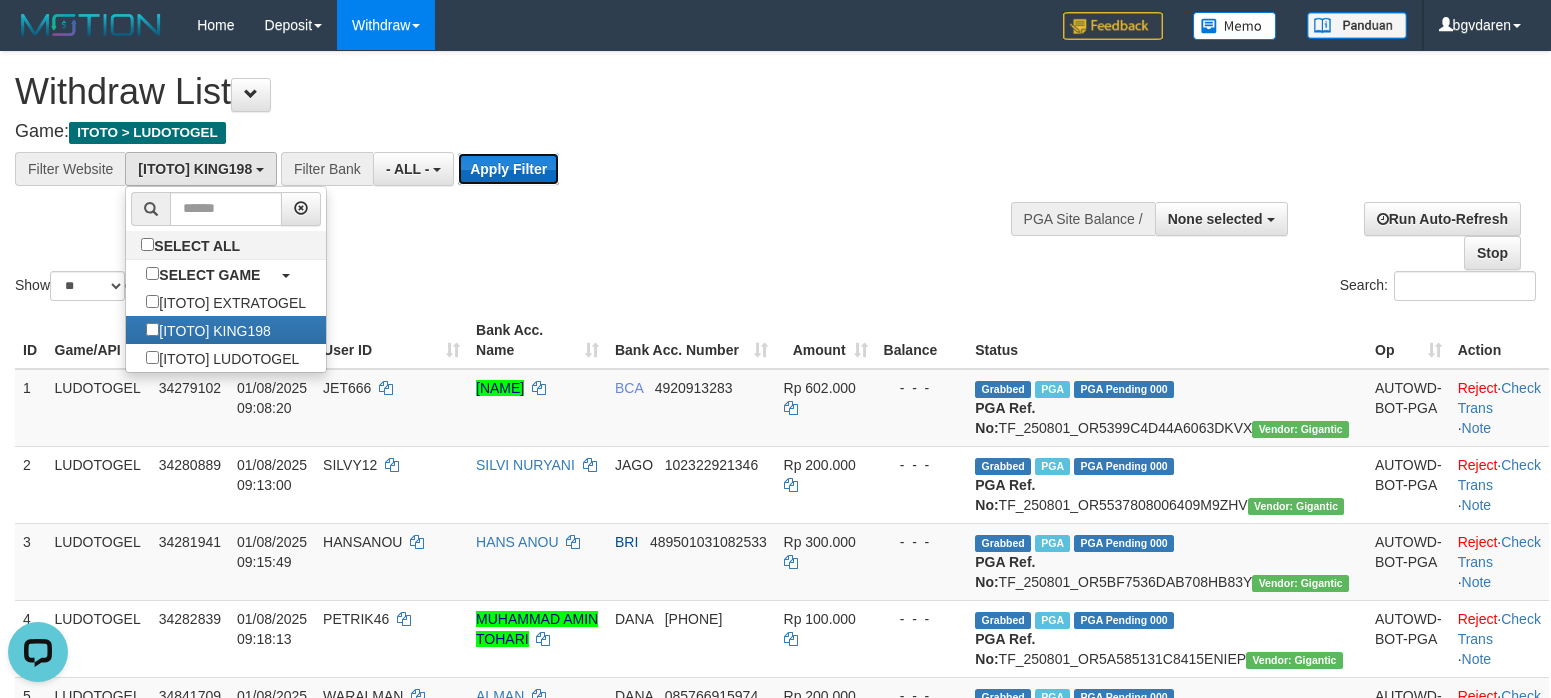 click on "Apply Filter" at bounding box center [508, 169] 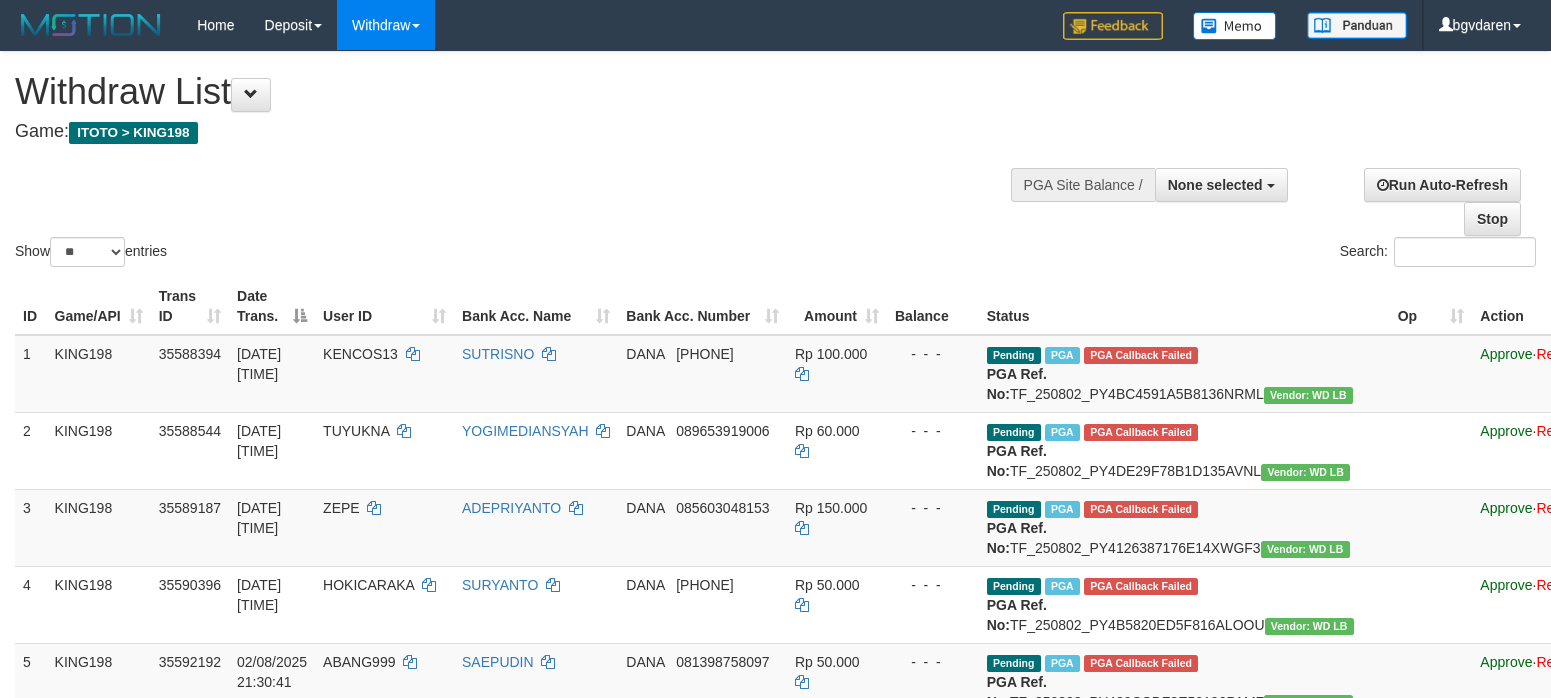 select 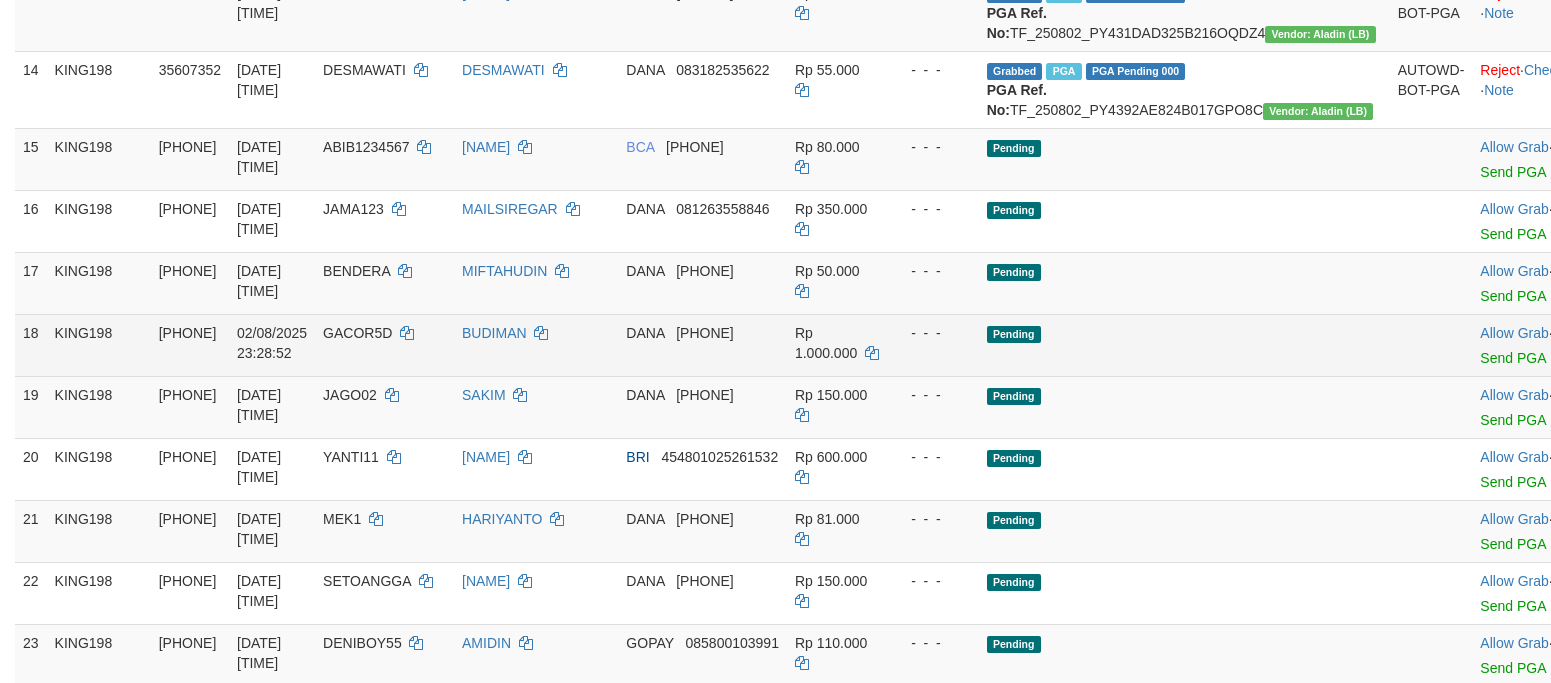 scroll, scrollTop: 1333, scrollLeft: 0, axis: vertical 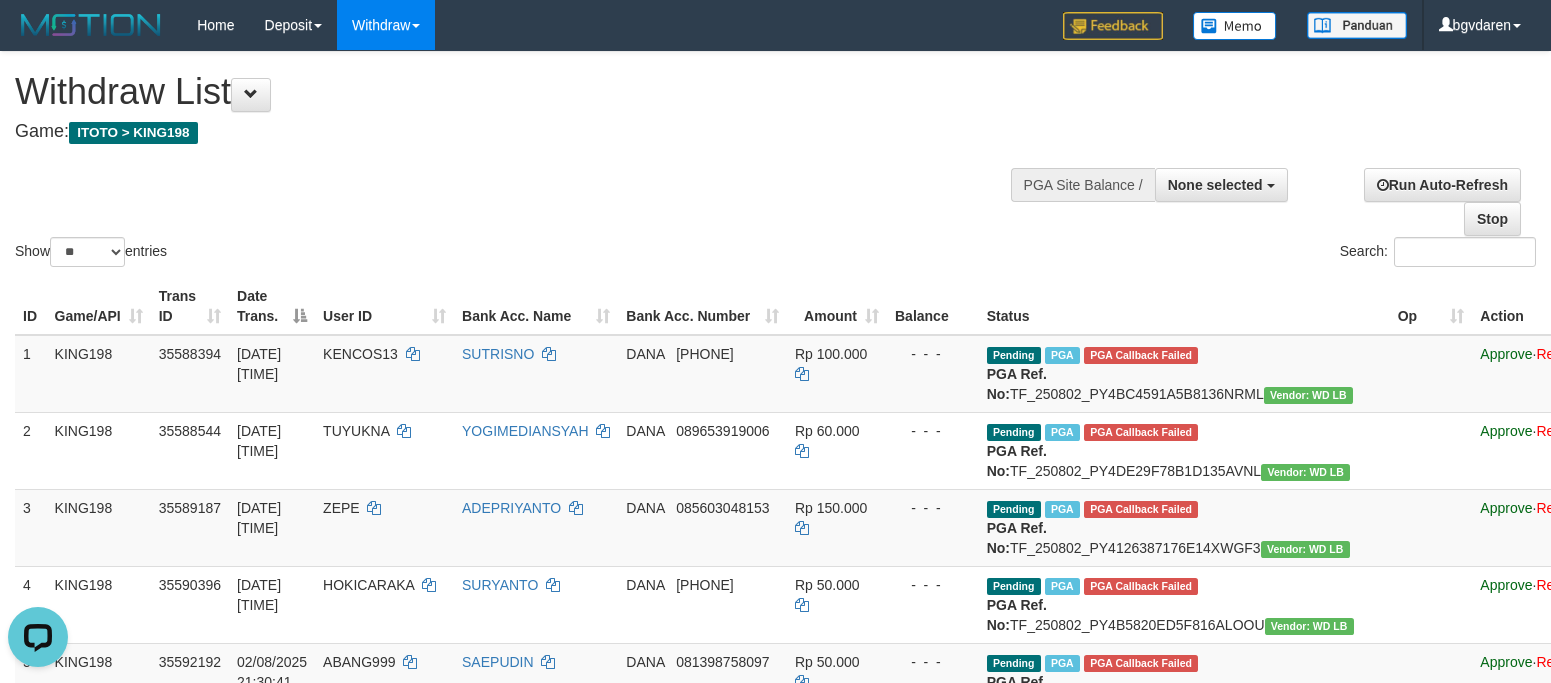 click on "Show  ** ** ** ***  entries Search:" at bounding box center [775, 161] 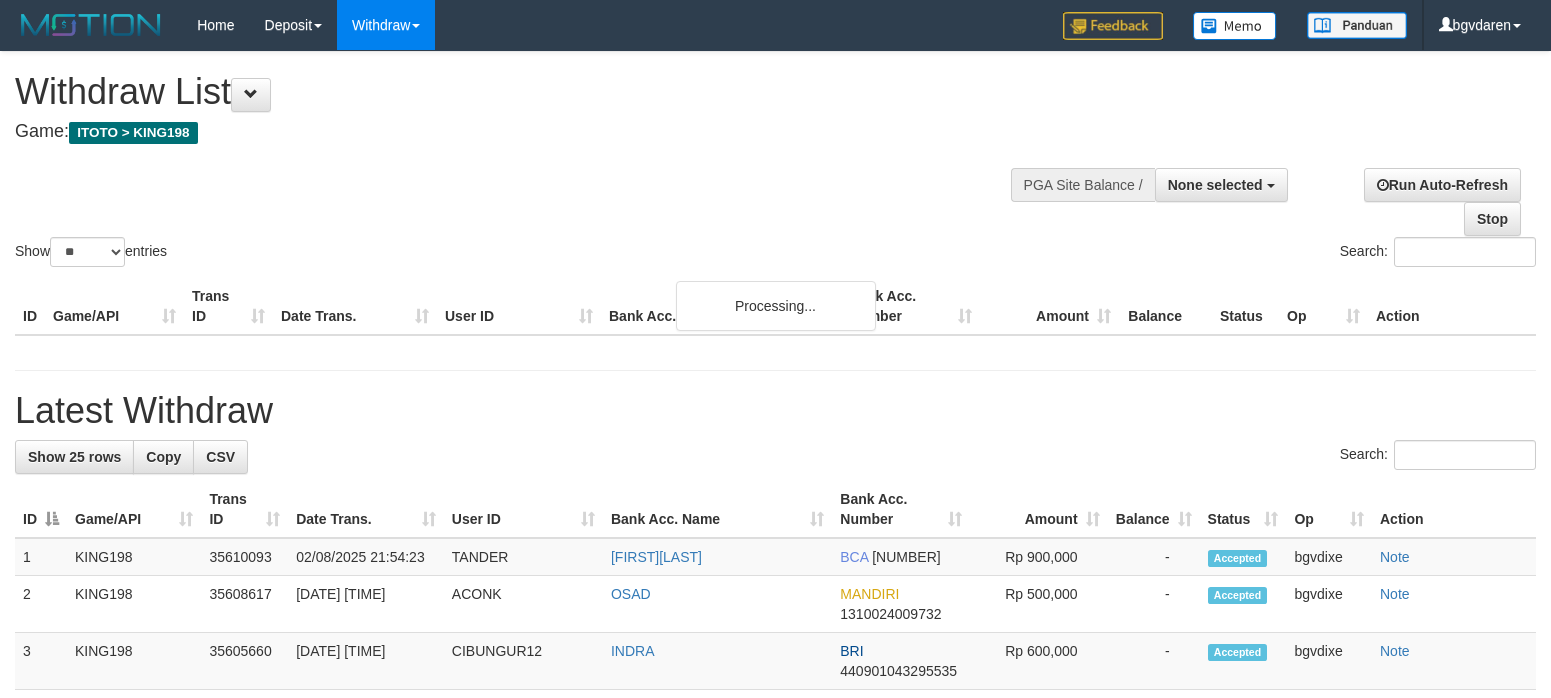select 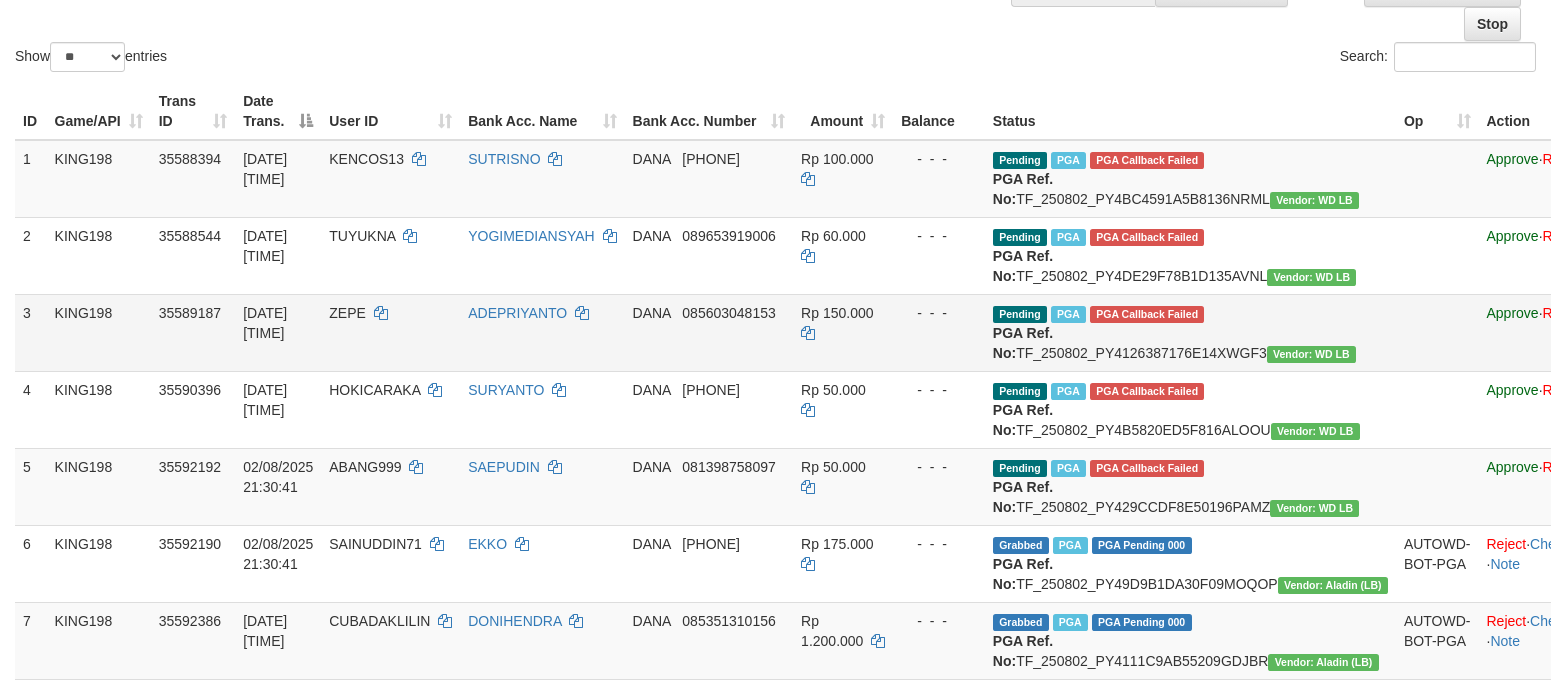 scroll, scrollTop: 167, scrollLeft: 0, axis: vertical 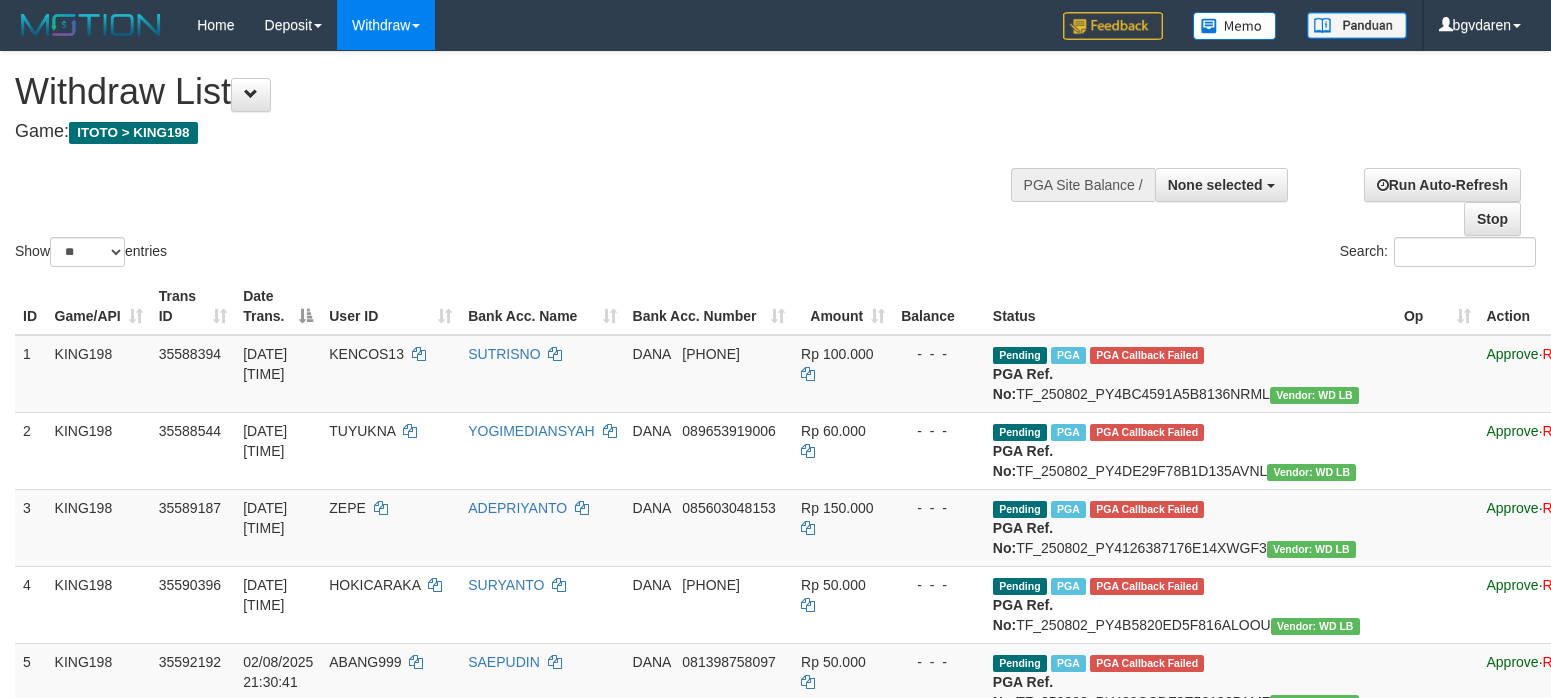 select 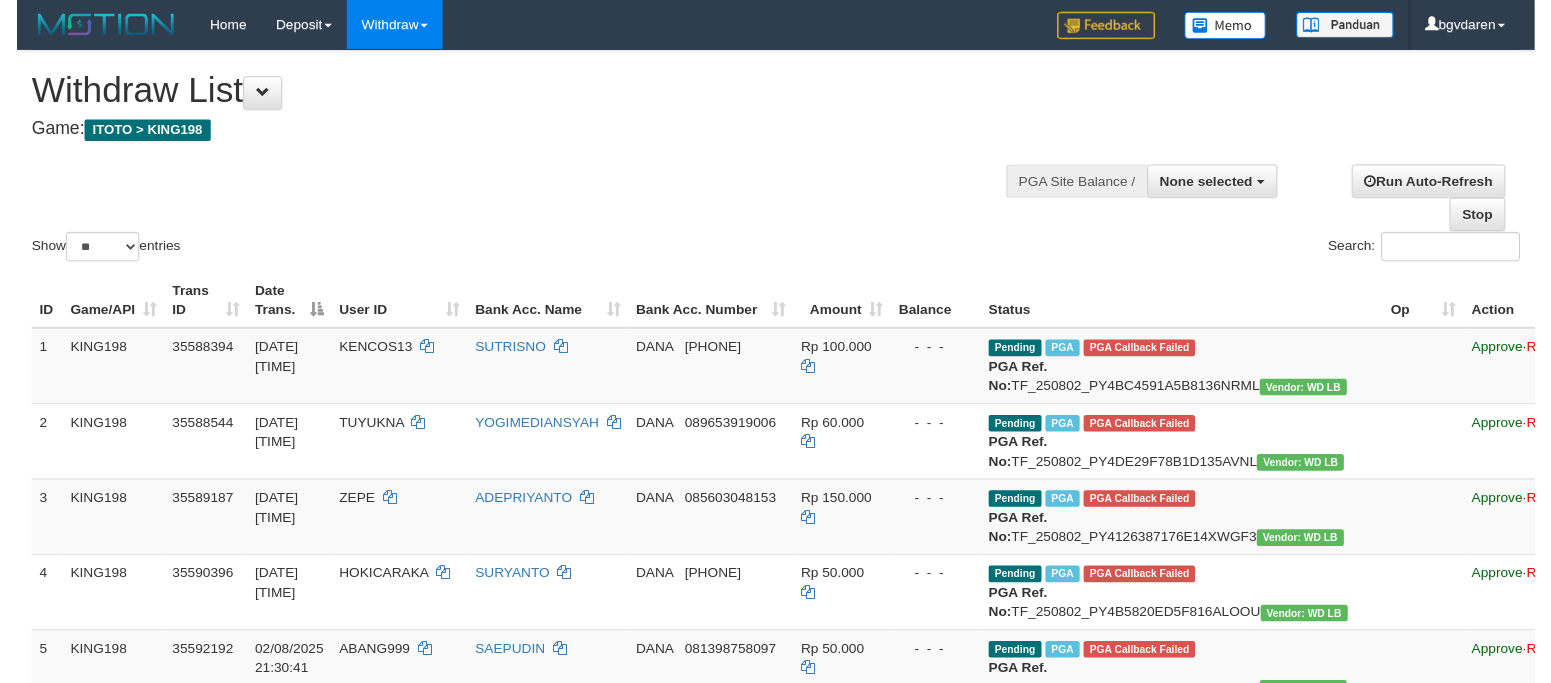 scroll, scrollTop: 0, scrollLeft: 0, axis: both 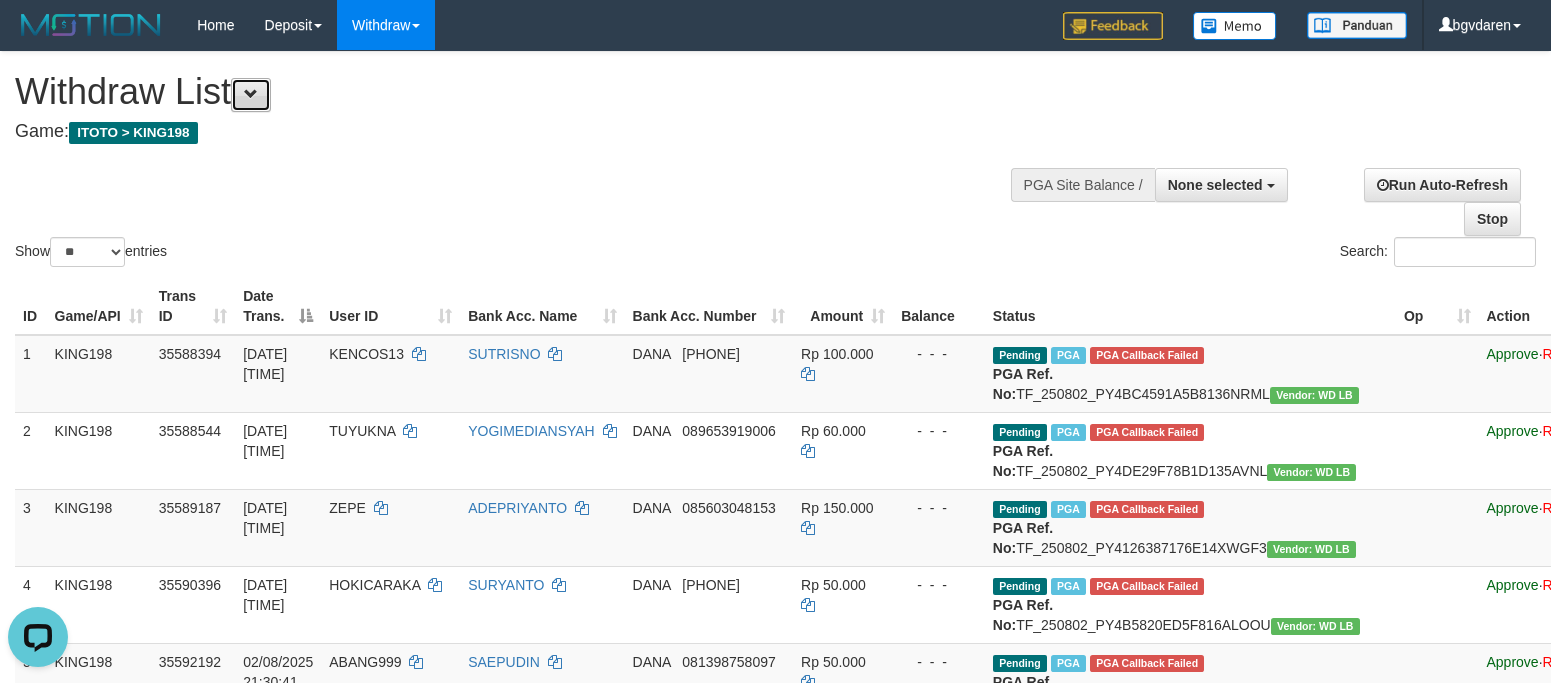 click at bounding box center (251, 94) 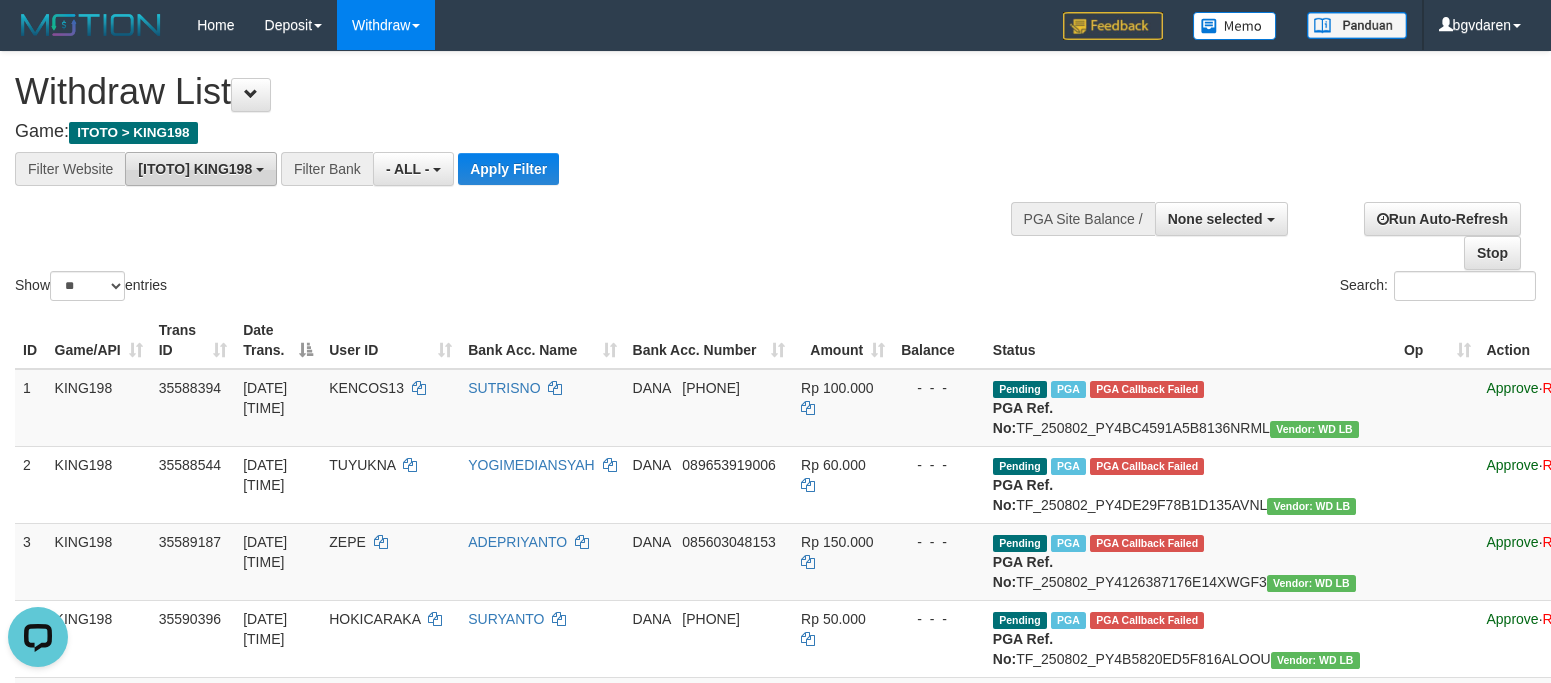 click on "[ITOTO] KING198" at bounding box center (201, 169) 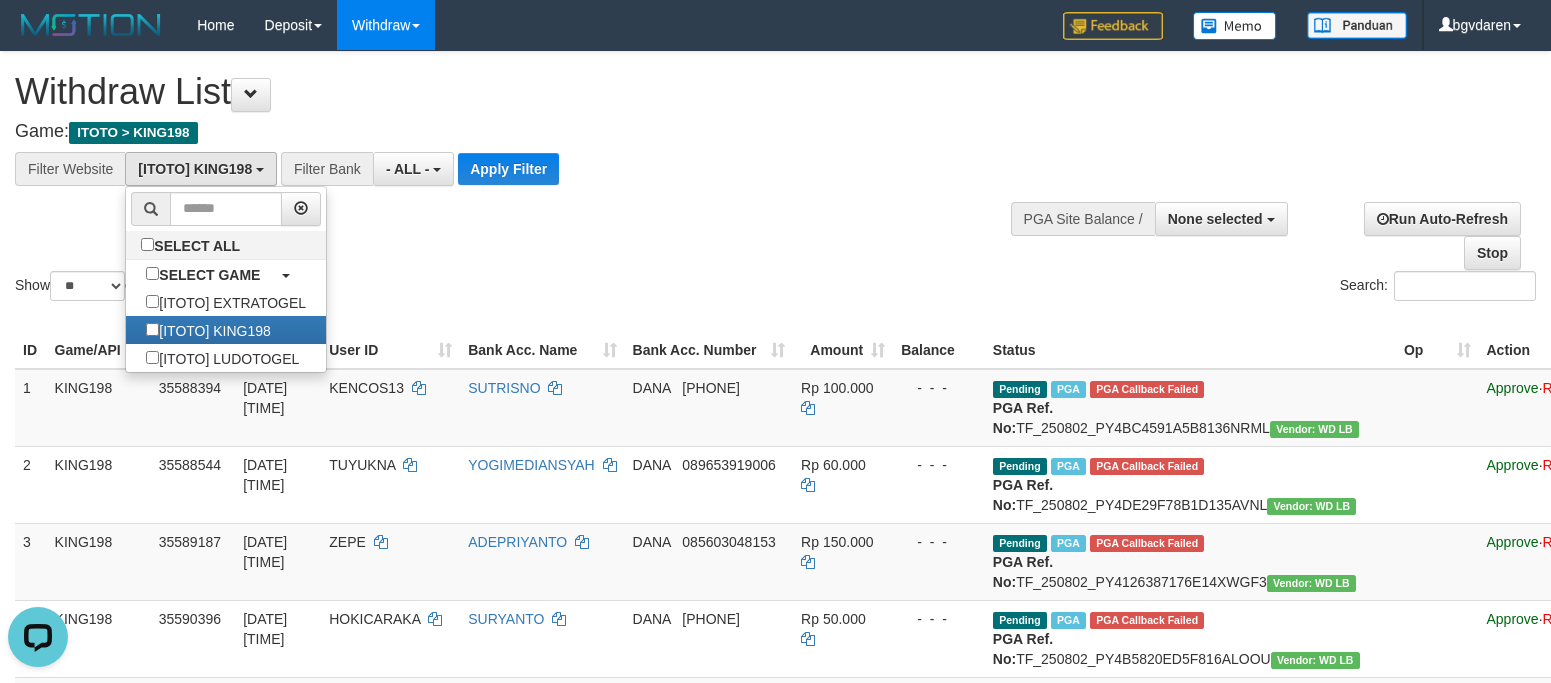 click on "Withdraw List" at bounding box center (514, 92) 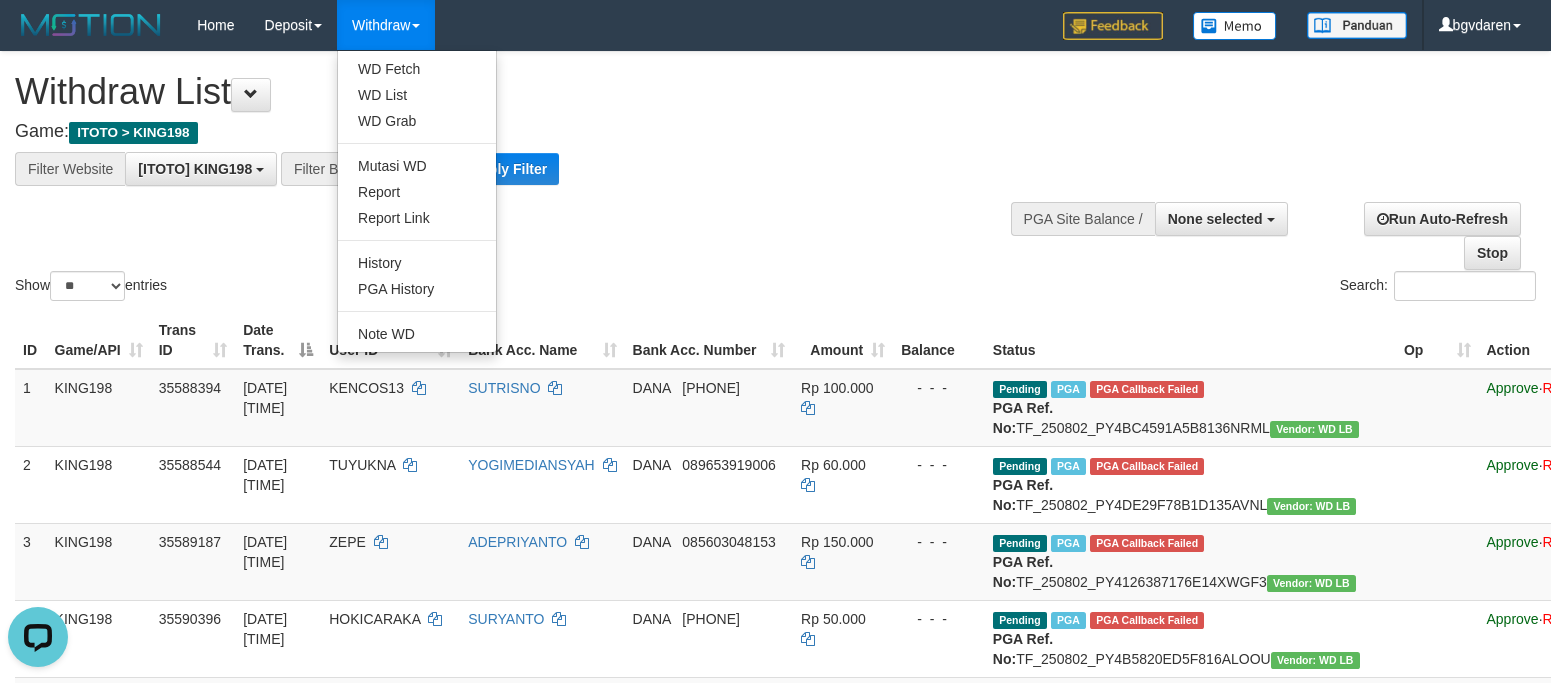 click on "Withdraw" at bounding box center [386, 25] 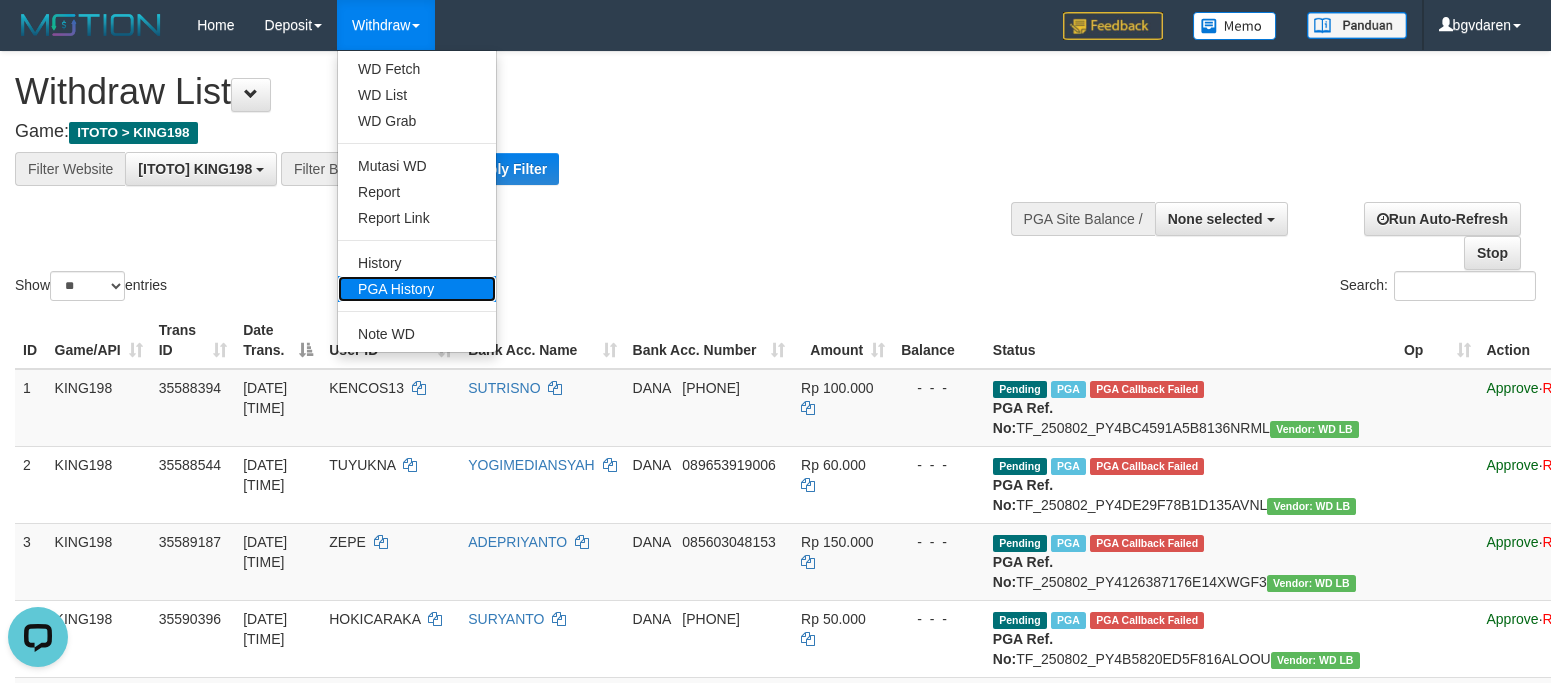 click on "PGA History" at bounding box center [417, 289] 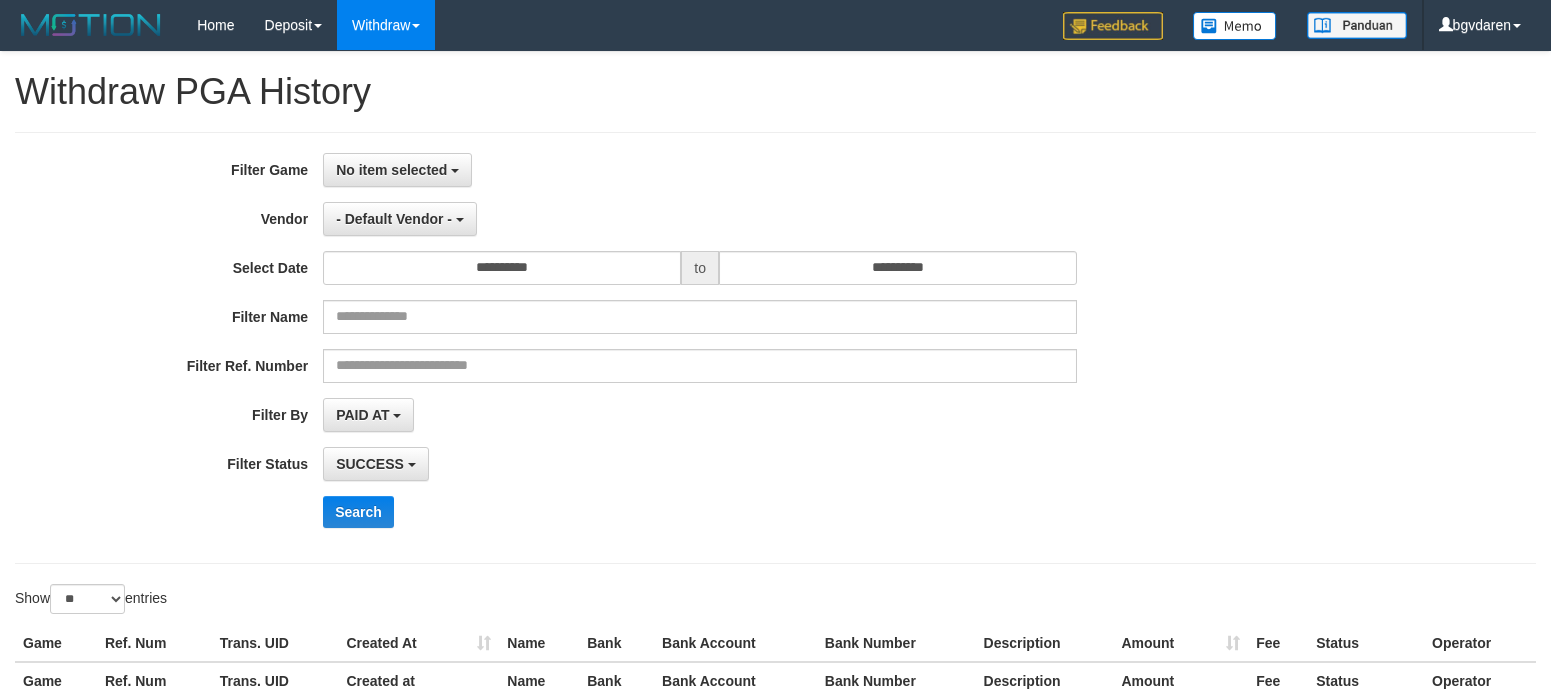 select 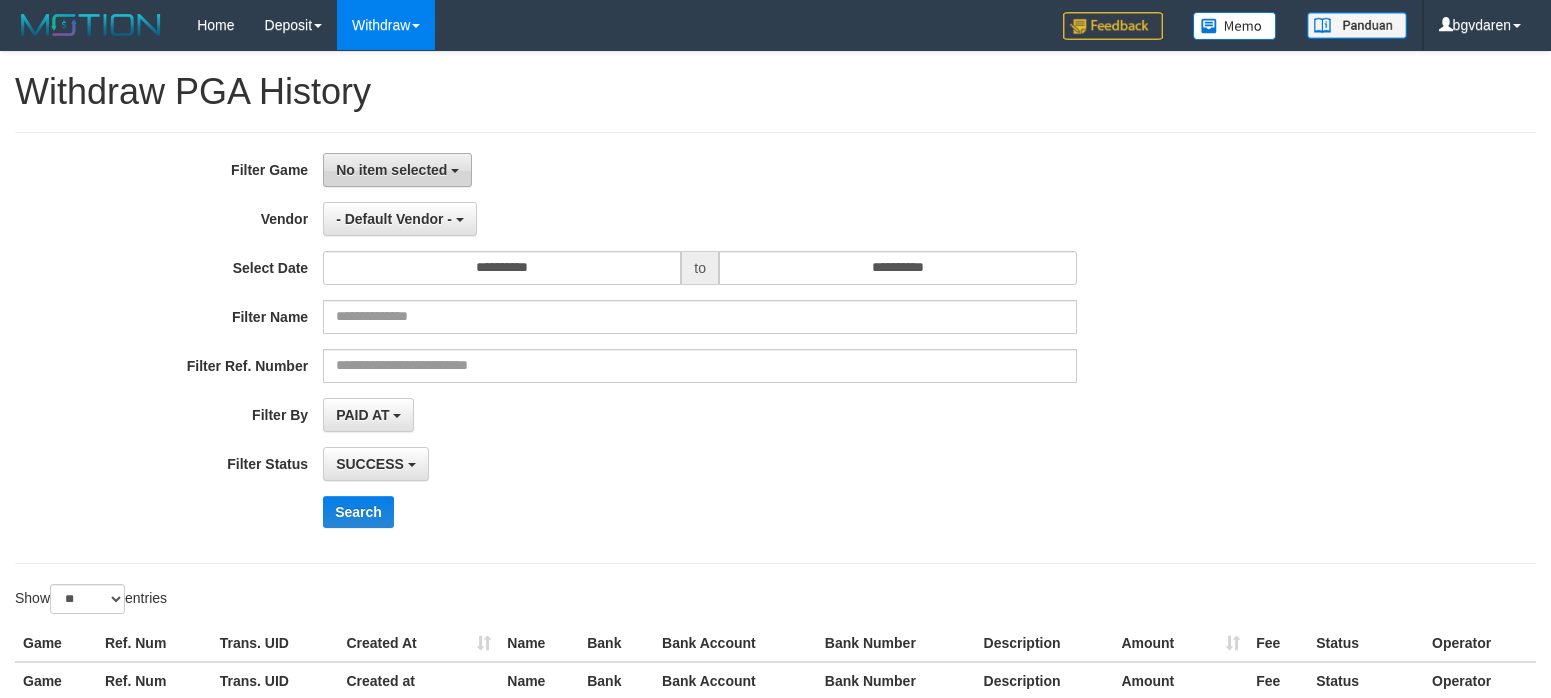 click on "No item selected" at bounding box center [391, 170] 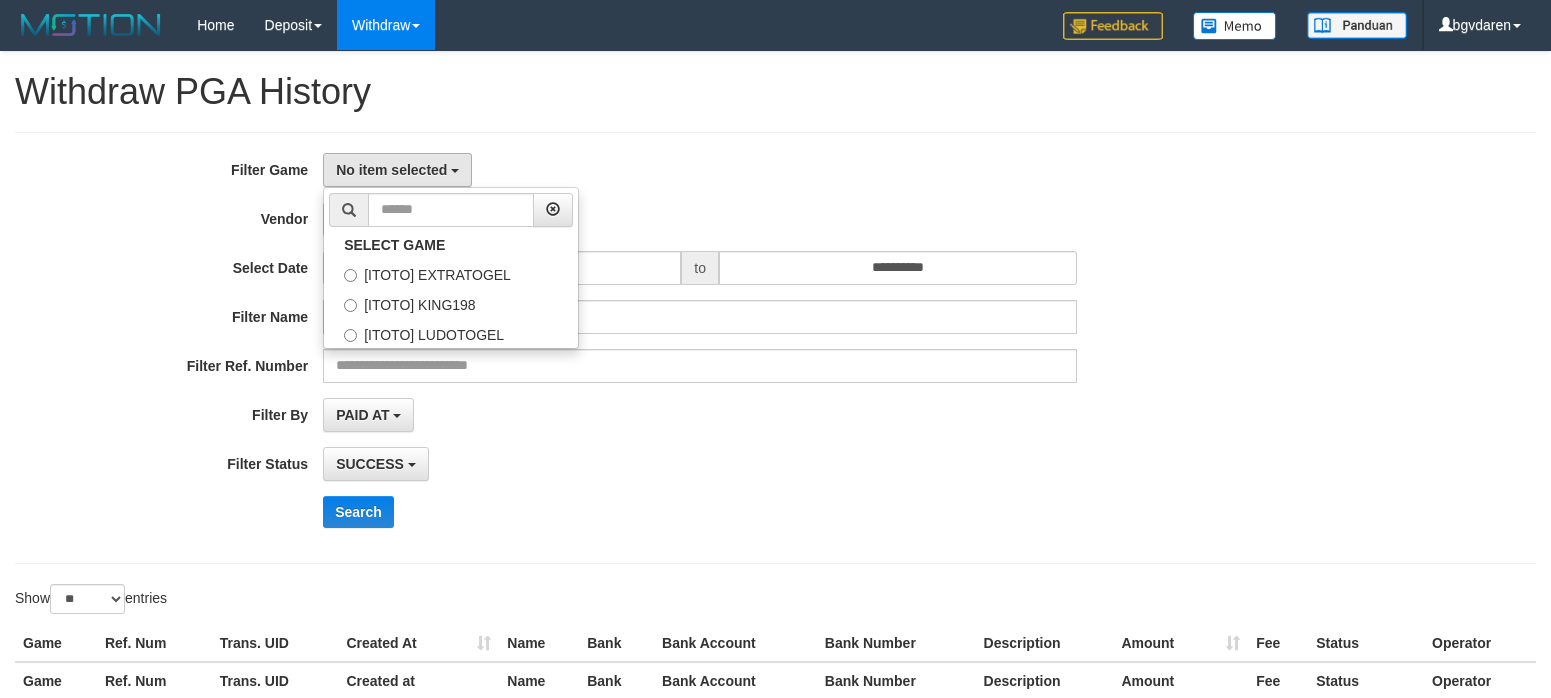 click on "**********" at bounding box center [775, 348] 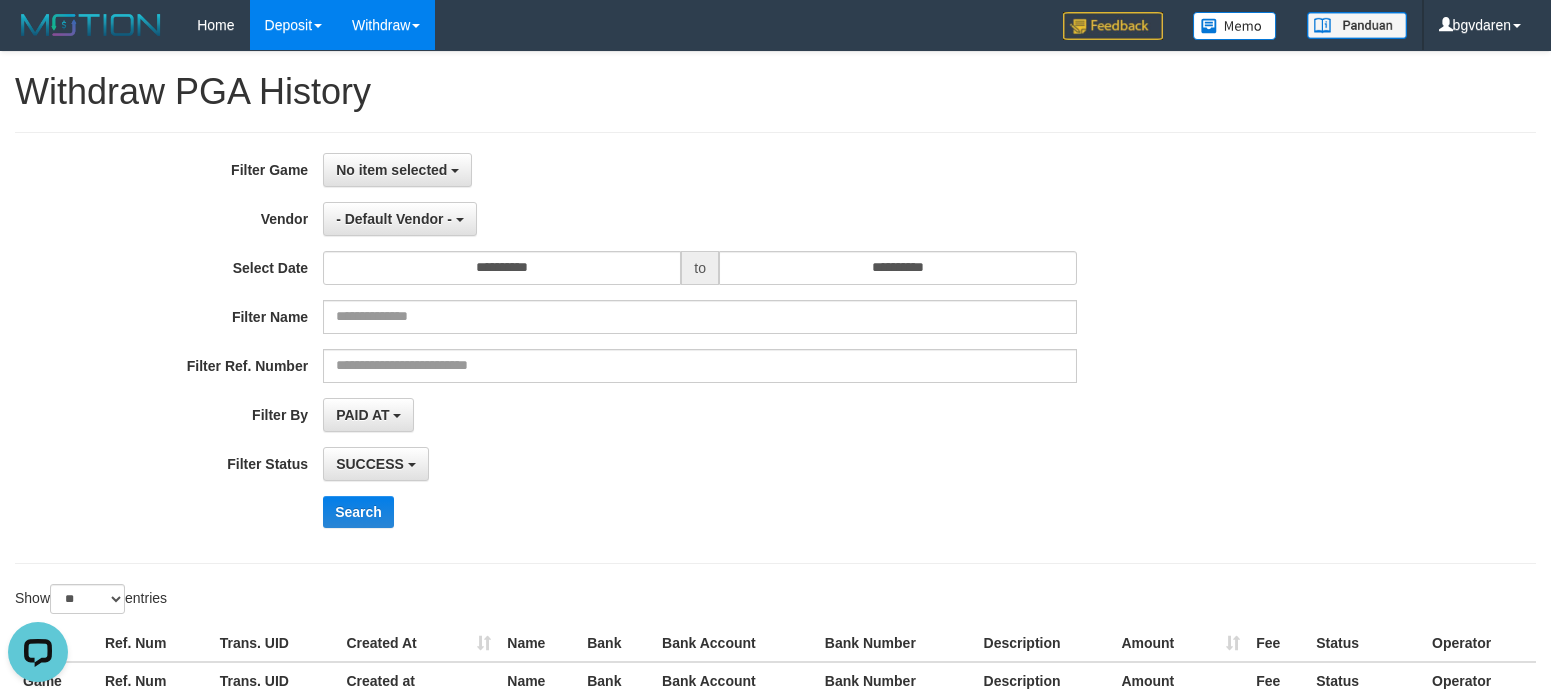 scroll, scrollTop: 0, scrollLeft: 0, axis: both 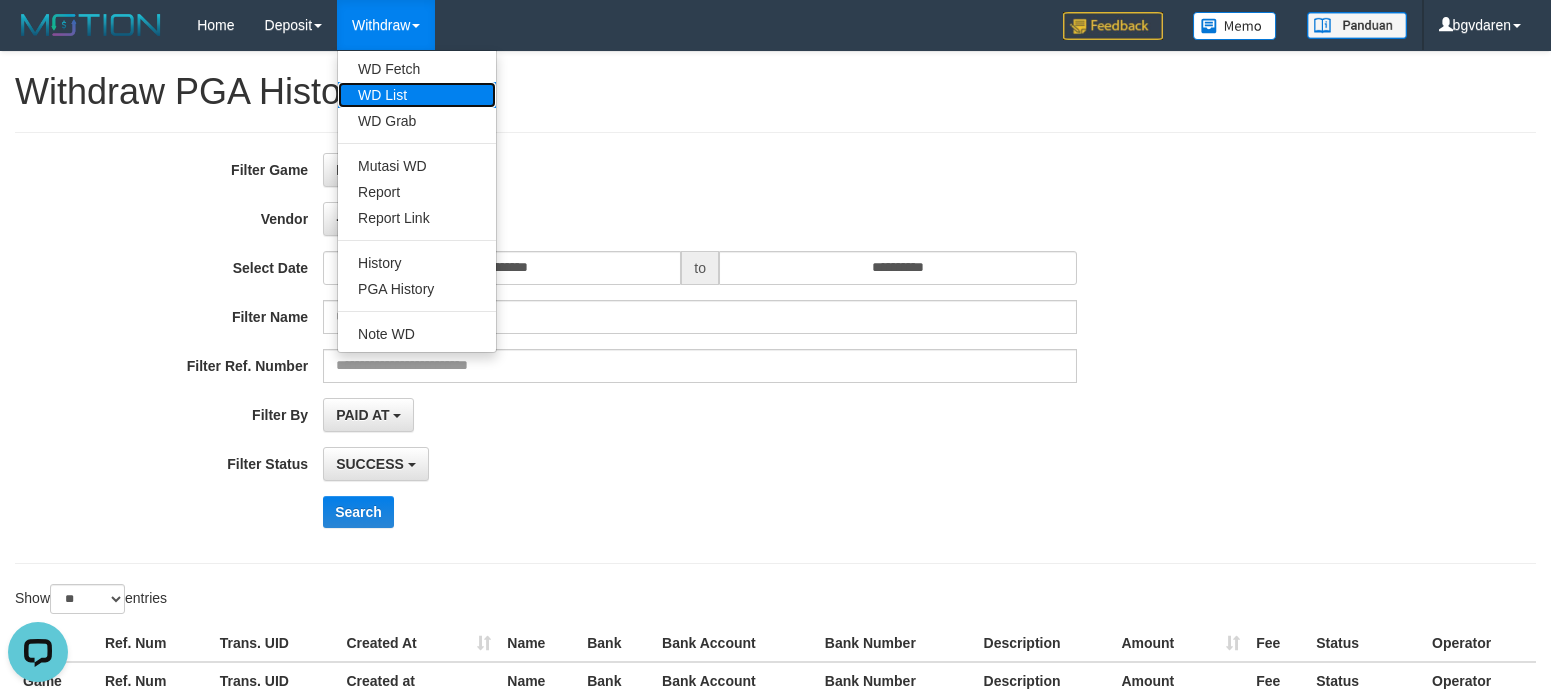 click on "WD List" at bounding box center (417, 95) 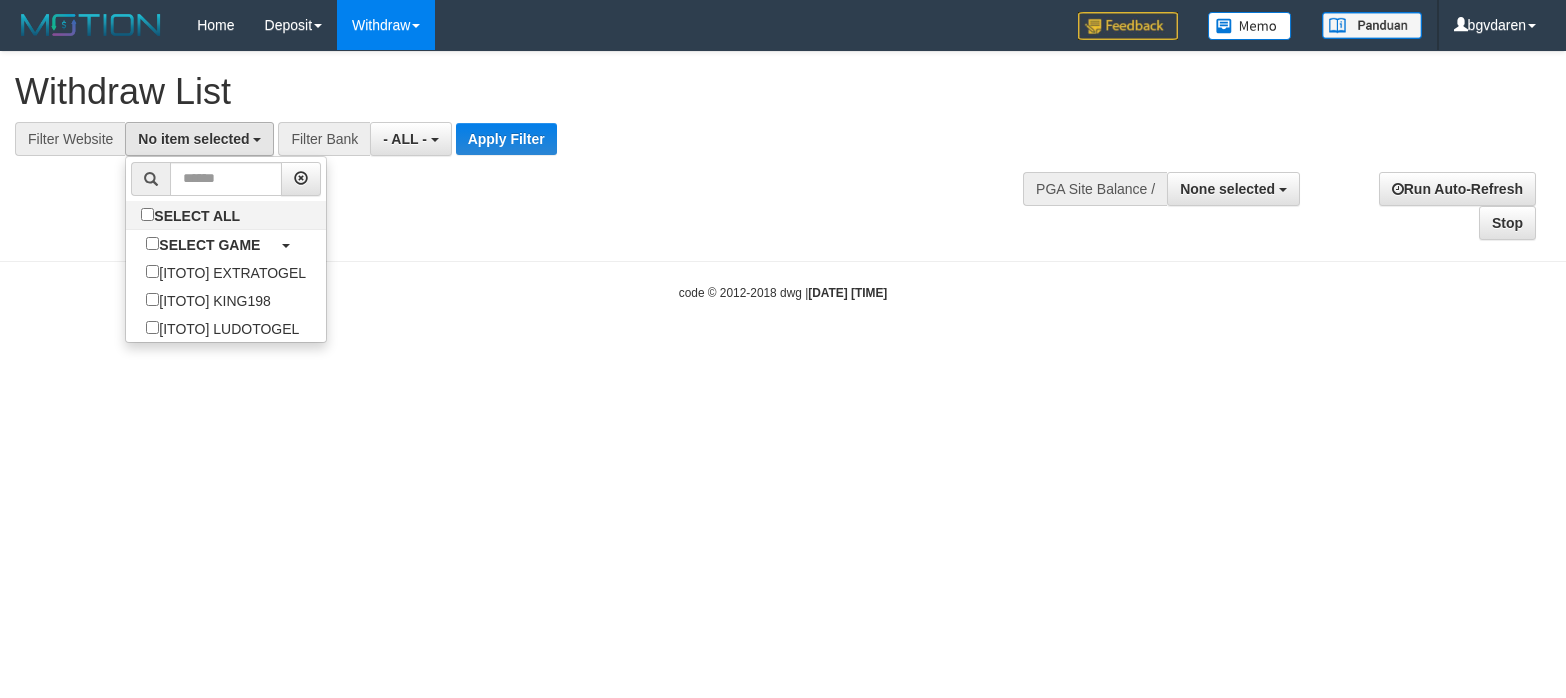 select 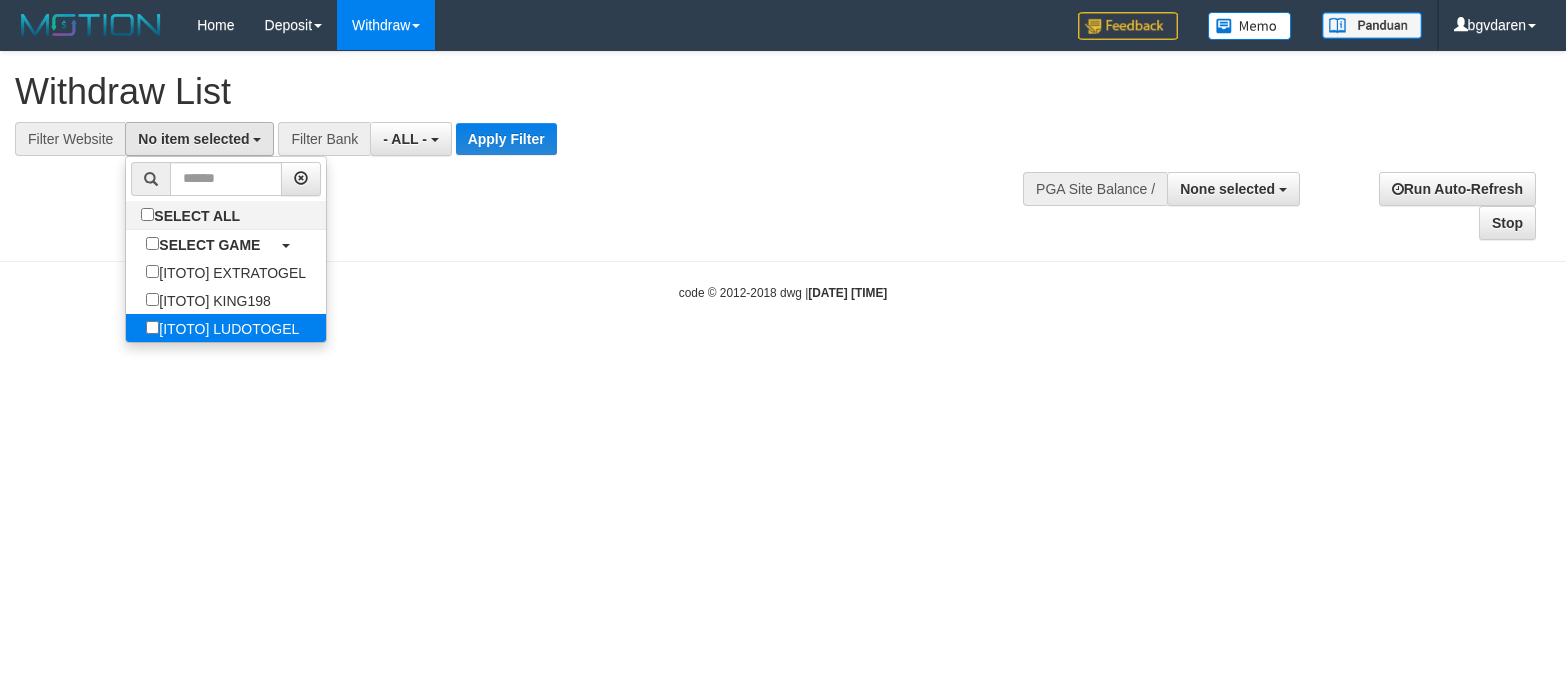 scroll, scrollTop: 0, scrollLeft: 0, axis: both 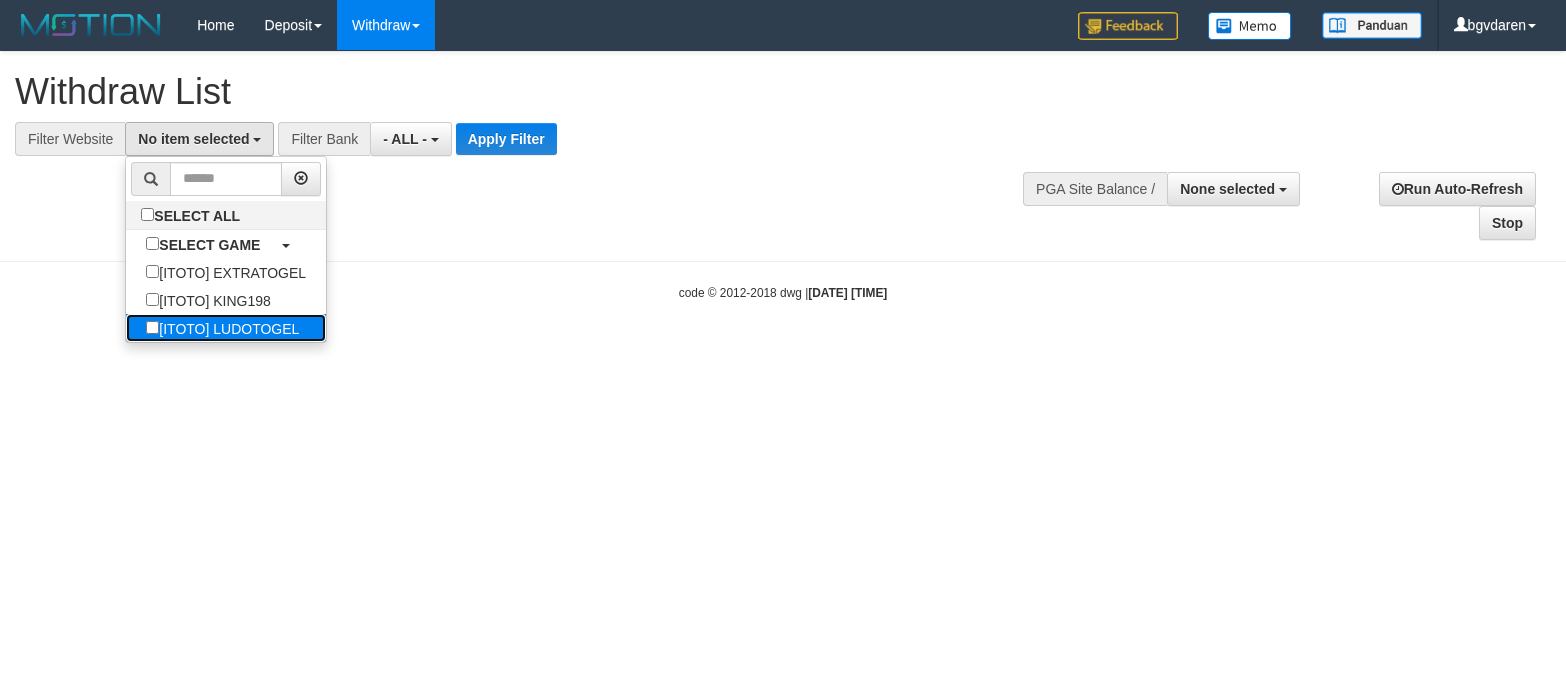 click on "[ITOTO] LUDOTOGEL" at bounding box center (222, 328) 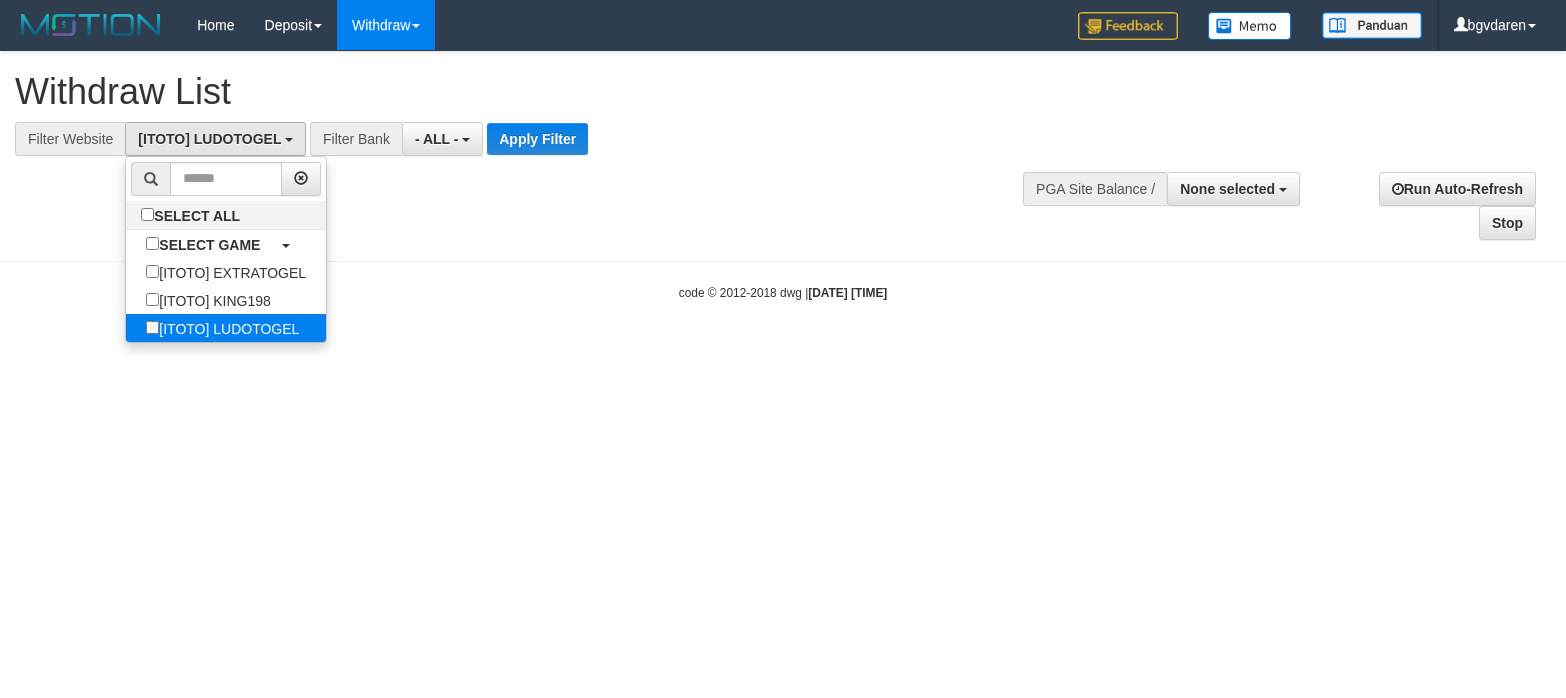 select on "****" 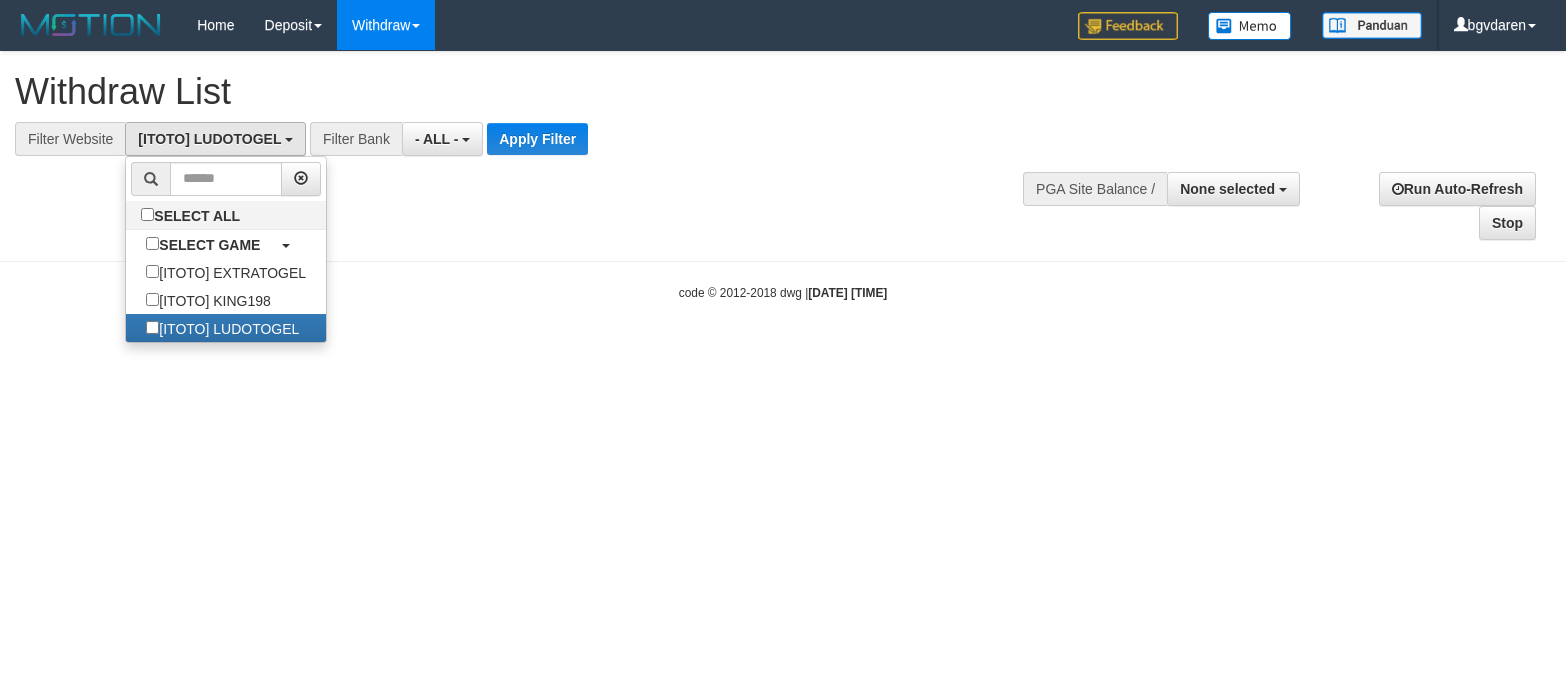 scroll, scrollTop: 52, scrollLeft: 0, axis: vertical 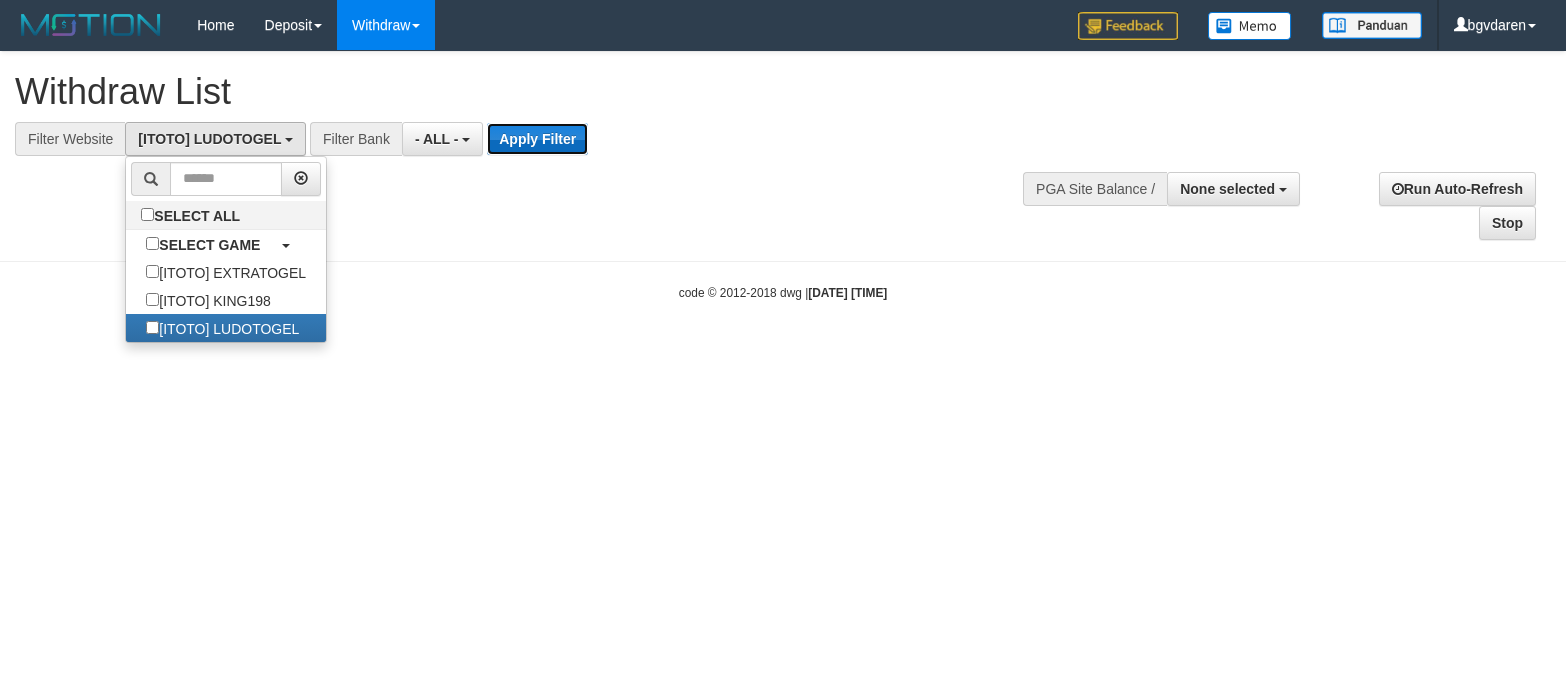 click on "Apply Filter" at bounding box center (537, 139) 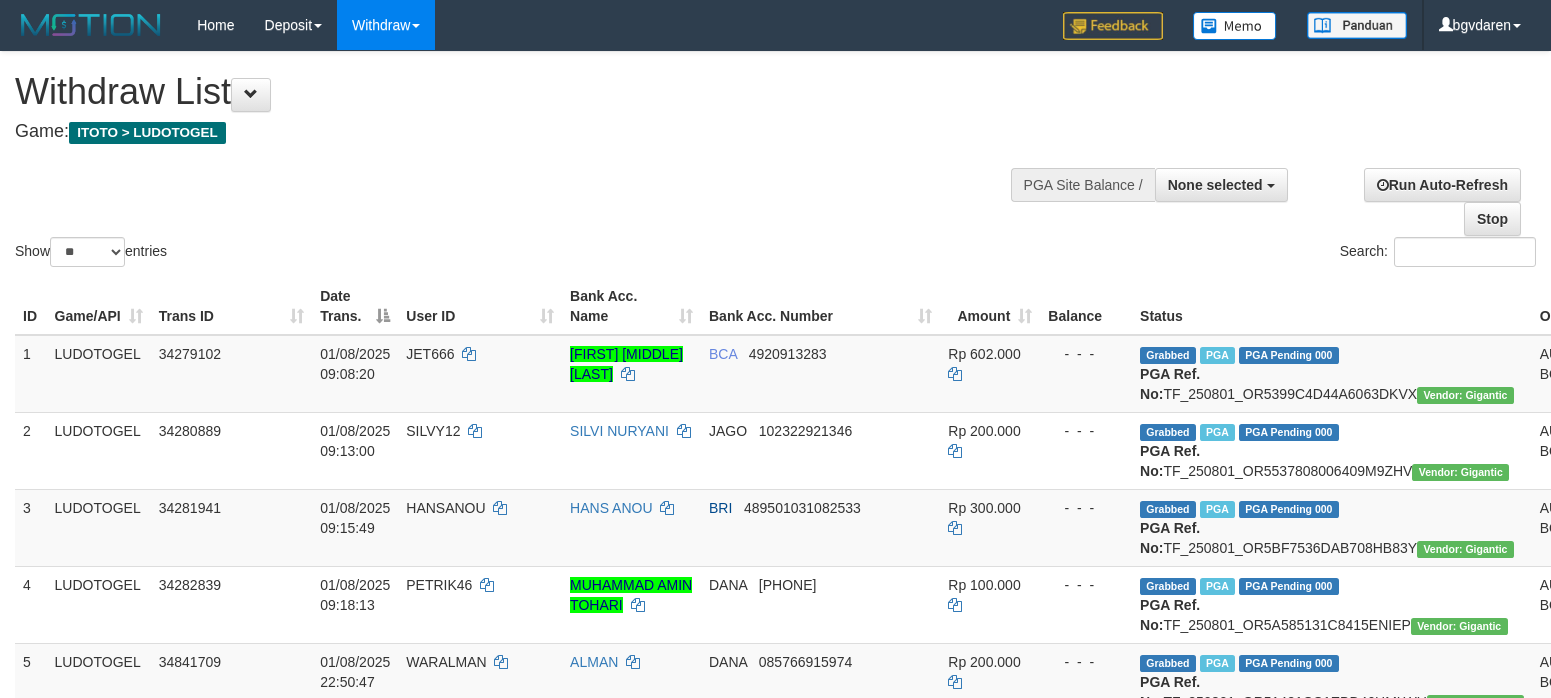 select 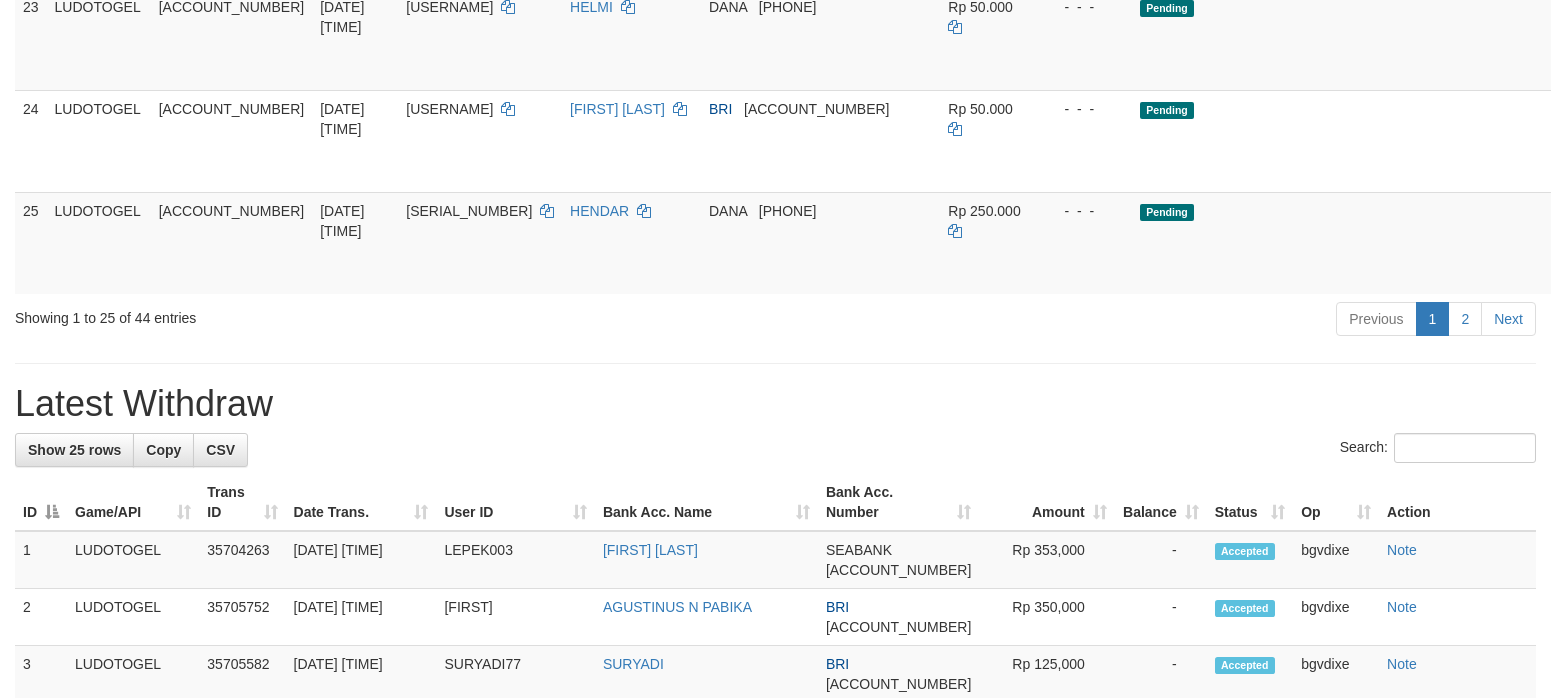 scroll, scrollTop: 2500, scrollLeft: 0, axis: vertical 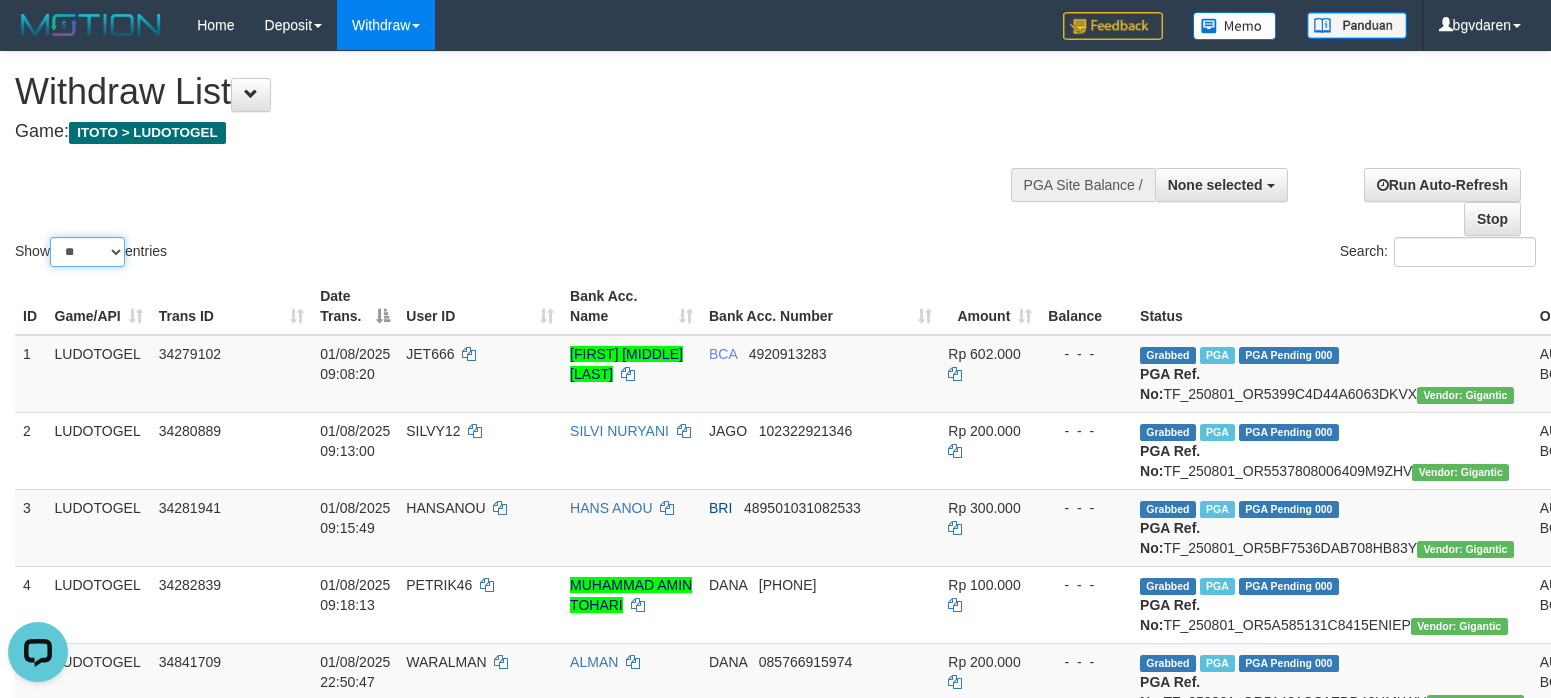 click on "** ** ** ***" at bounding box center (87, 252) 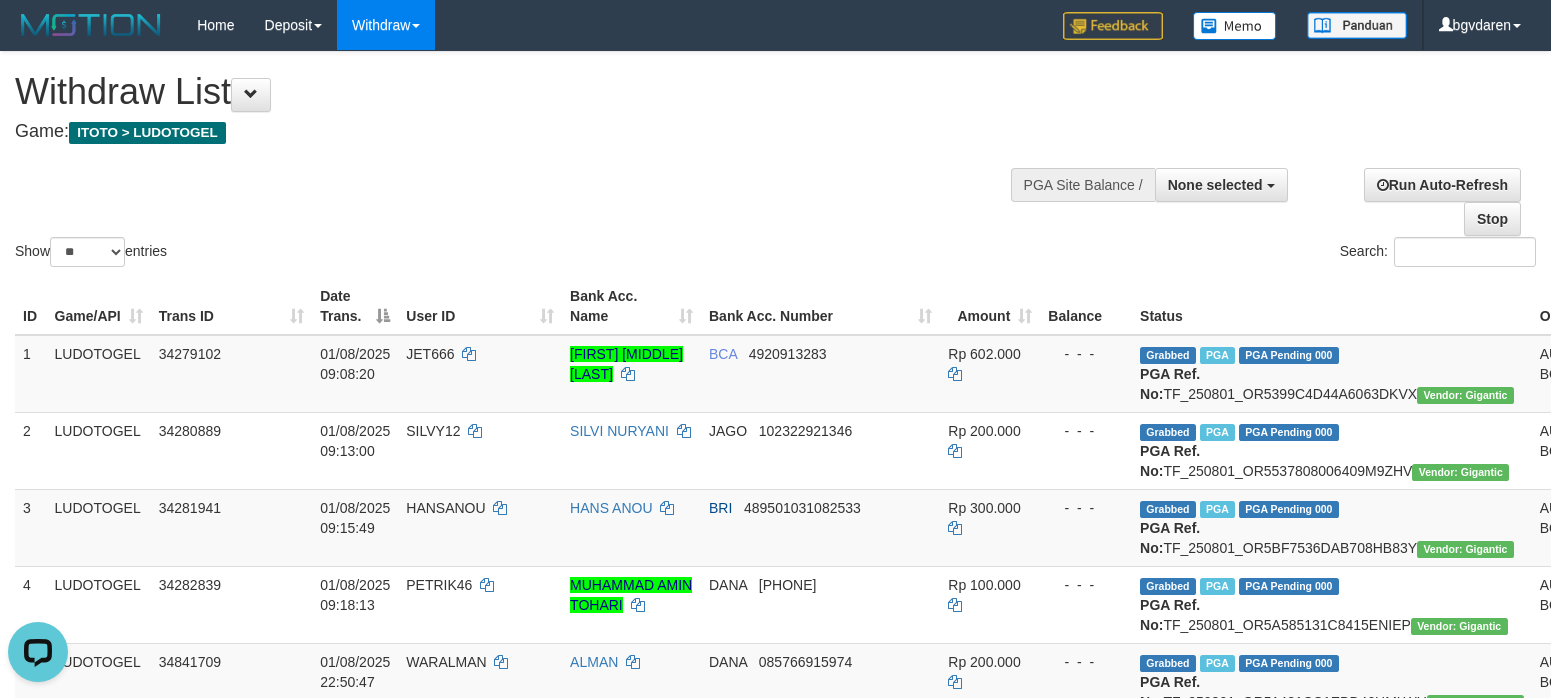 drag, startPoint x: 301, startPoint y: 217, endPoint x: 606, endPoint y: 311, distance: 319.1567 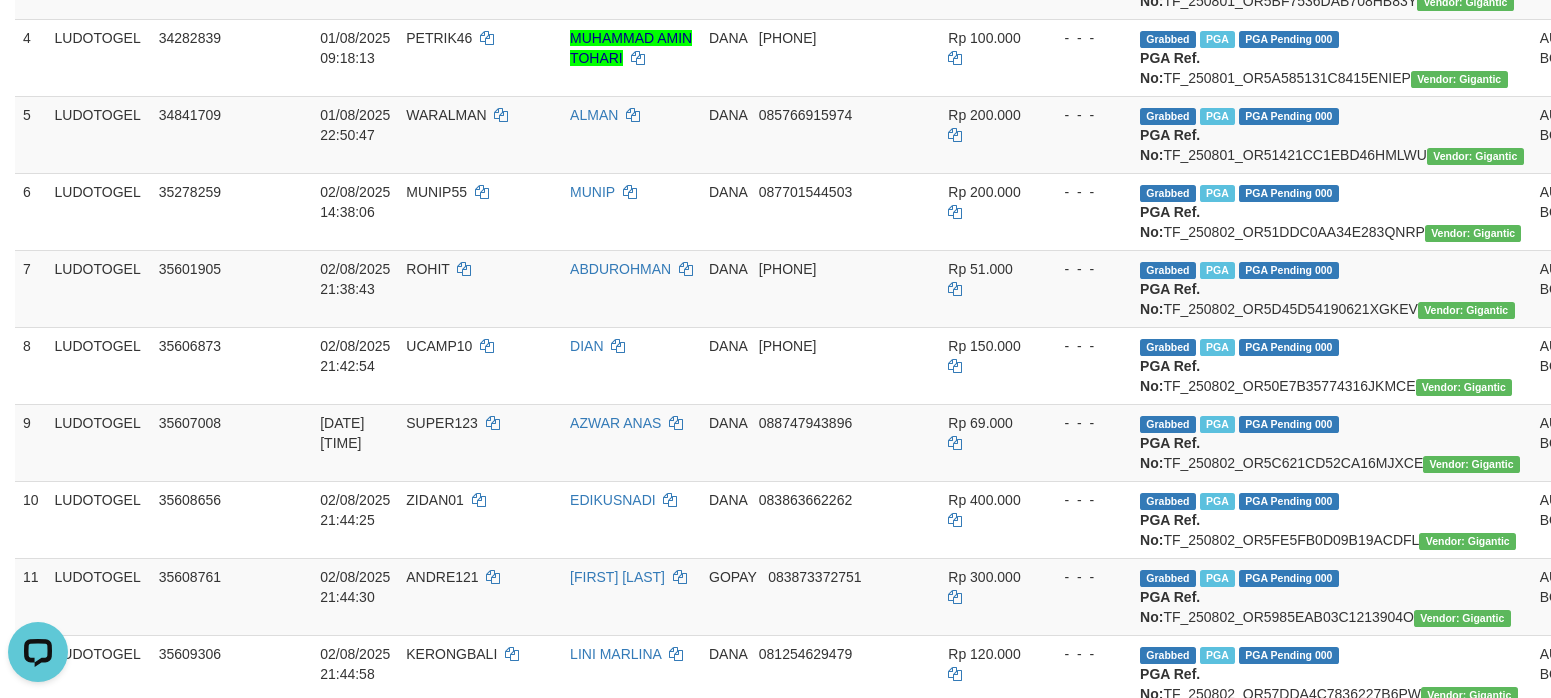 scroll, scrollTop: 167, scrollLeft: 0, axis: vertical 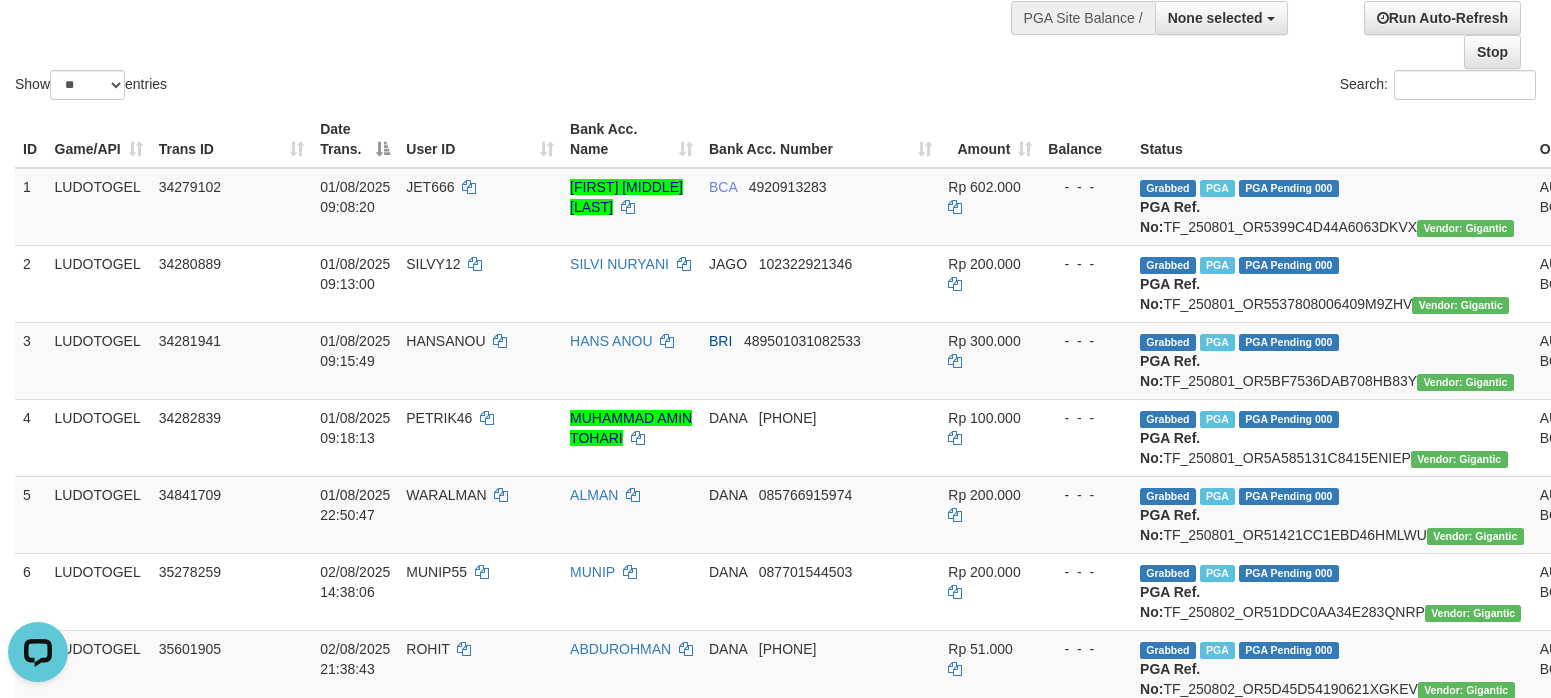 click on "Show  ** ** ** ***  entries Search:" at bounding box center (775, -6) 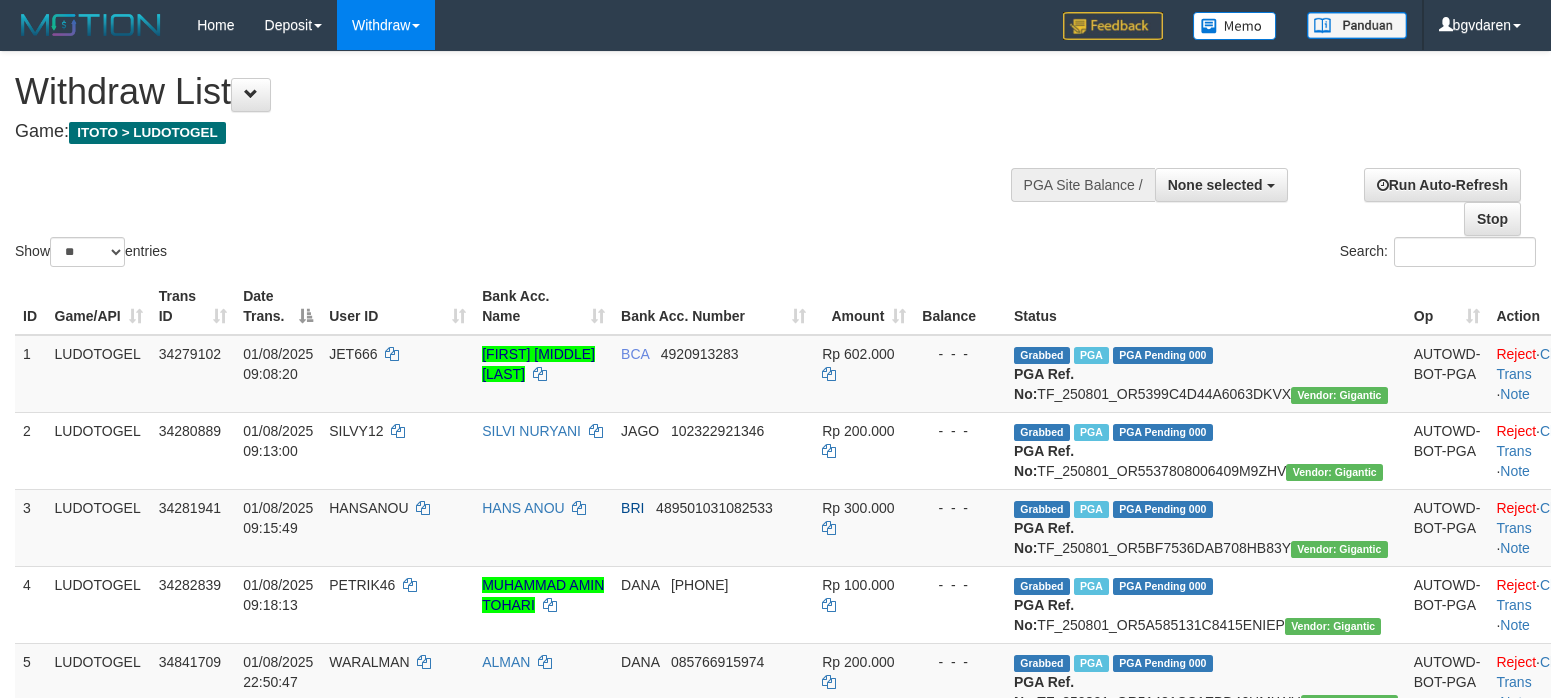 select 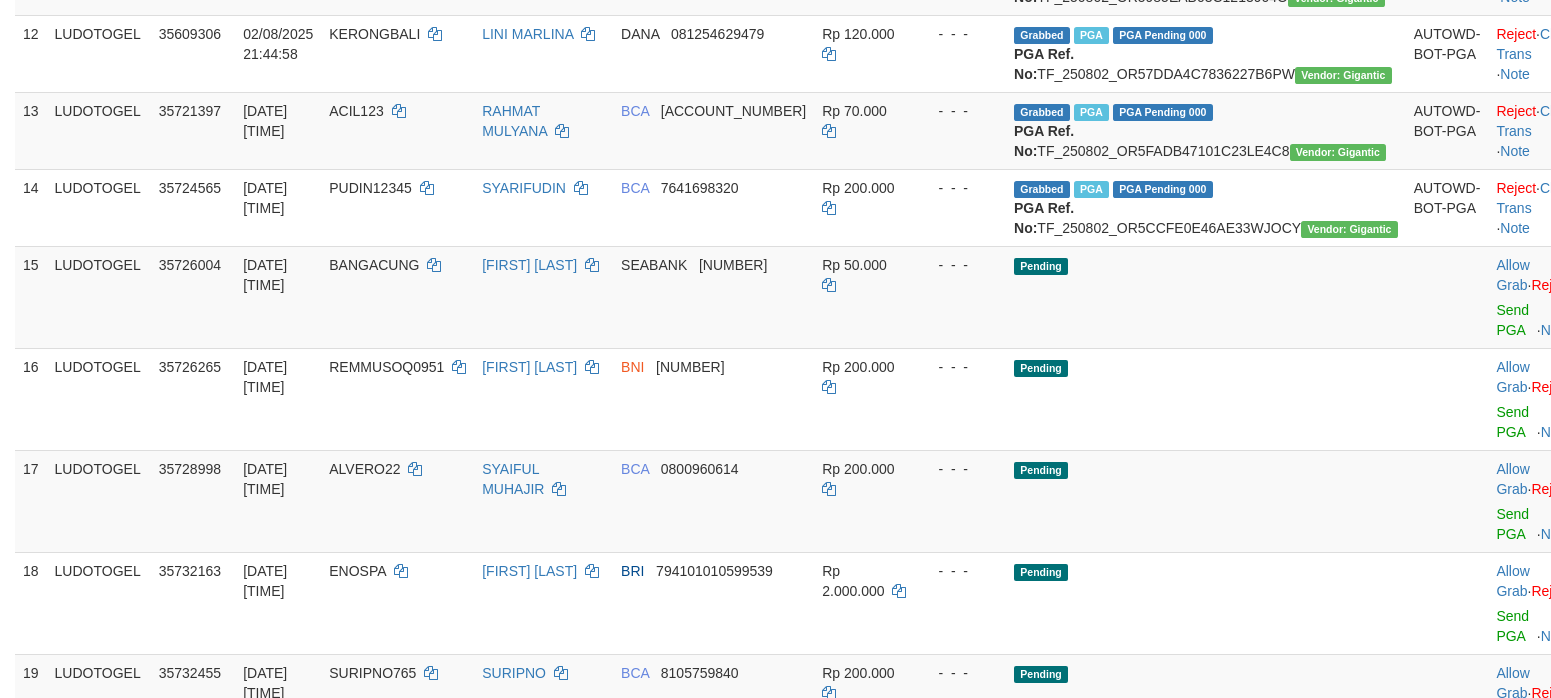 scroll, scrollTop: 1334, scrollLeft: 0, axis: vertical 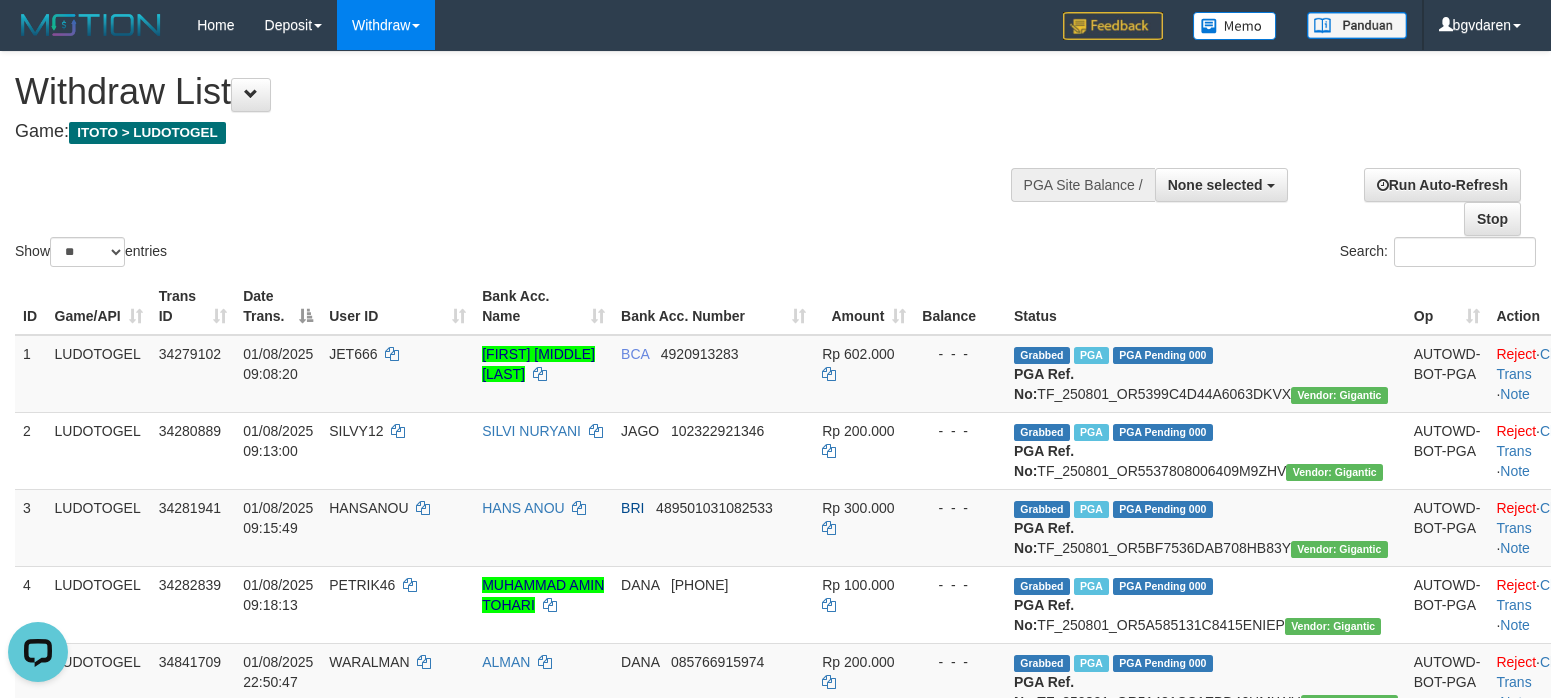click on "Withdraw List" at bounding box center [514, 92] 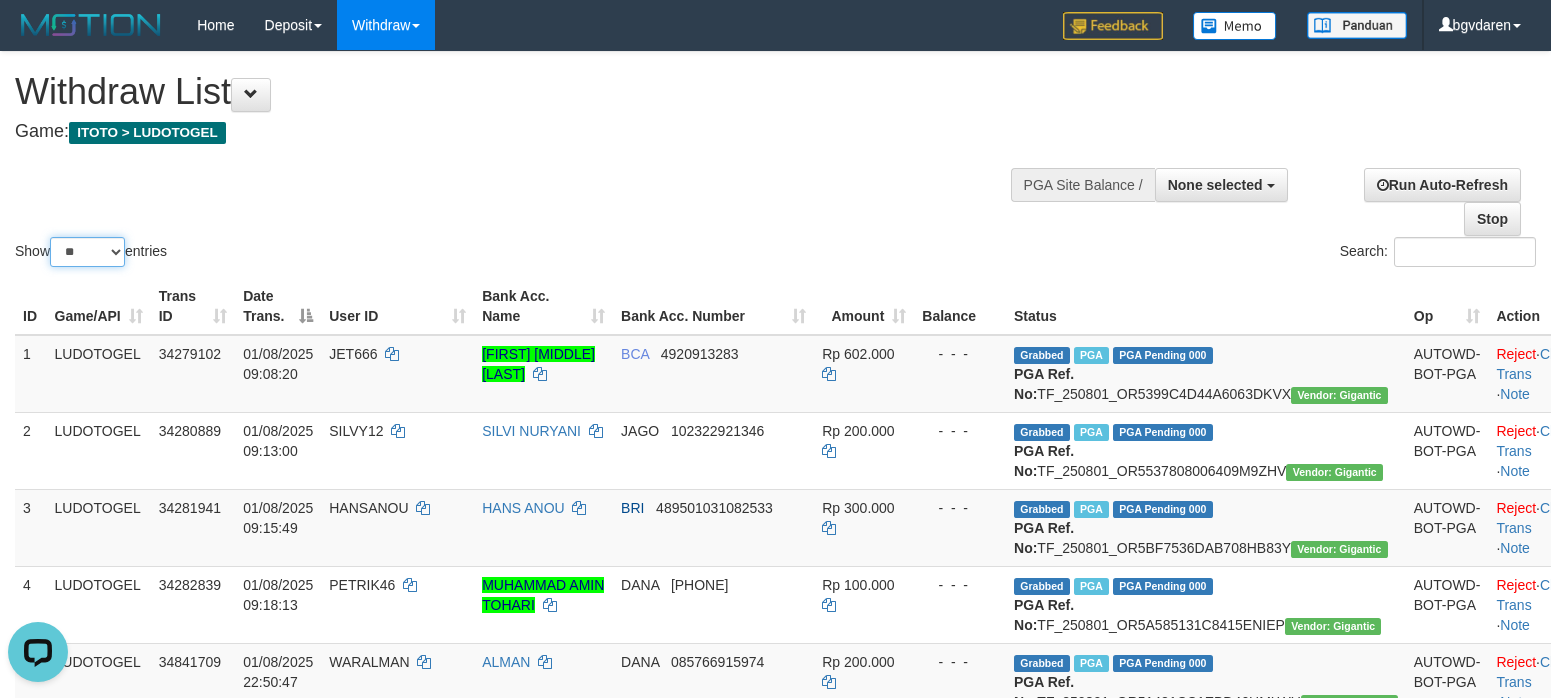 click on "** ** ** ***" at bounding box center [87, 252] 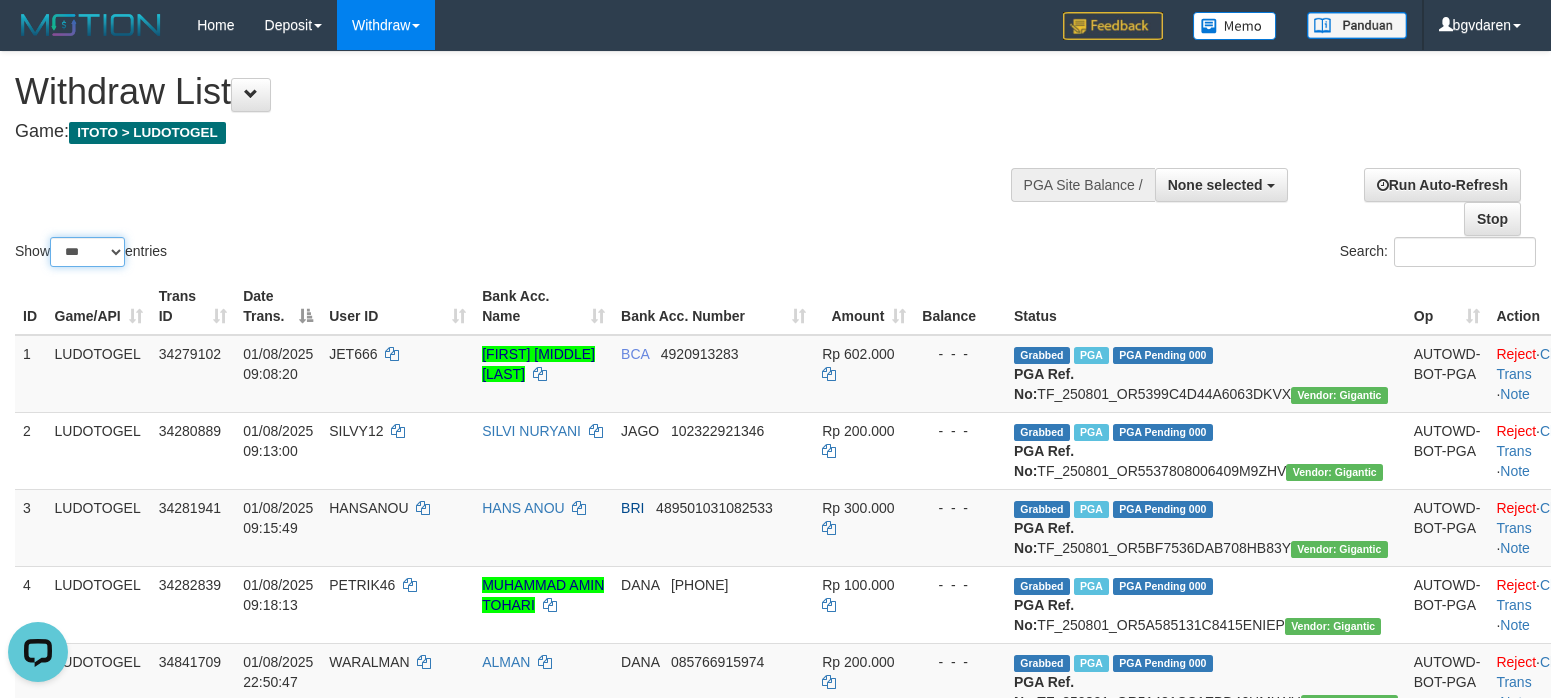 click on "** ** ** ***" at bounding box center (87, 252) 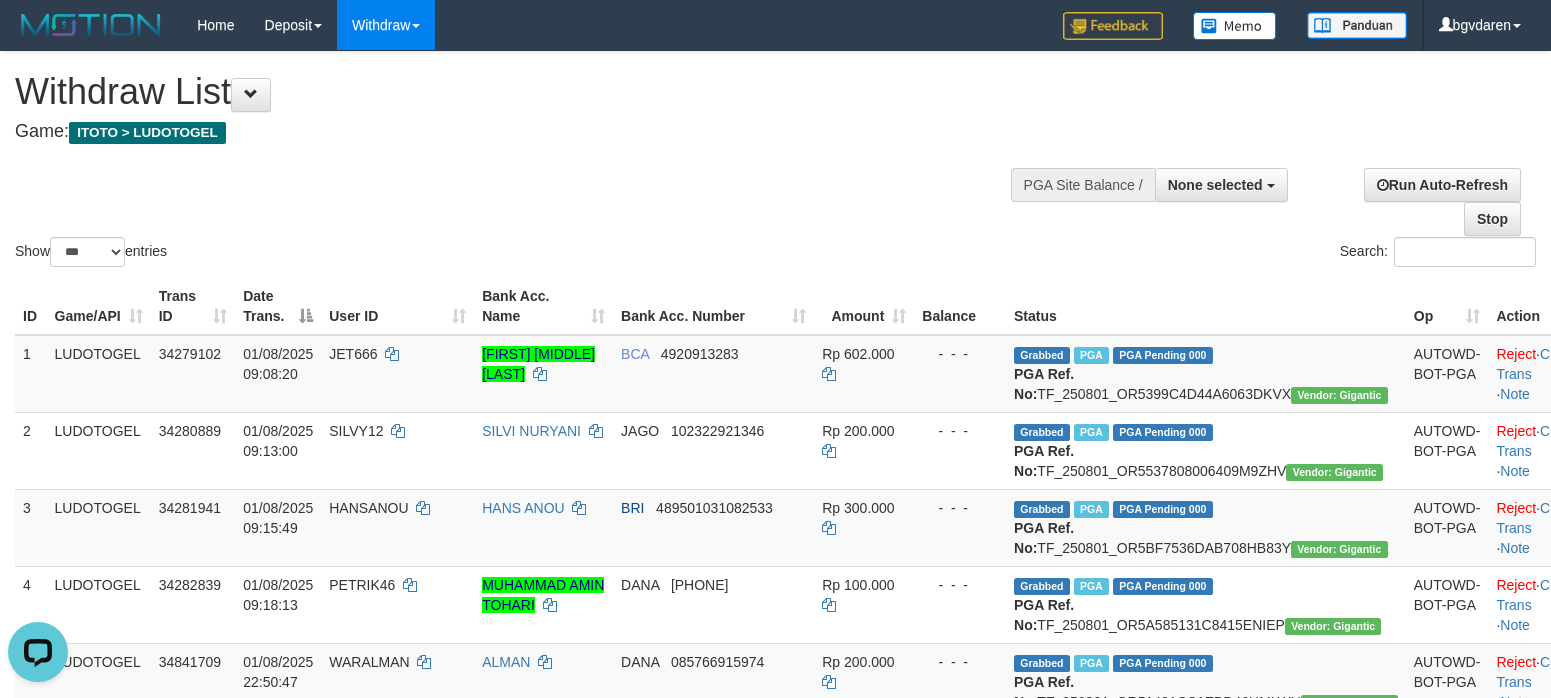 click on "Show  ** ** ** ***  entries Search:" at bounding box center (775, 161) 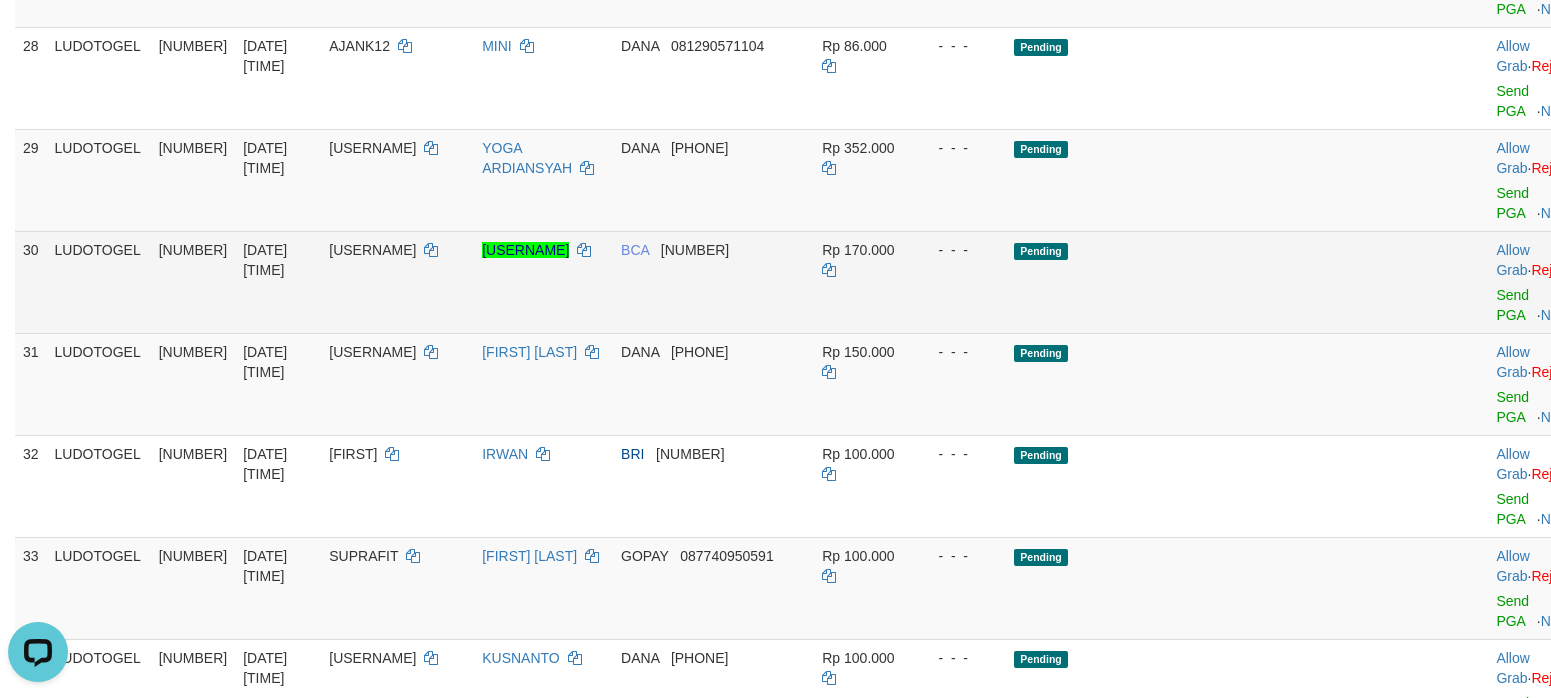 scroll, scrollTop: 2500, scrollLeft: 0, axis: vertical 